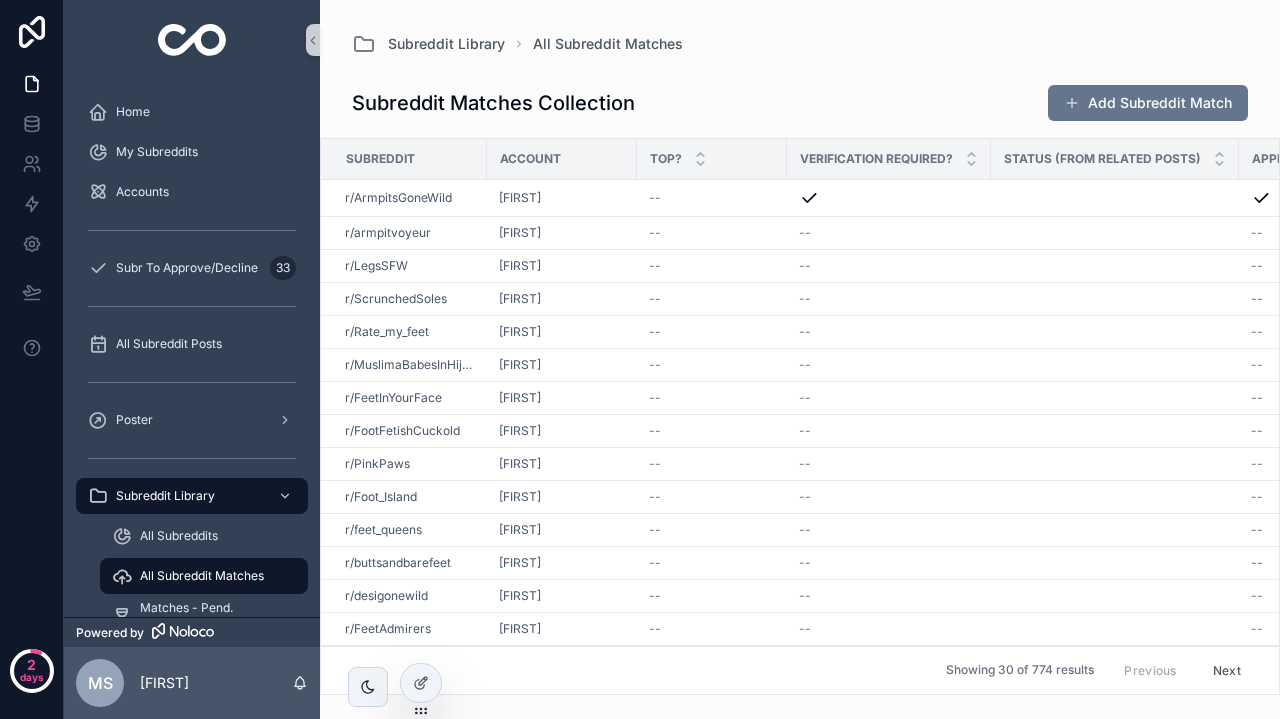 scroll, scrollTop: 0, scrollLeft: 0, axis: both 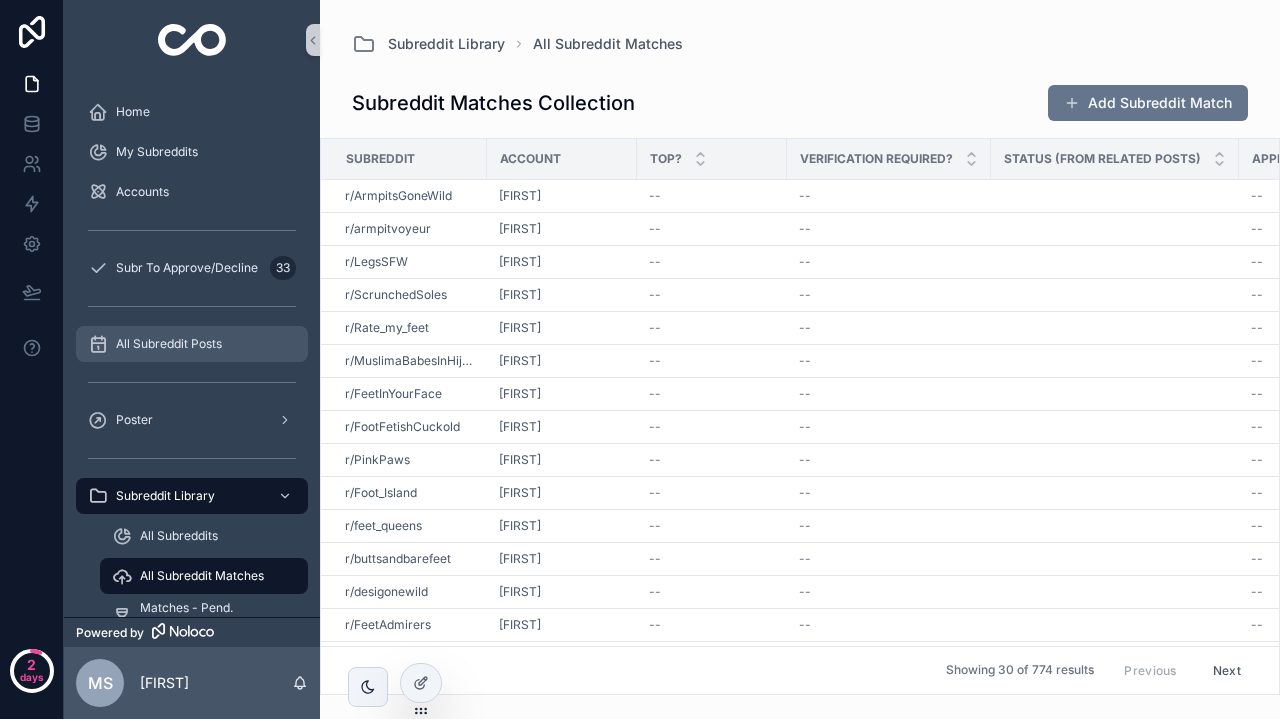 click on "All Subreddit Posts" at bounding box center (169, 344) 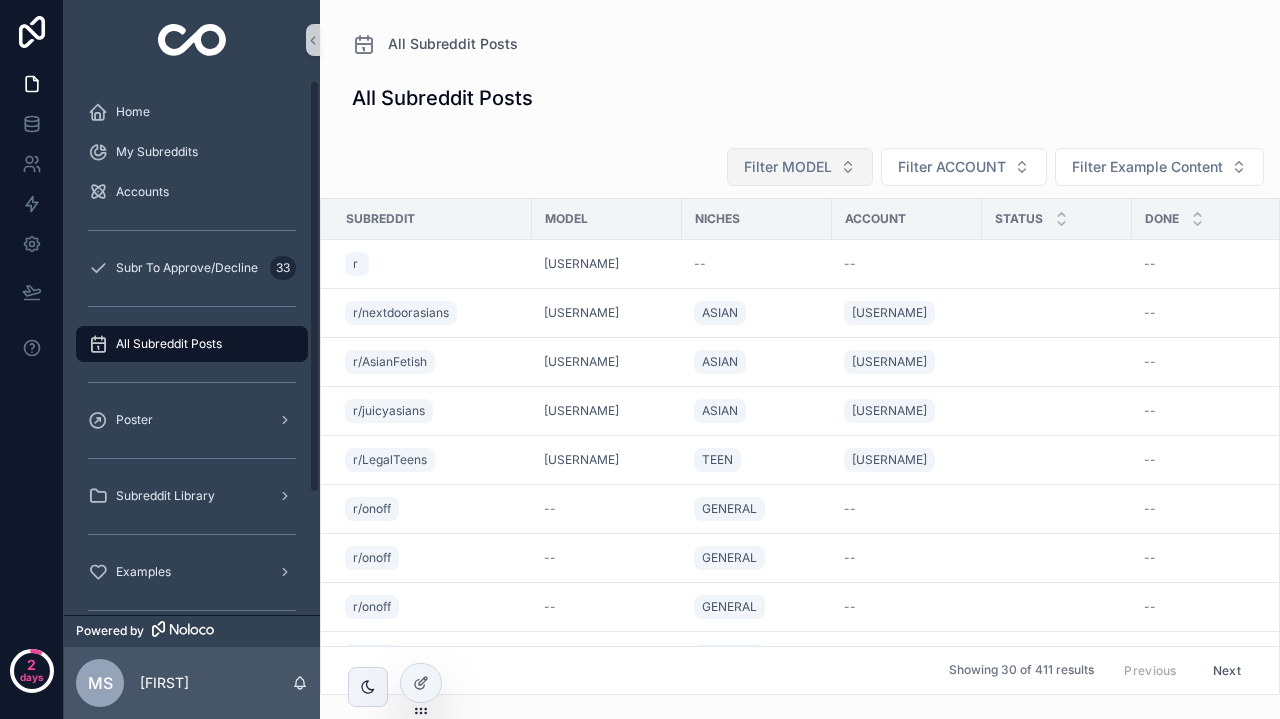 click on "Filter MODEL" at bounding box center (788, 167) 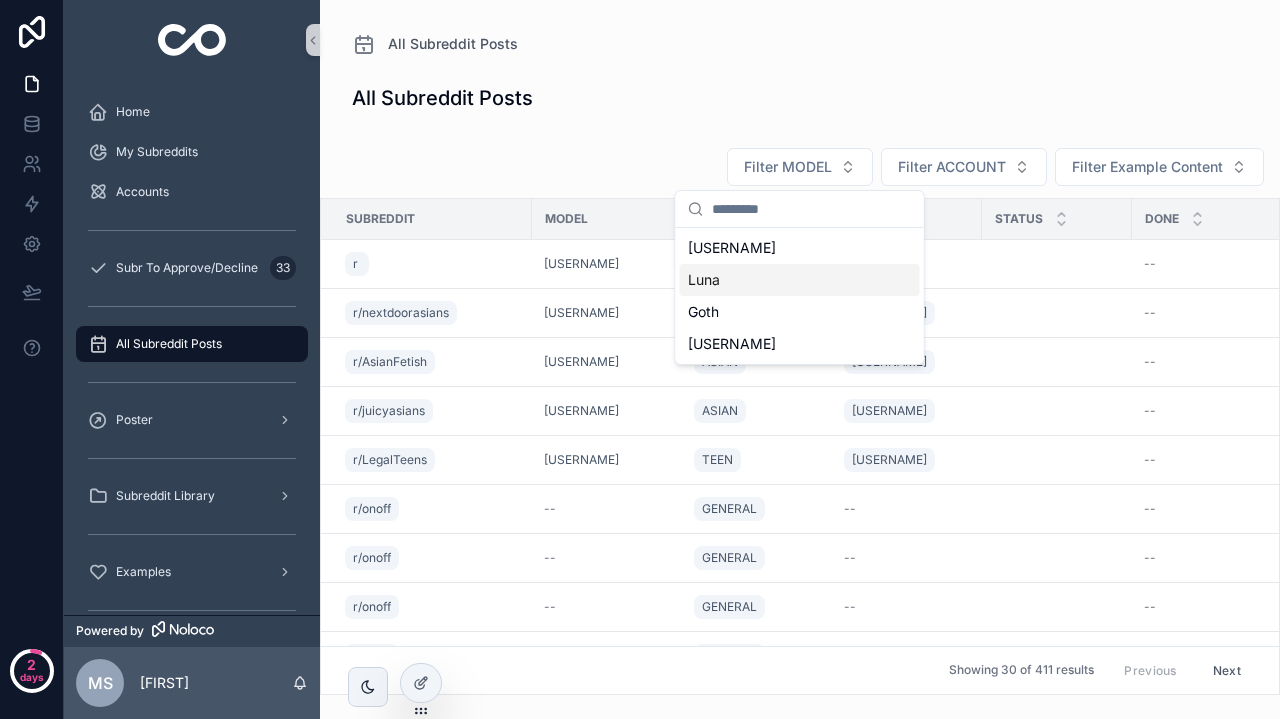 click on "Luna" at bounding box center (800, 280) 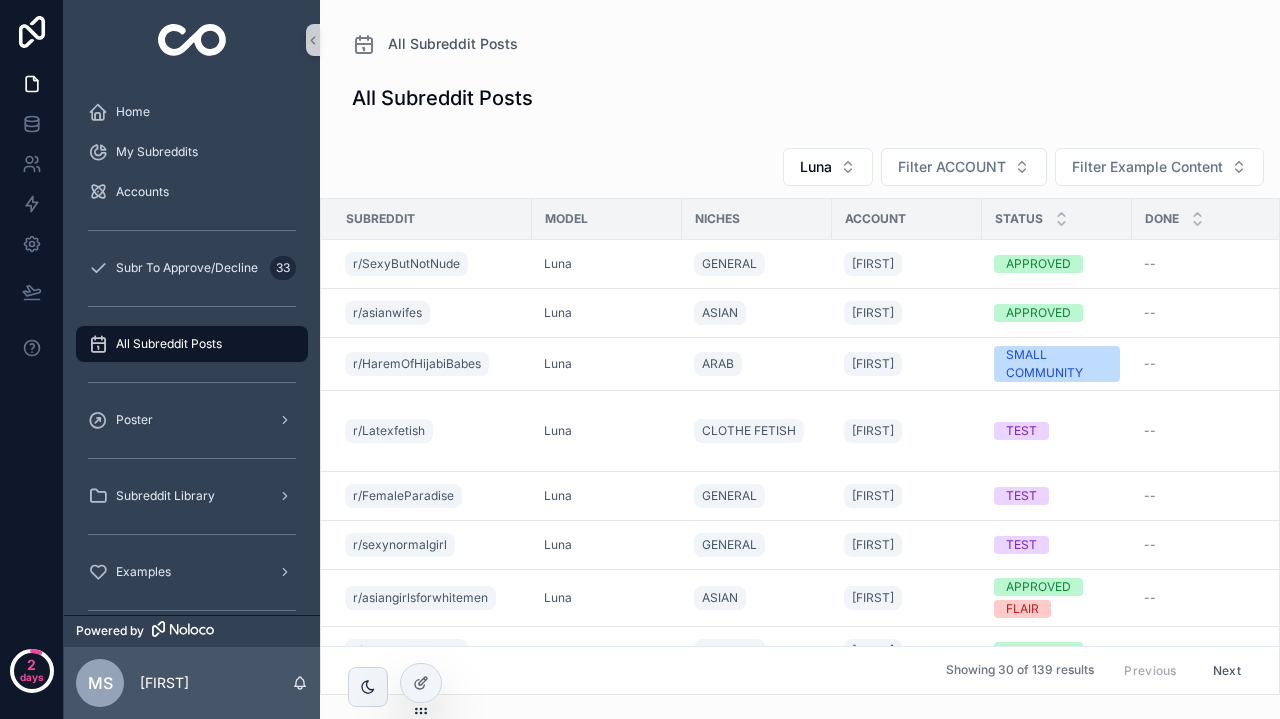 click at bounding box center (192, 230) 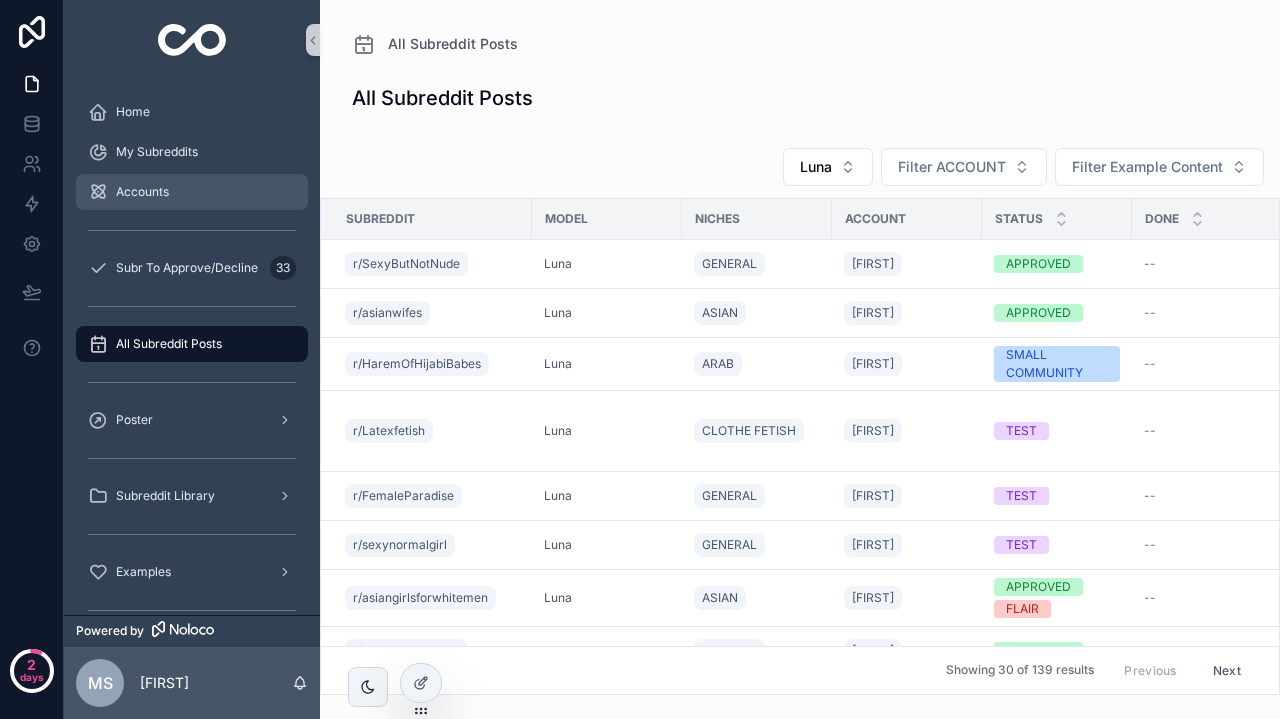 click on "Accounts" at bounding box center (142, 192) 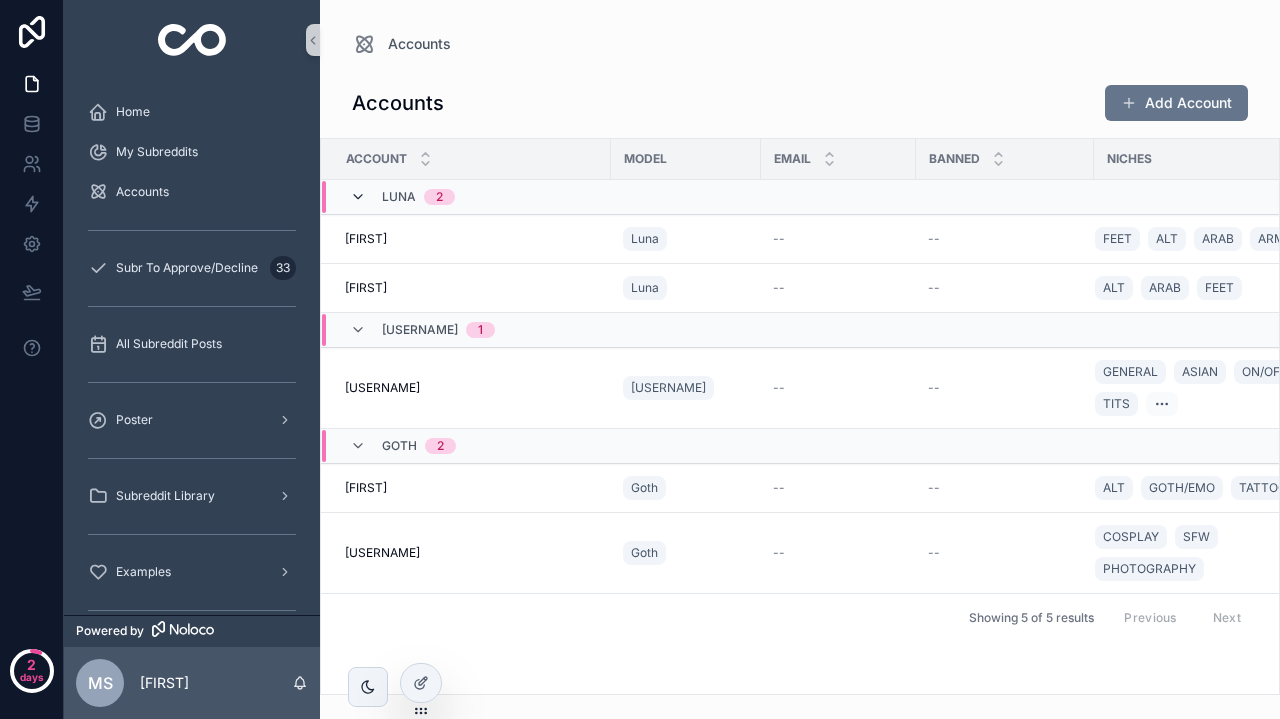 click at bounding box center (358, 197) 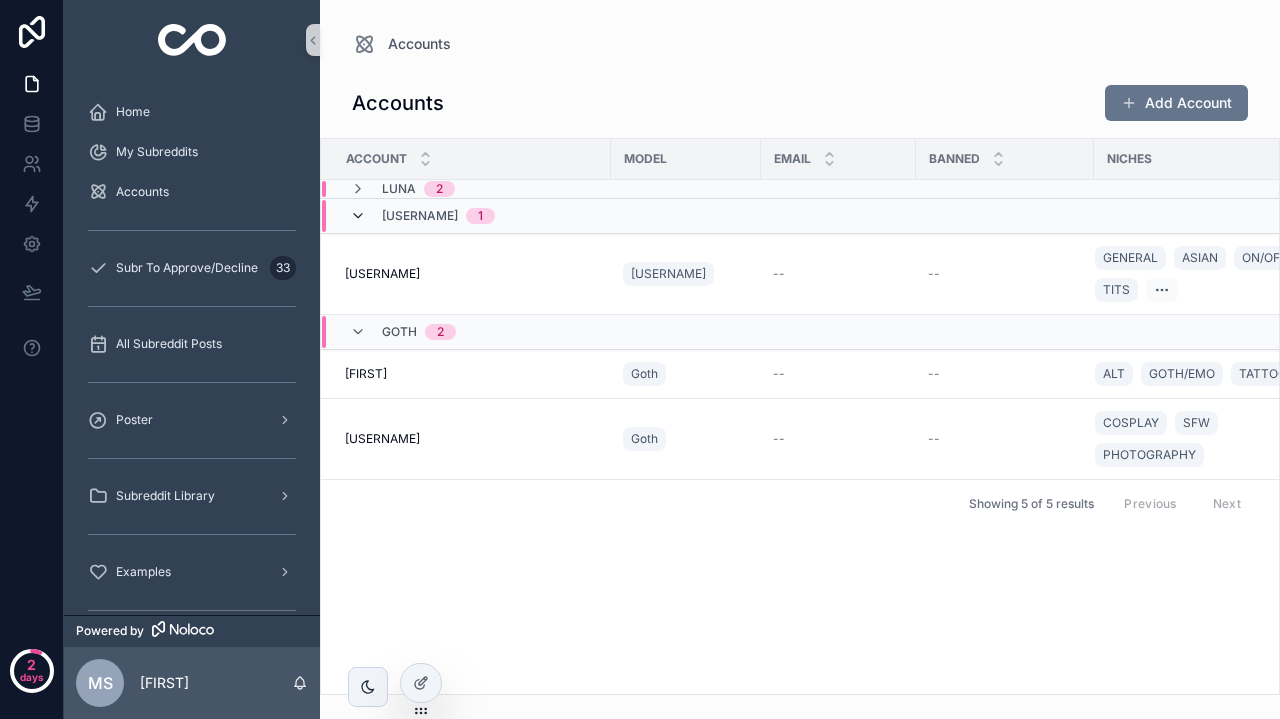click at bounding box center [358, 216] 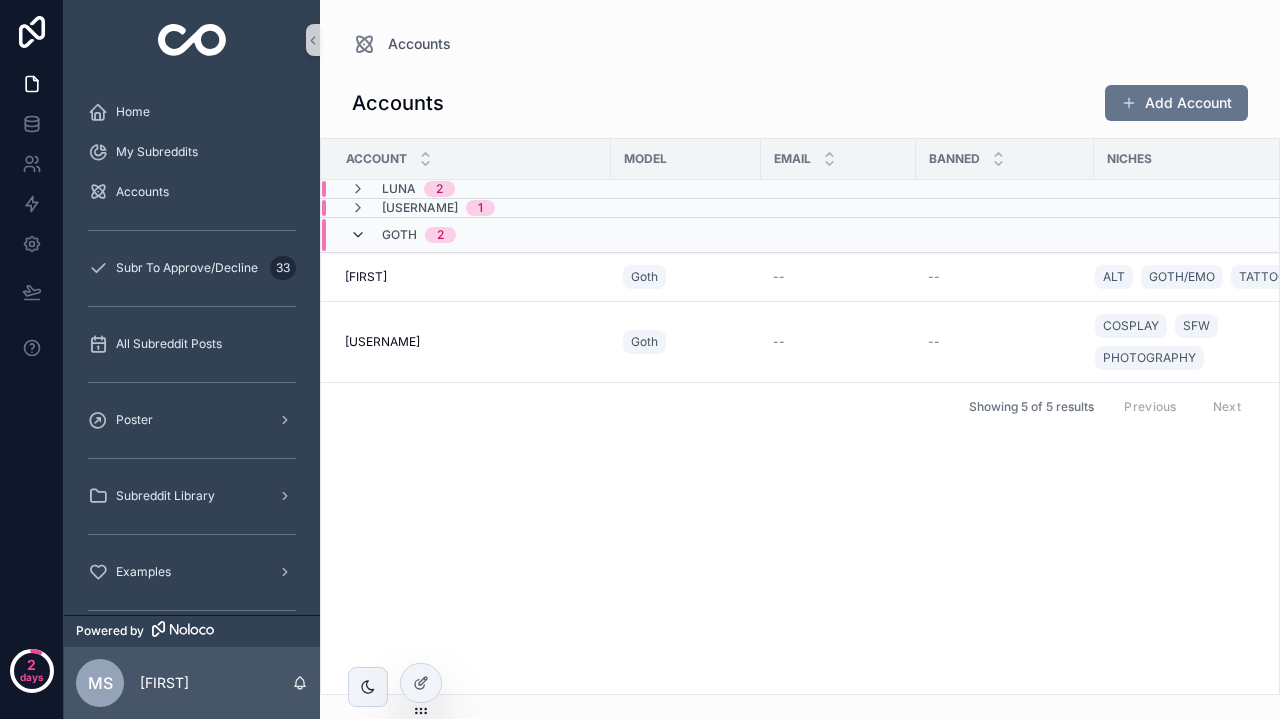 click at bounding box center [358, 235] 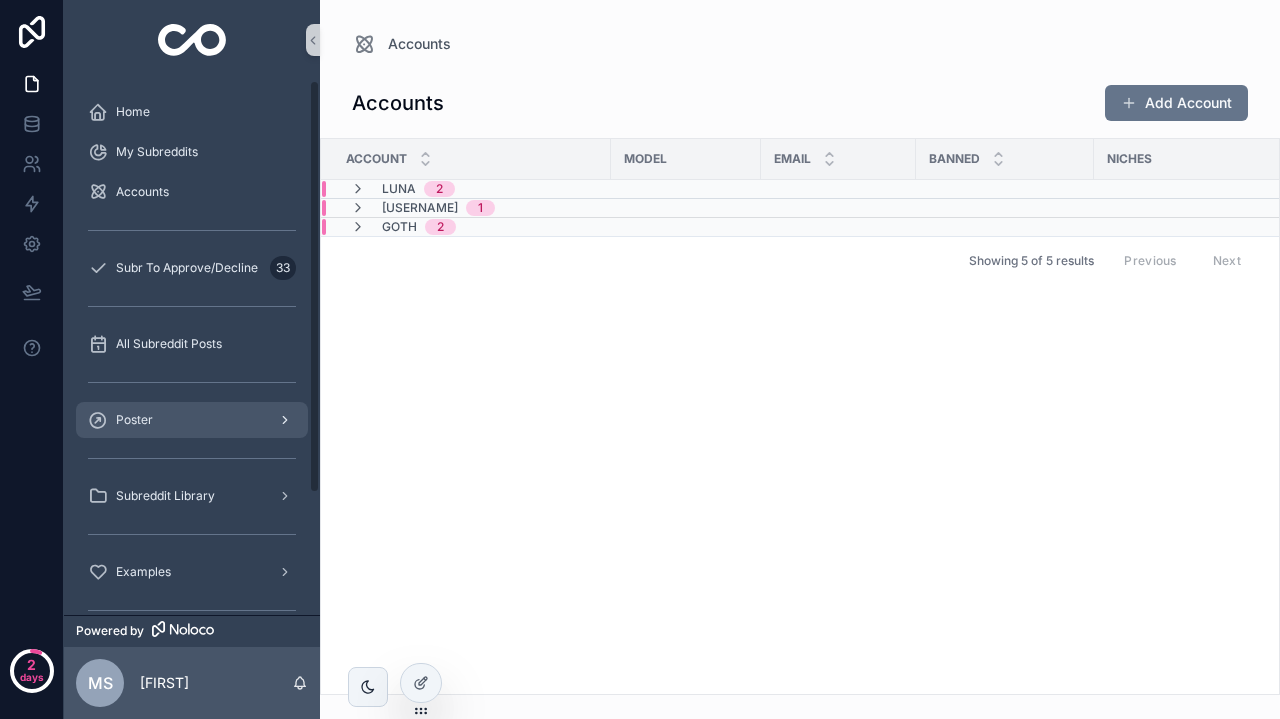 click on "Poster" at bounding box center [192, 420] 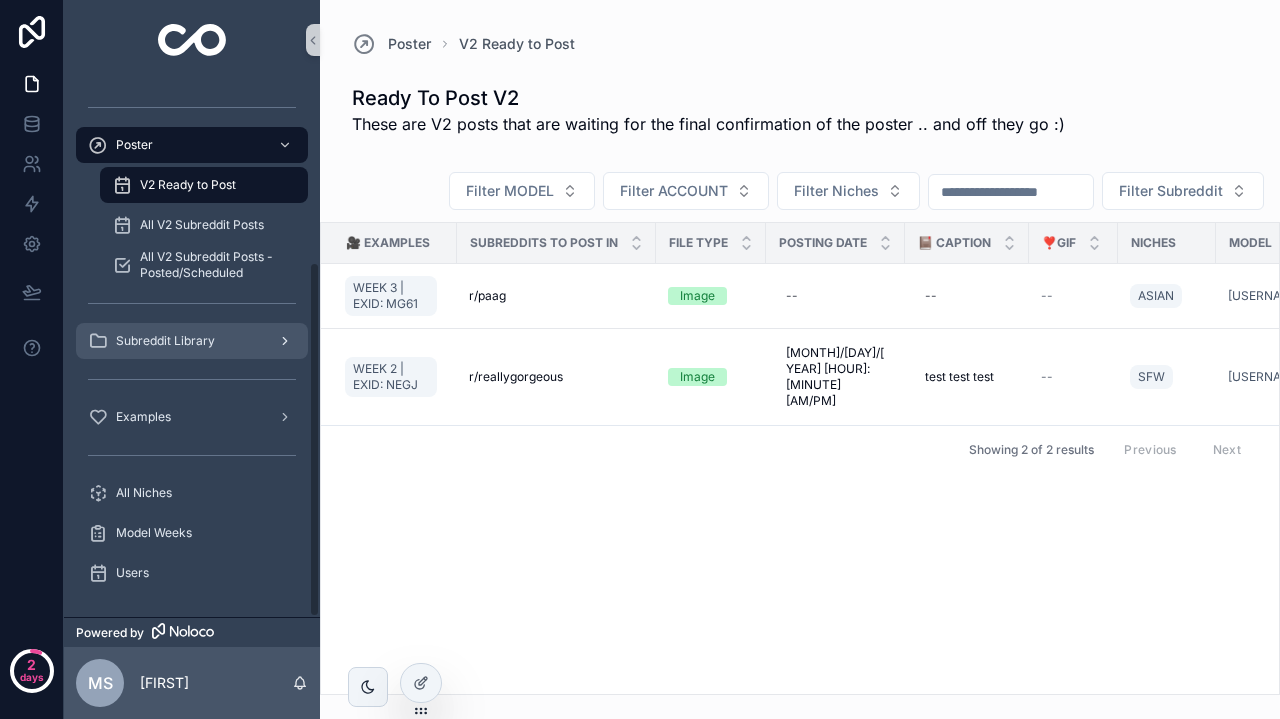 scroll, scrollTop: 275, scrollLeft: 0, axis: vertical 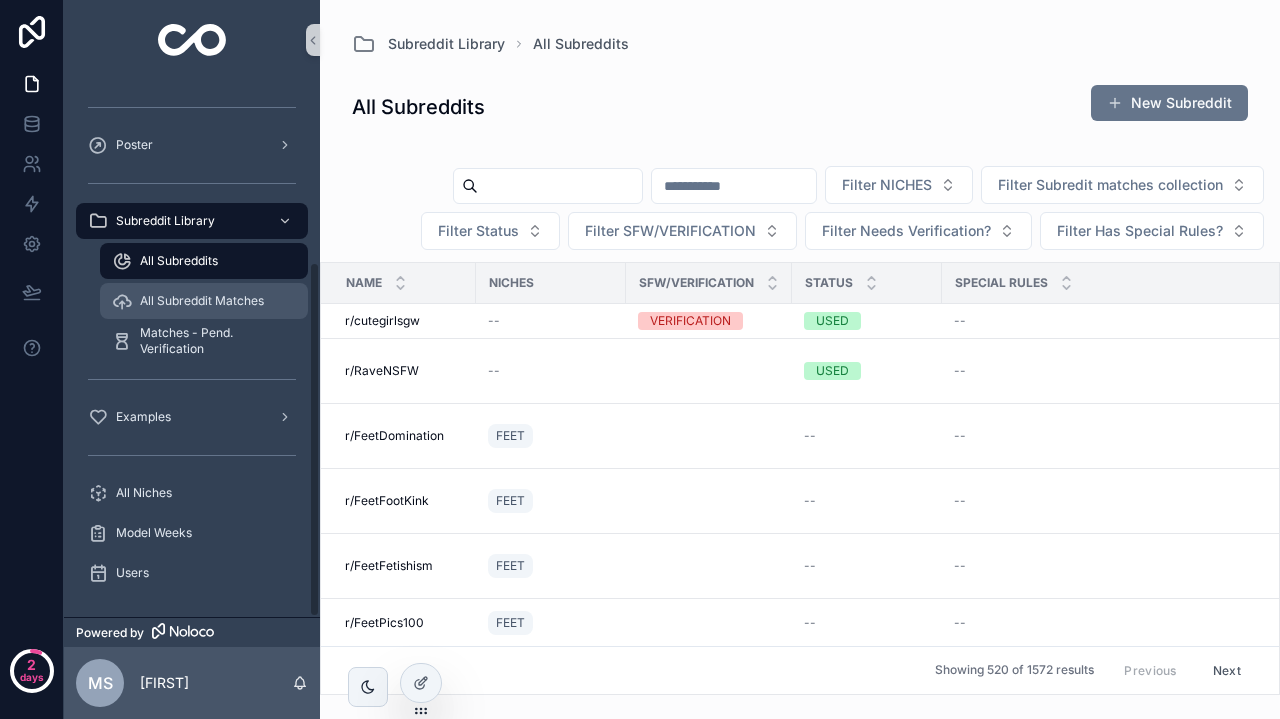 click on "All Subreddit Matches" at bounding box center (202, 301) 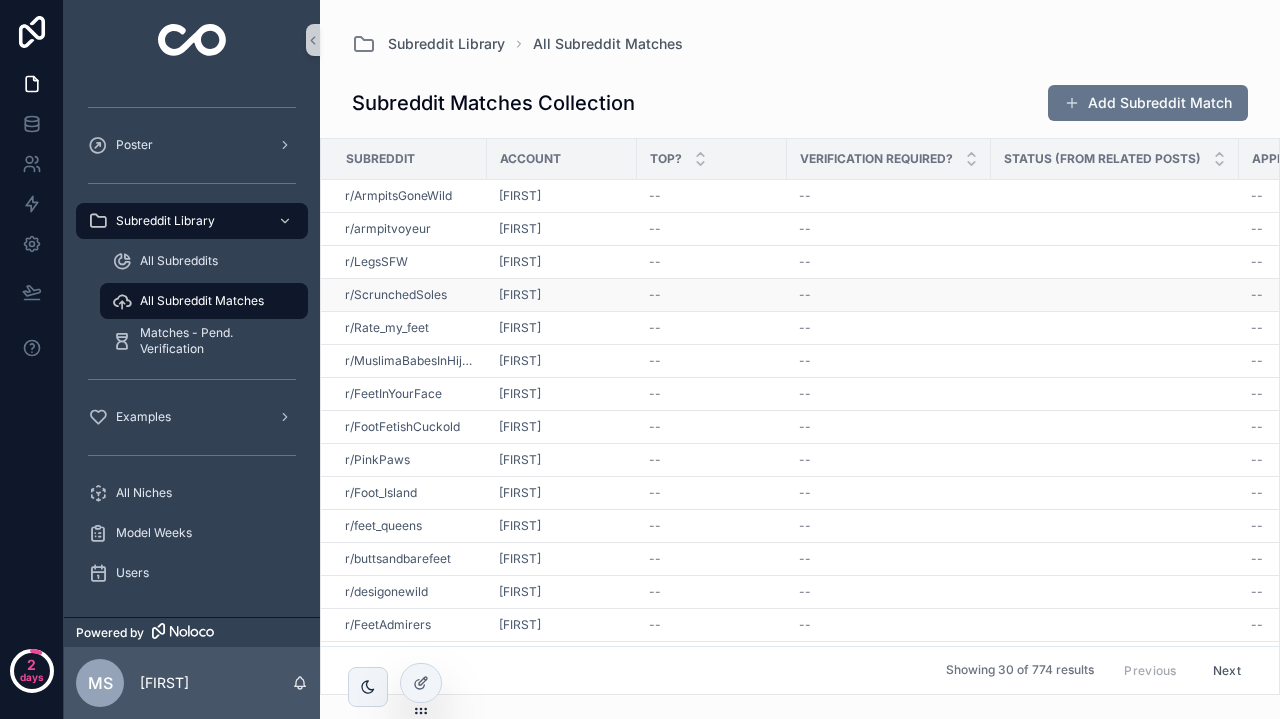 scroll, scrollTop: 9, scrollLeft: 0, axis: vertical 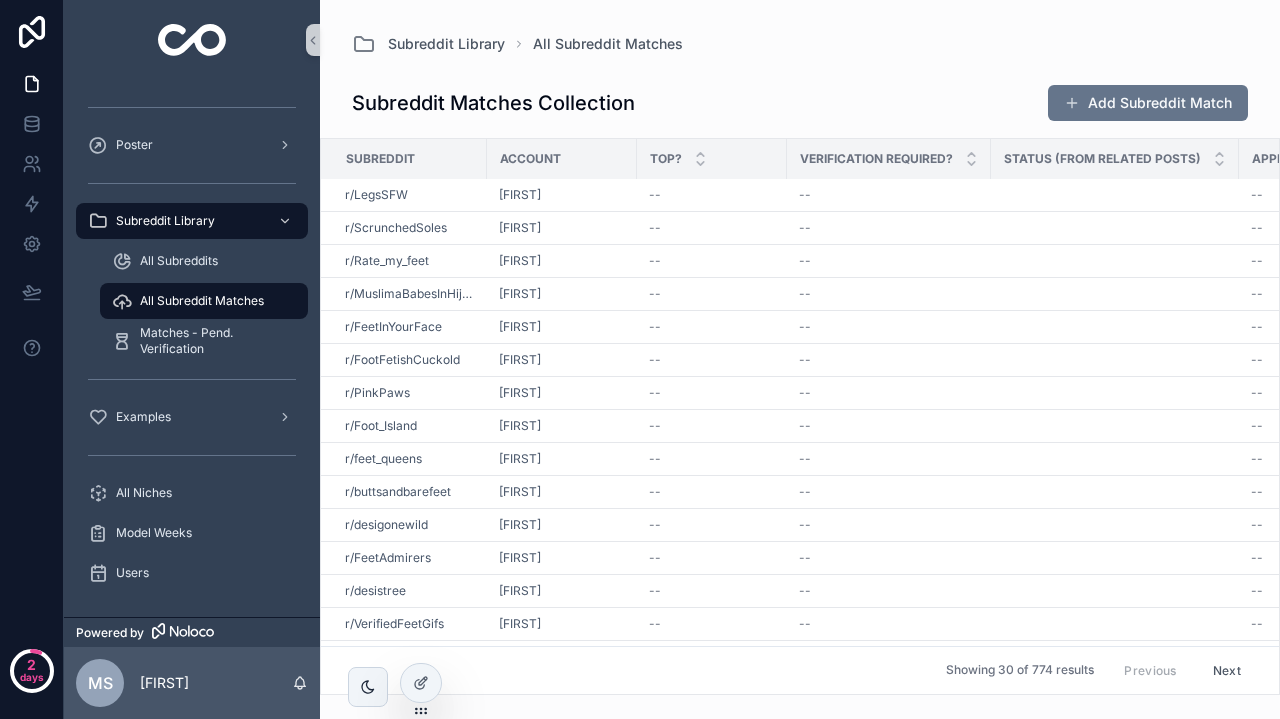 click on "All Subreddit Matches" at bounding box center (204, 301) 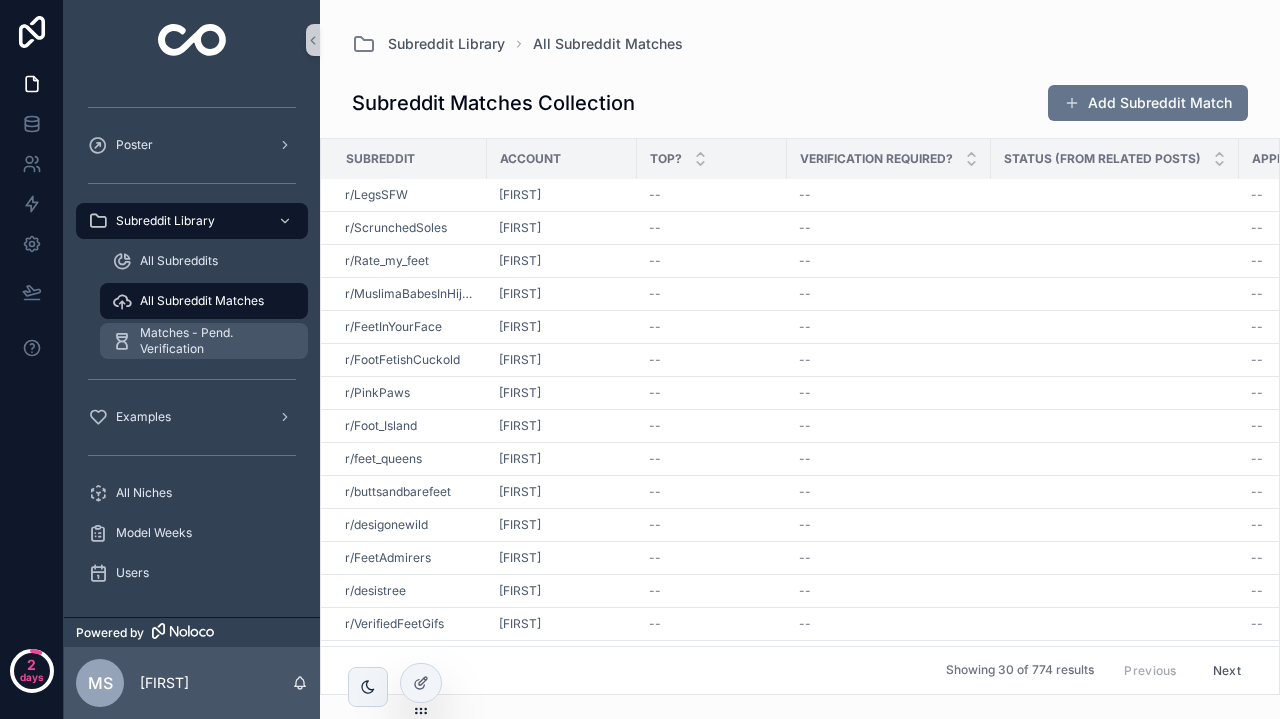 click on "Matches - Pend. Verification" at bounding box center [214, 341] 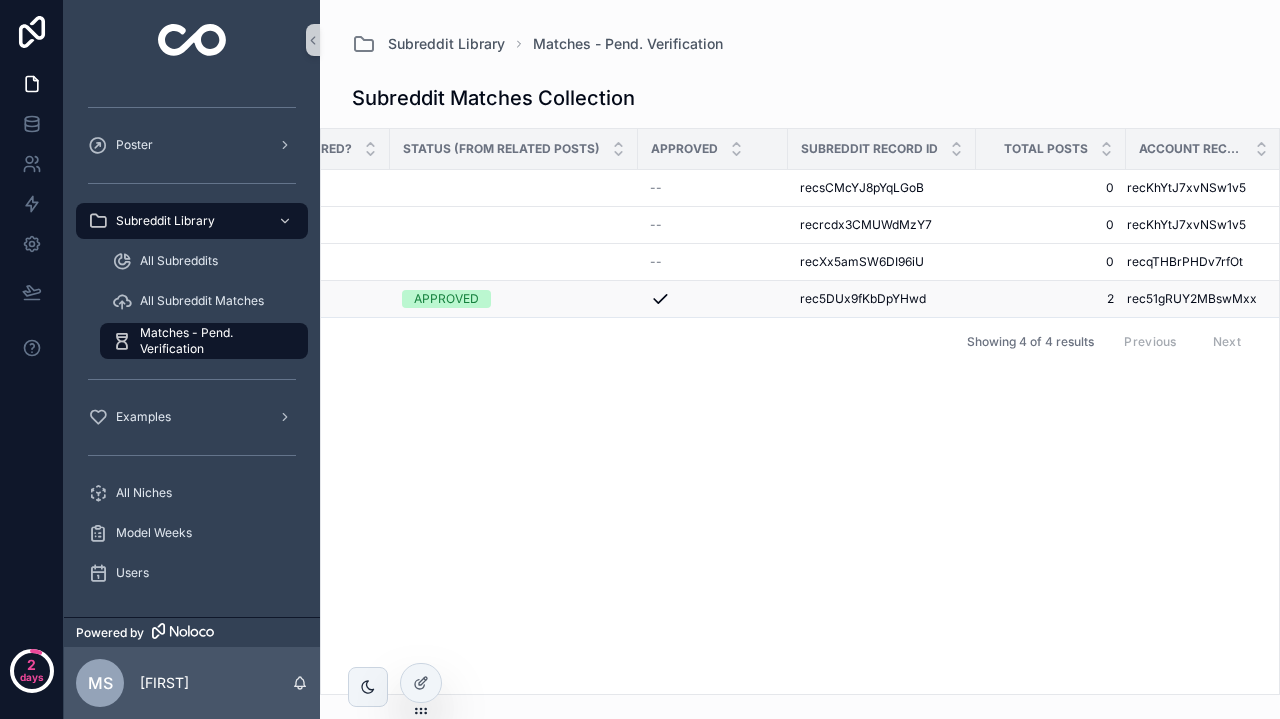 scroll, scrollTop: 0, scrollLeft: 600, axis: horizontal 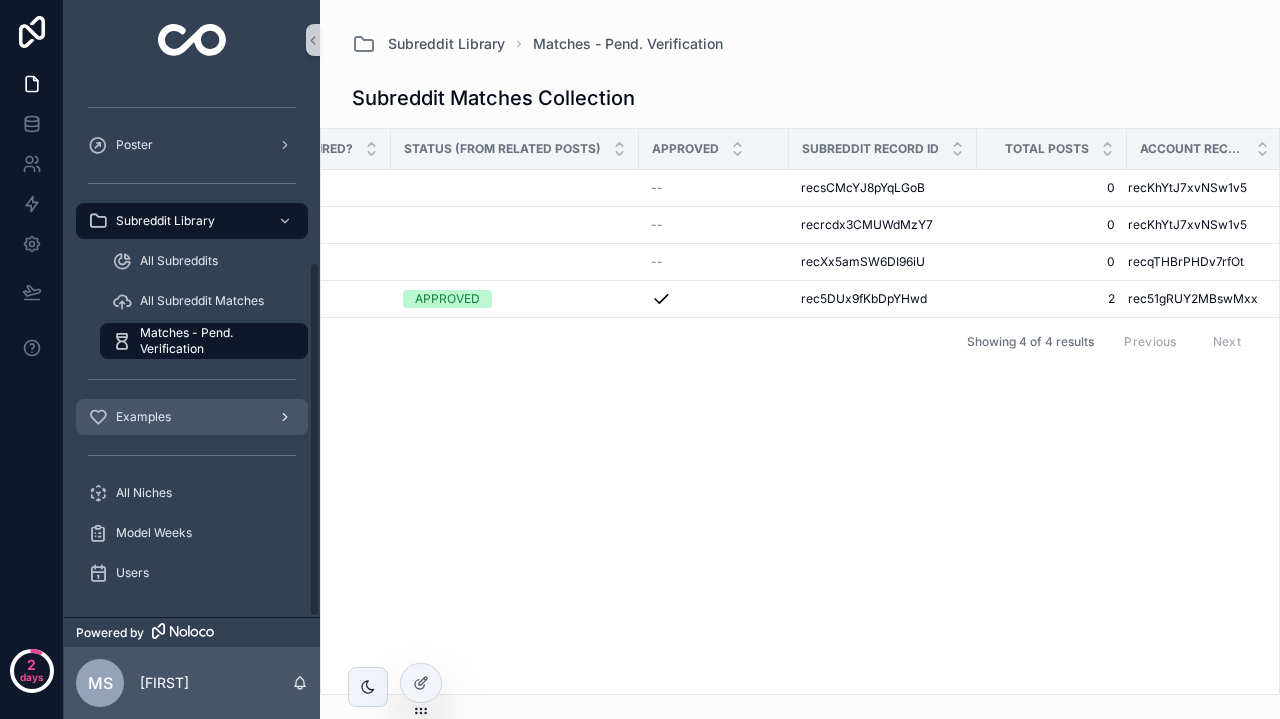 click on "Examples" at bounding box center (192, 417) 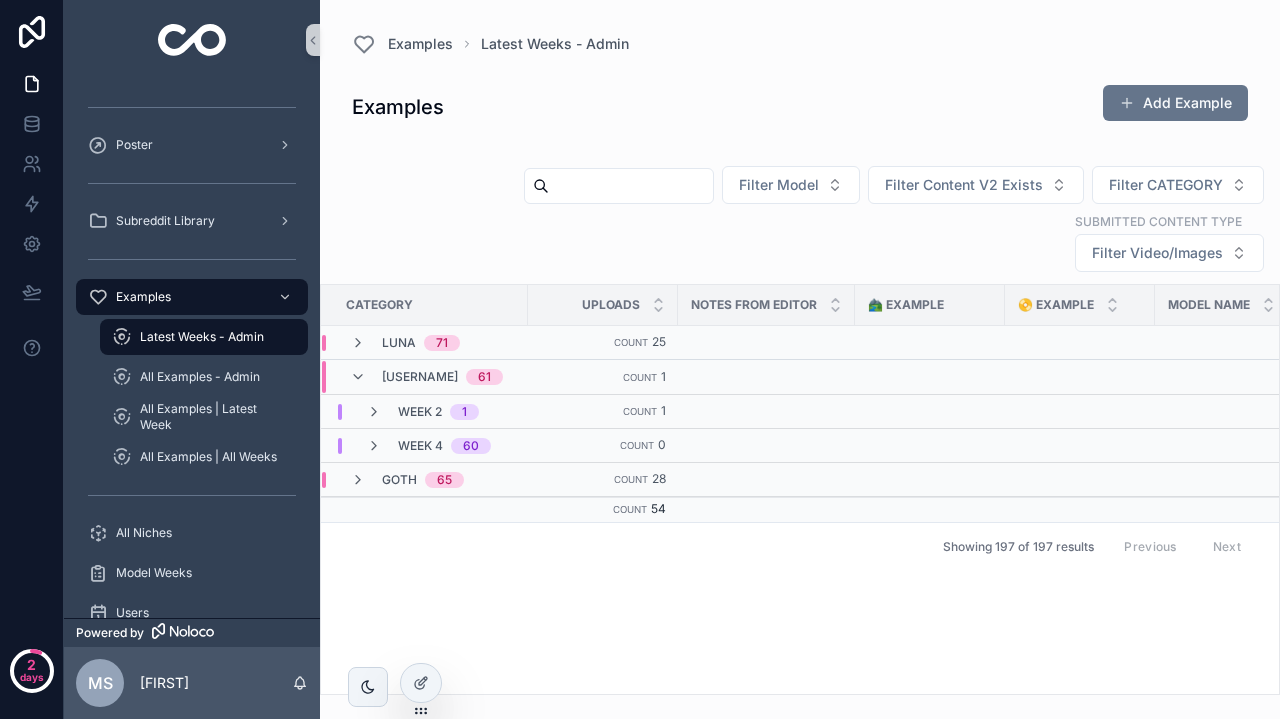 click on "WEEK 2 1" at bounding box center [422, 412] 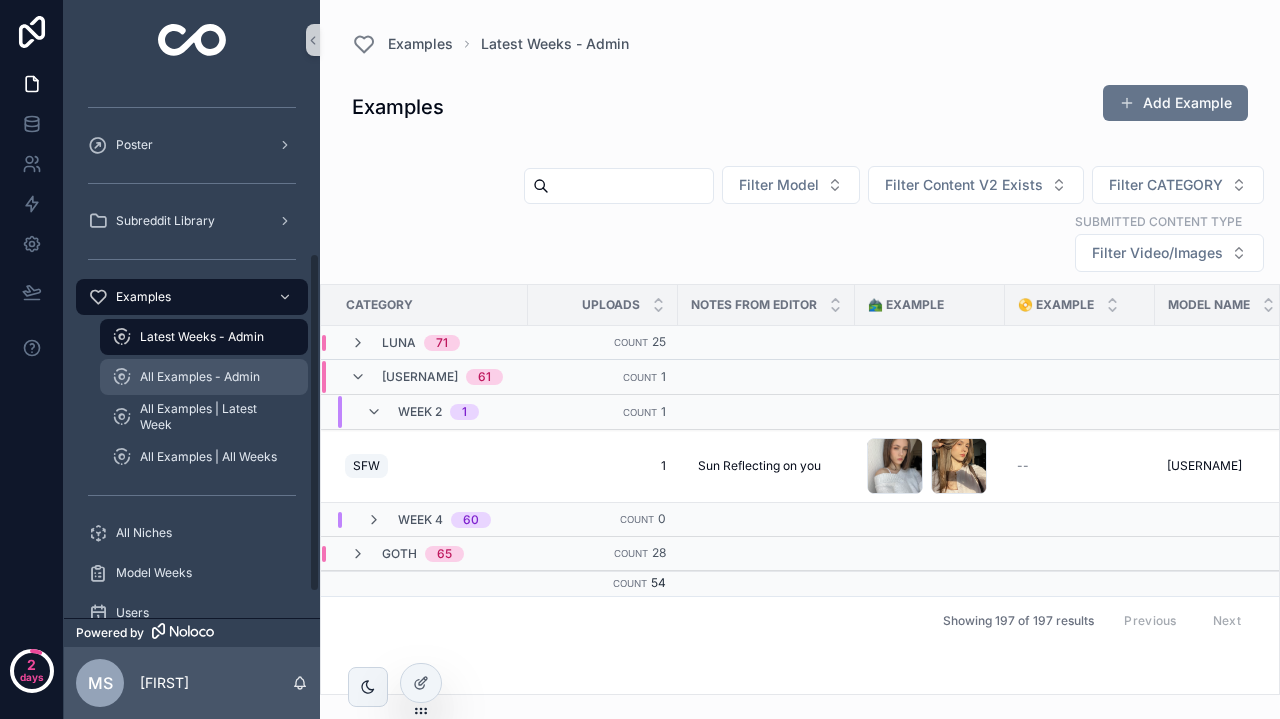 click on "All Examples - Admin" at bounding box center (200, 377) 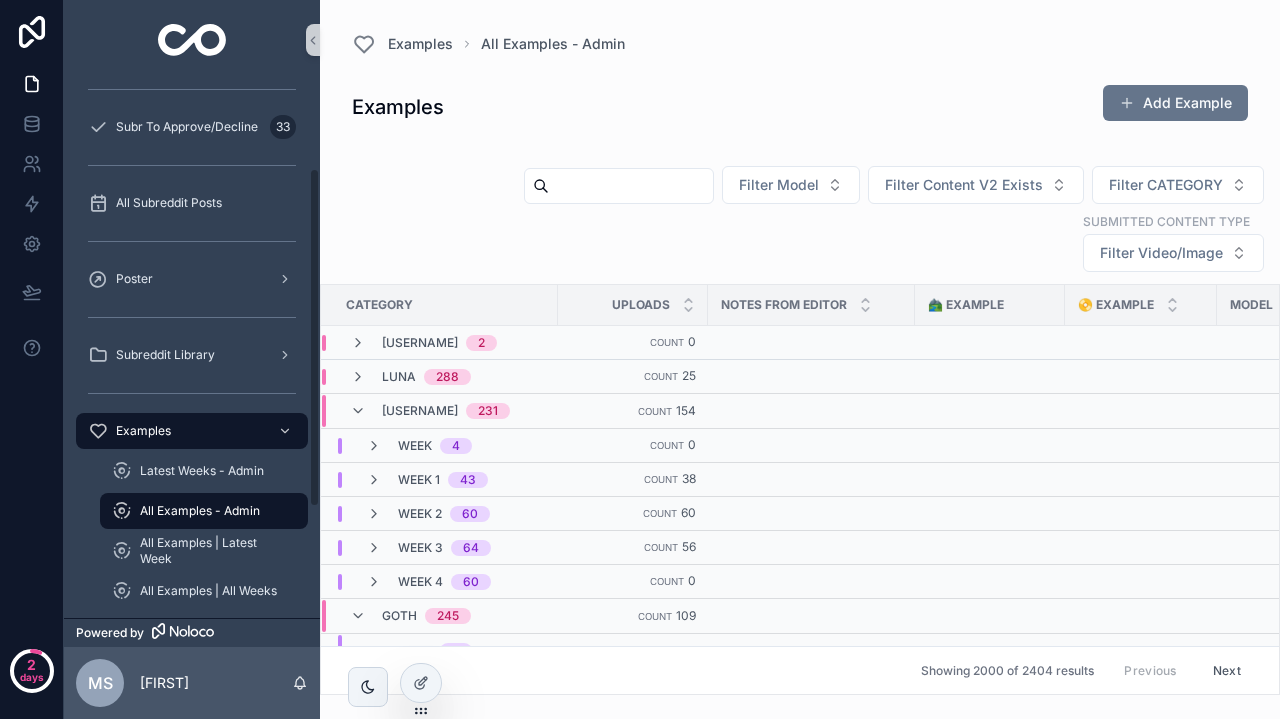 scroll, scrollTop: 138, scrollLeft: 0, axis: vertical 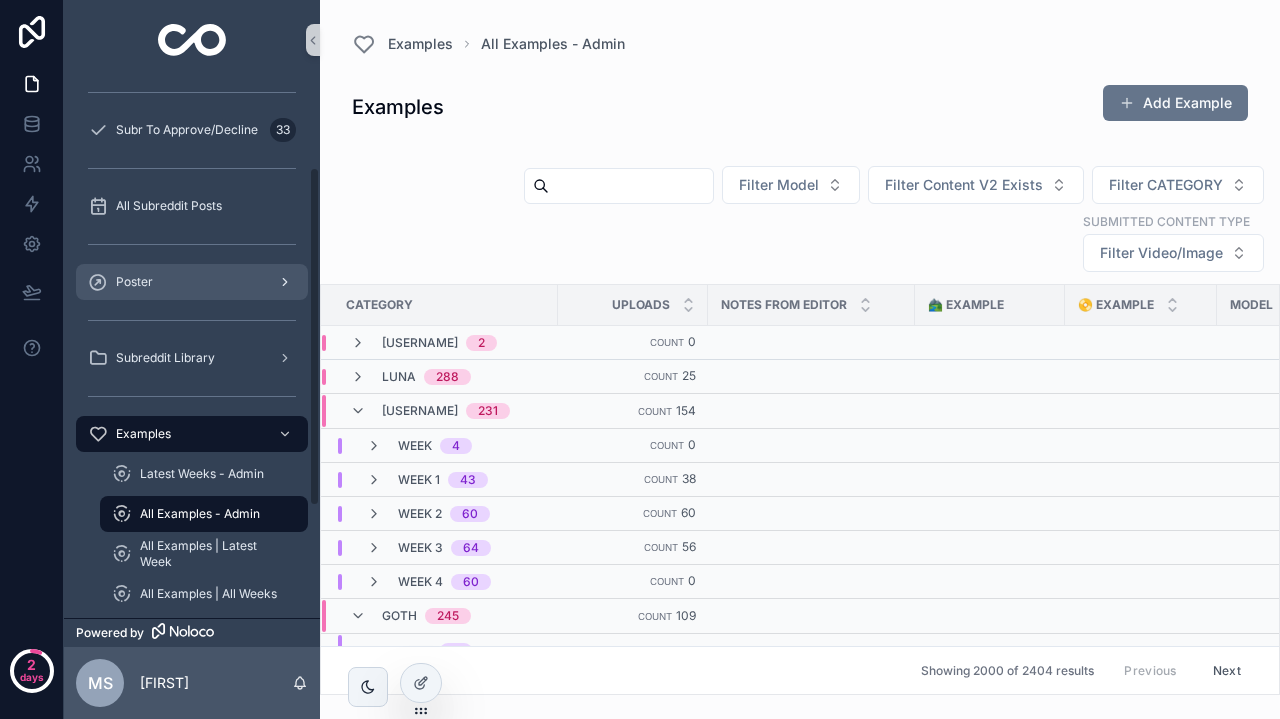 click on "Poster" at bounding box center (192, 282) 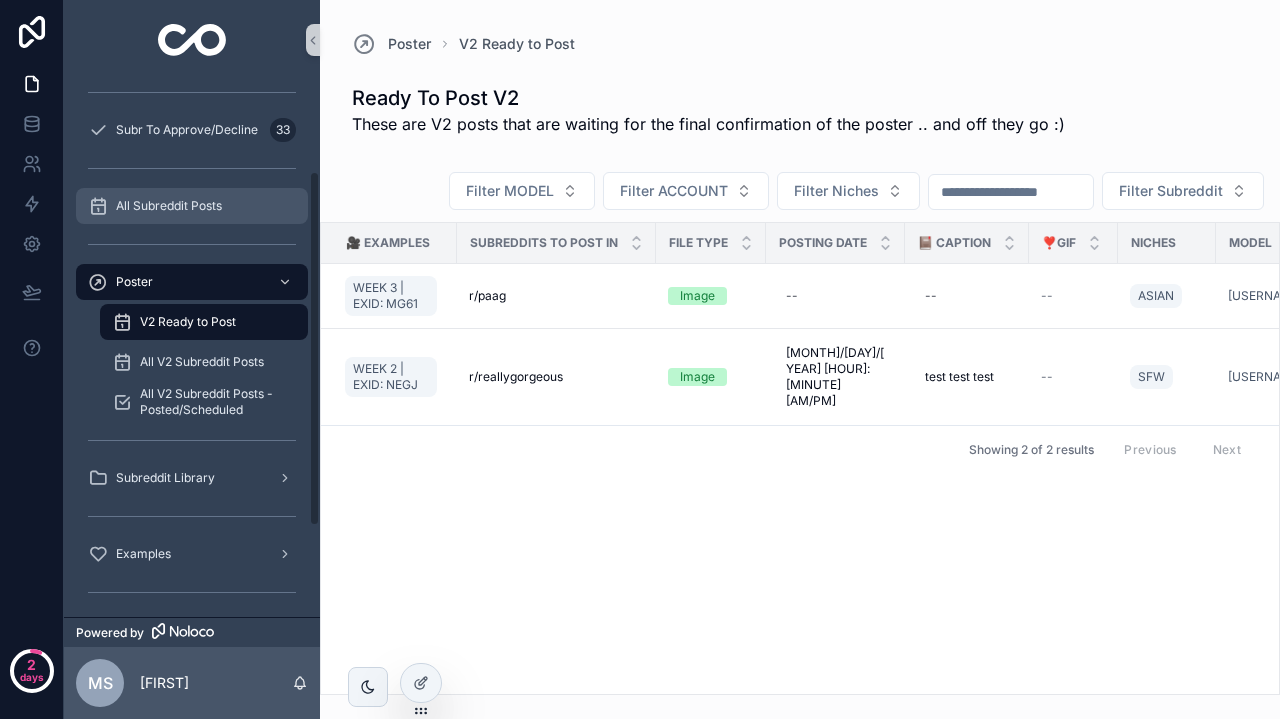 click on "All Subreddit Posts" at bounding box center [192, 206] 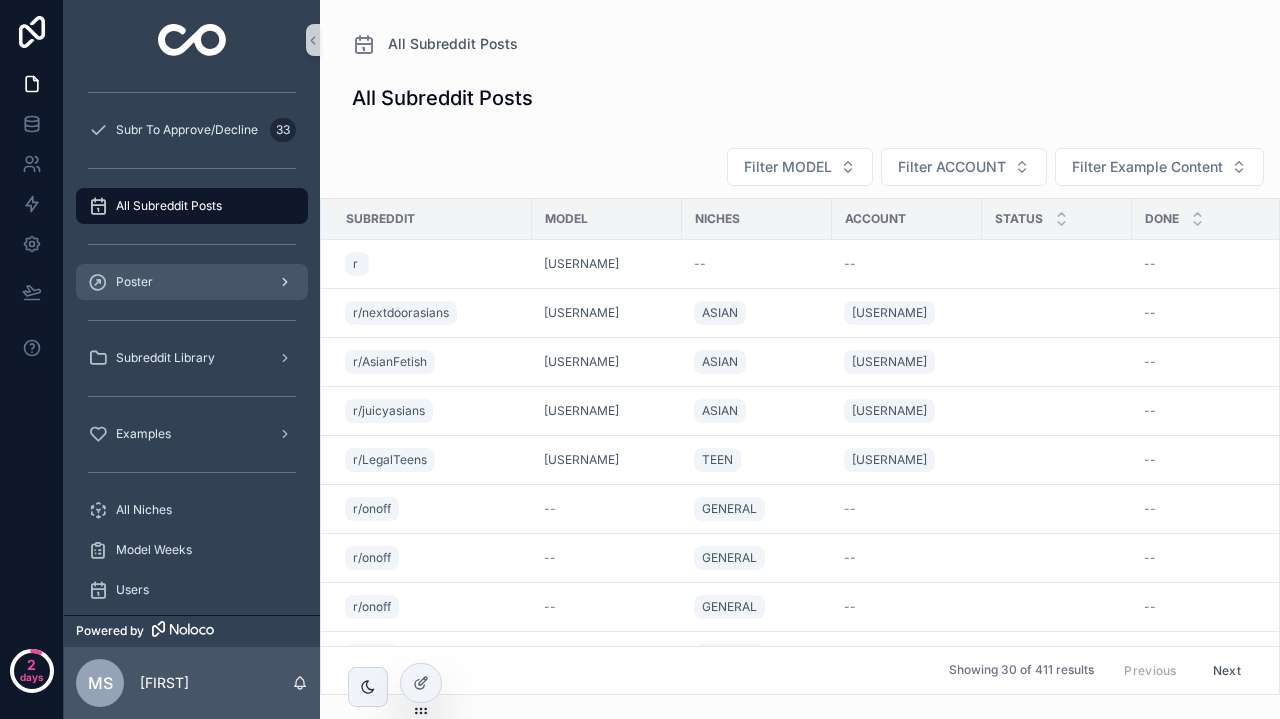 click on "Poster" at bounding box center [192, 282] 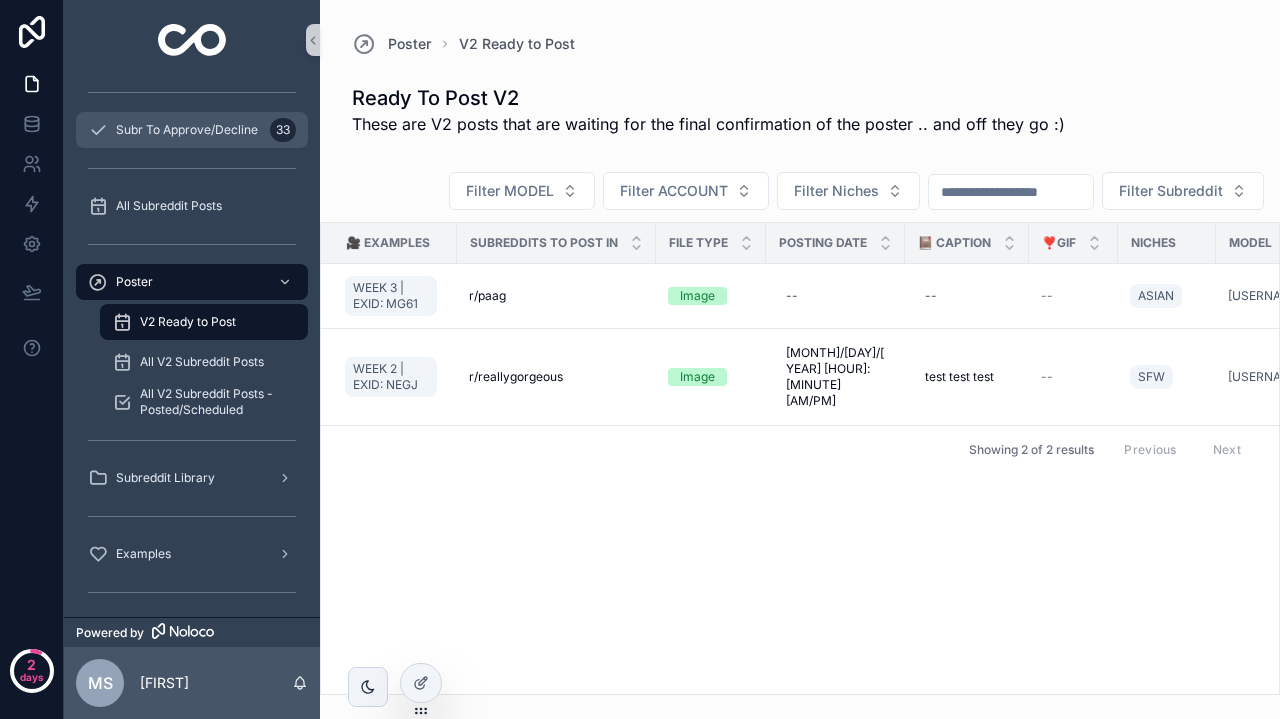 click on "Subr To Approve/Decline" at bounding box center (187, 130) 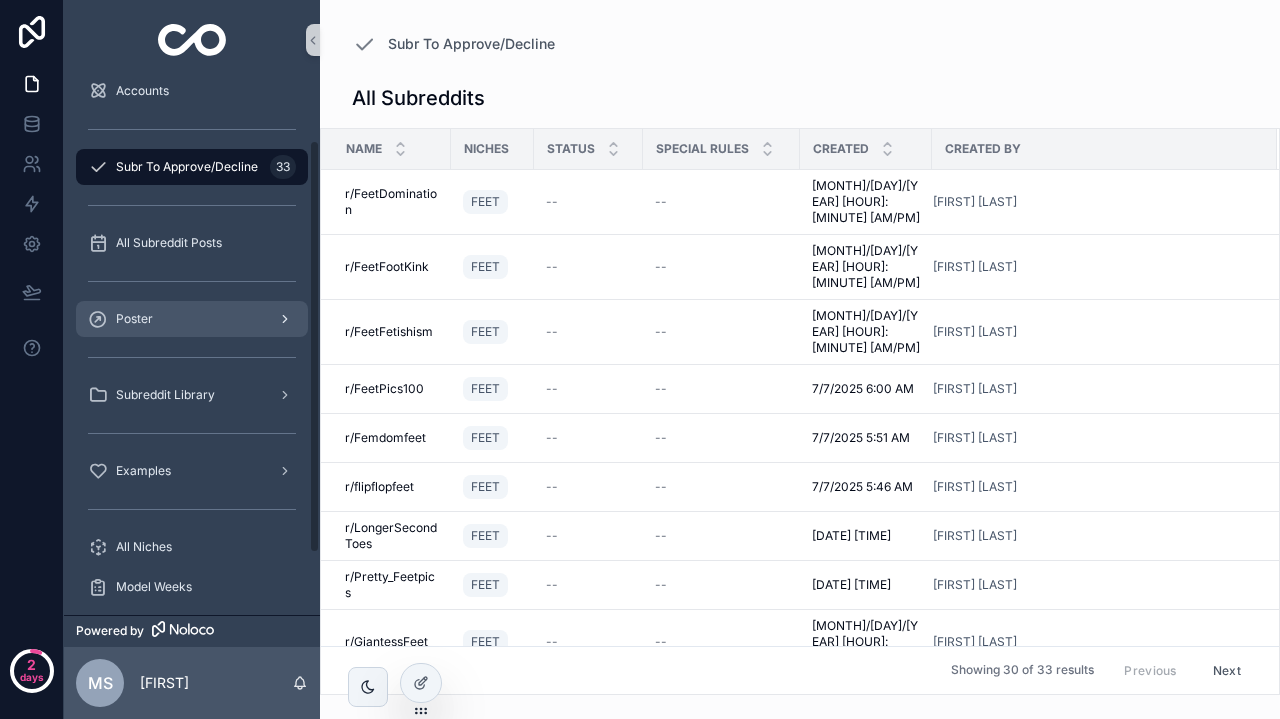 scroll, scrollTop: 138, scrollLeft: 0, axis: vertical 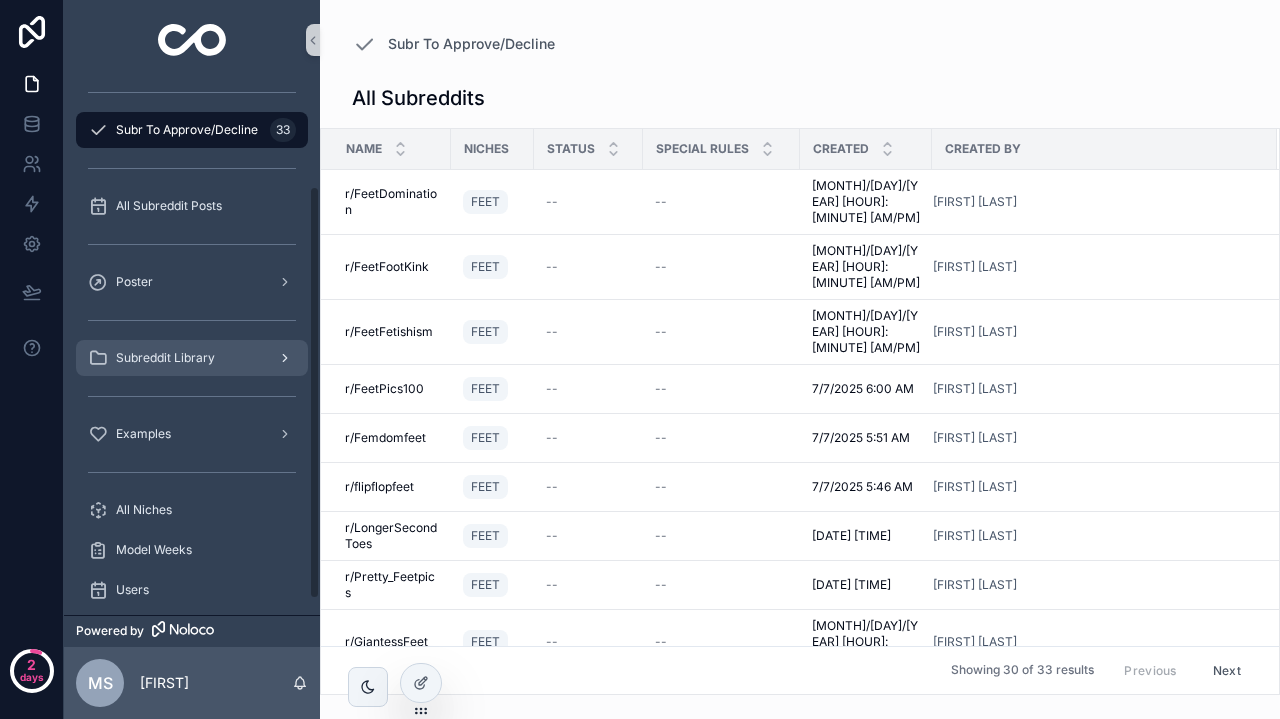 click on "Subreddit Library" at bounding box center [192, 358] 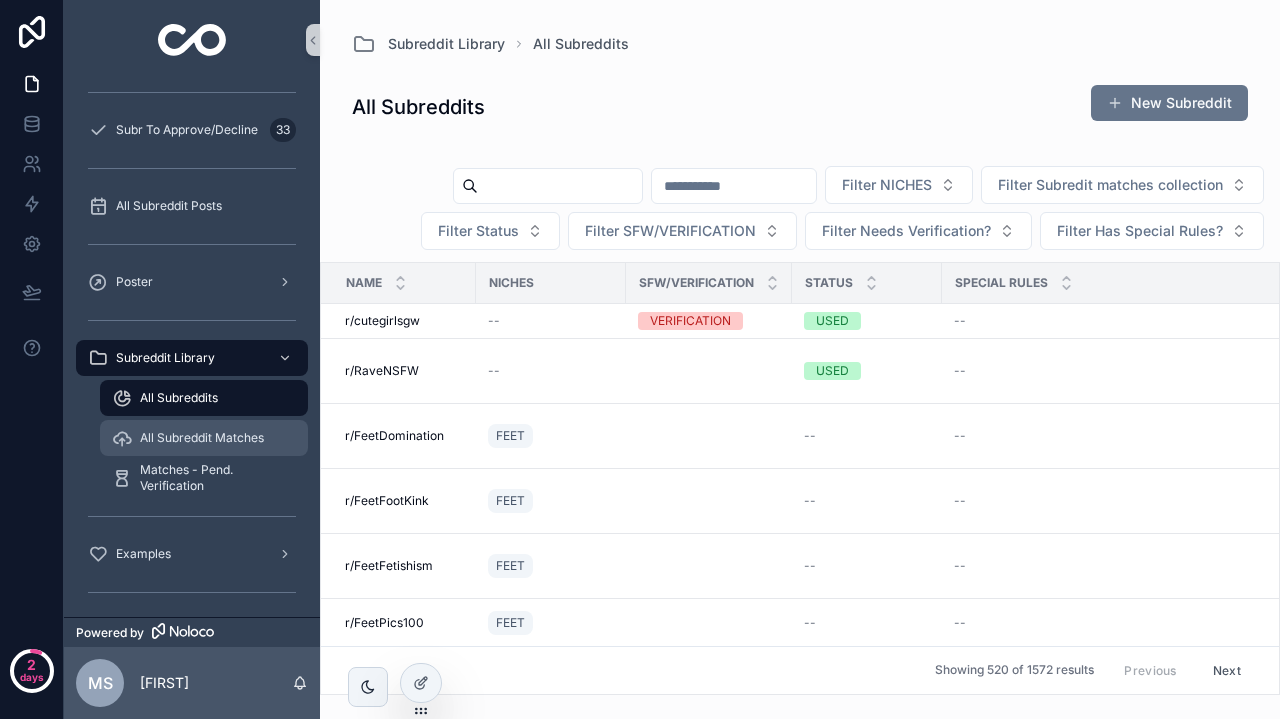 click on "All Subreddit Matches" at bounding box center (204, 438) 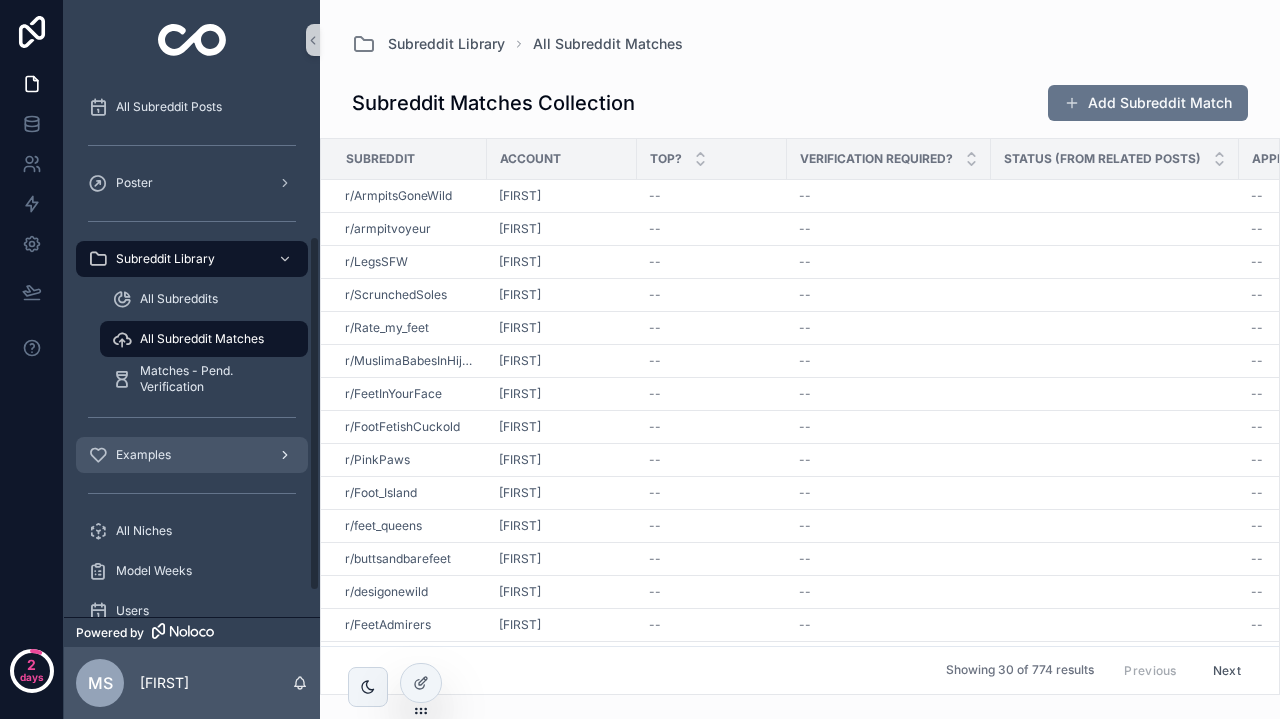 click on "Examples" at bounding box center [192, 455] 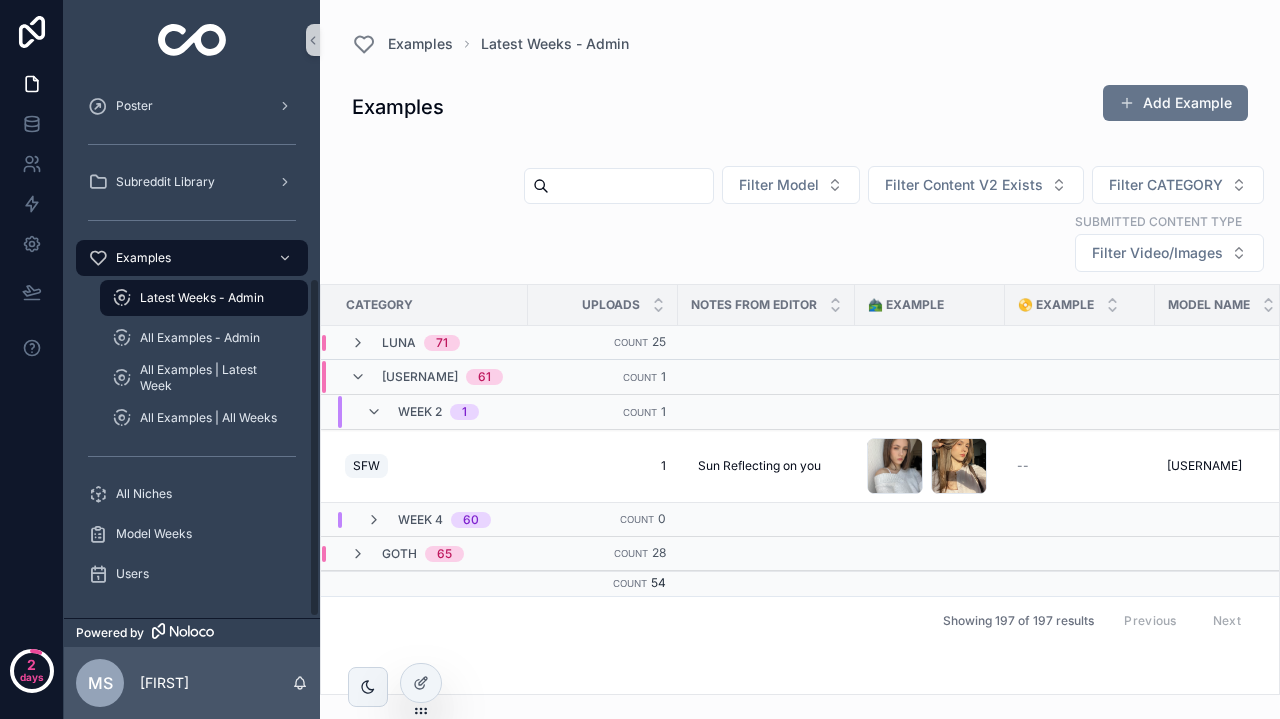 scroll, scrollTop: 314, scrollLeft: 0, axis: vertical 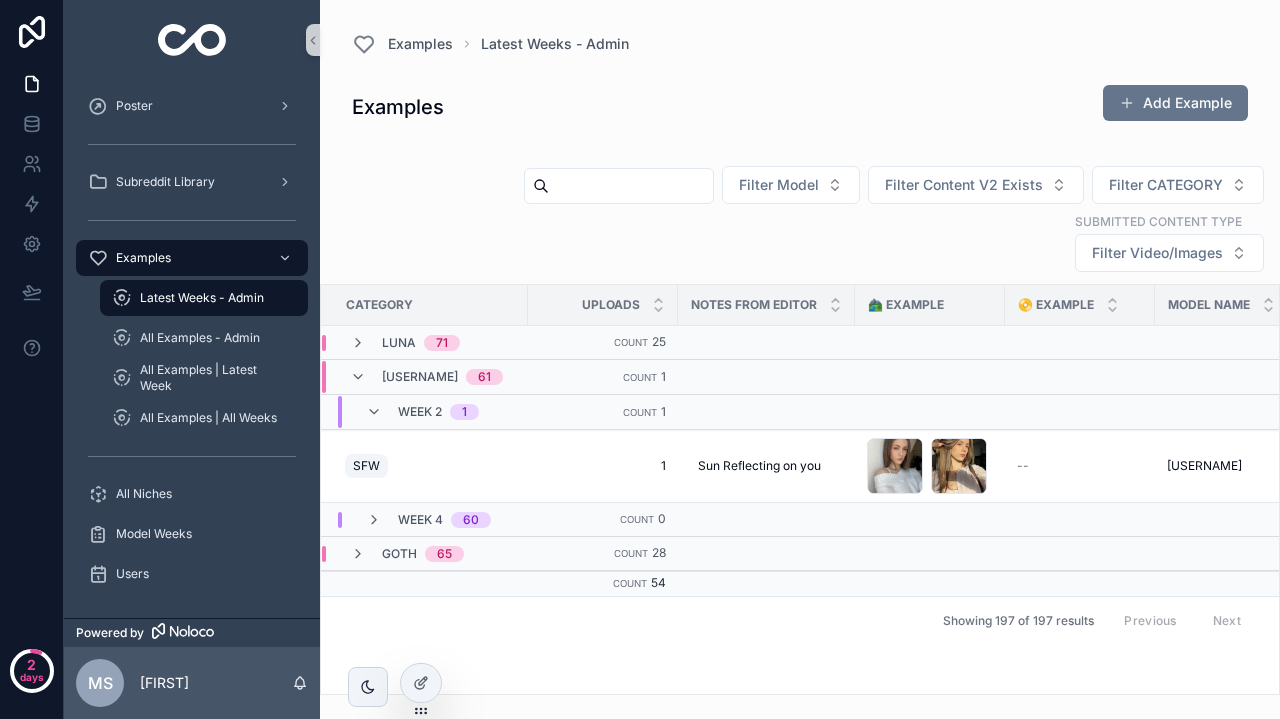 click on "WEEK 4 60" at bounding box center (428, 520) 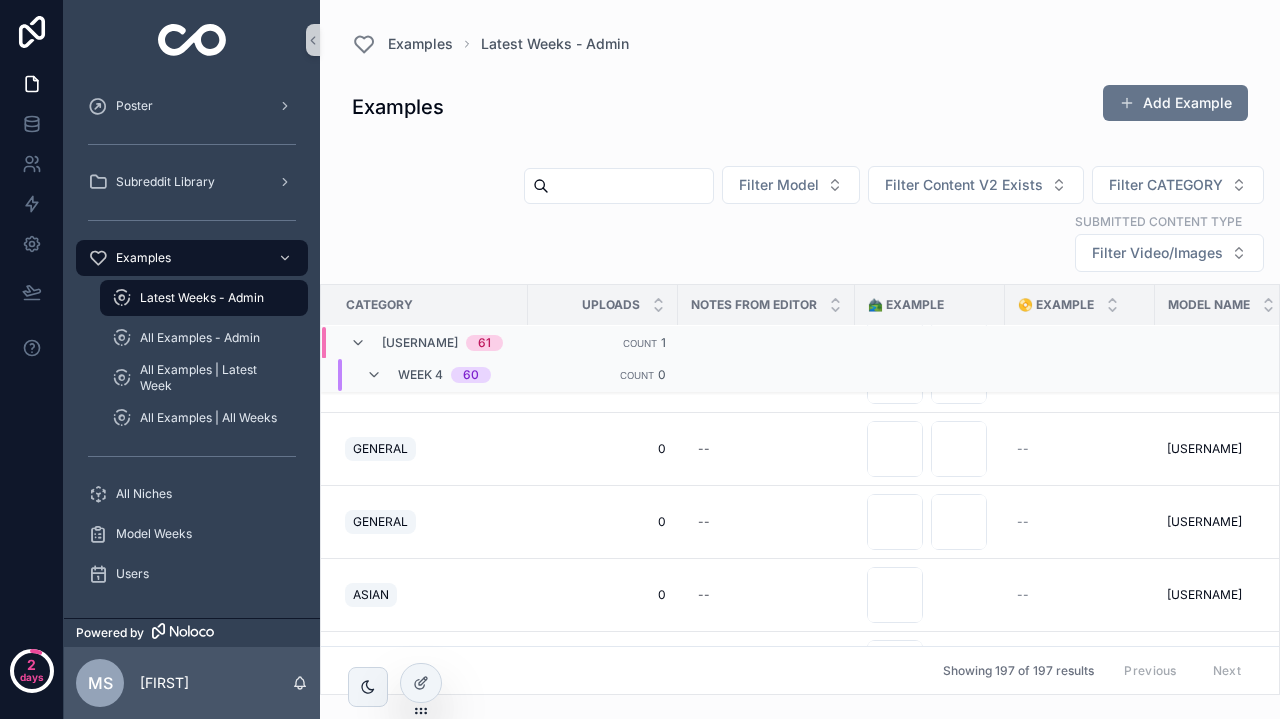 scroll, scrollTop: 1520, scrollLeft: 0, axis: vertical 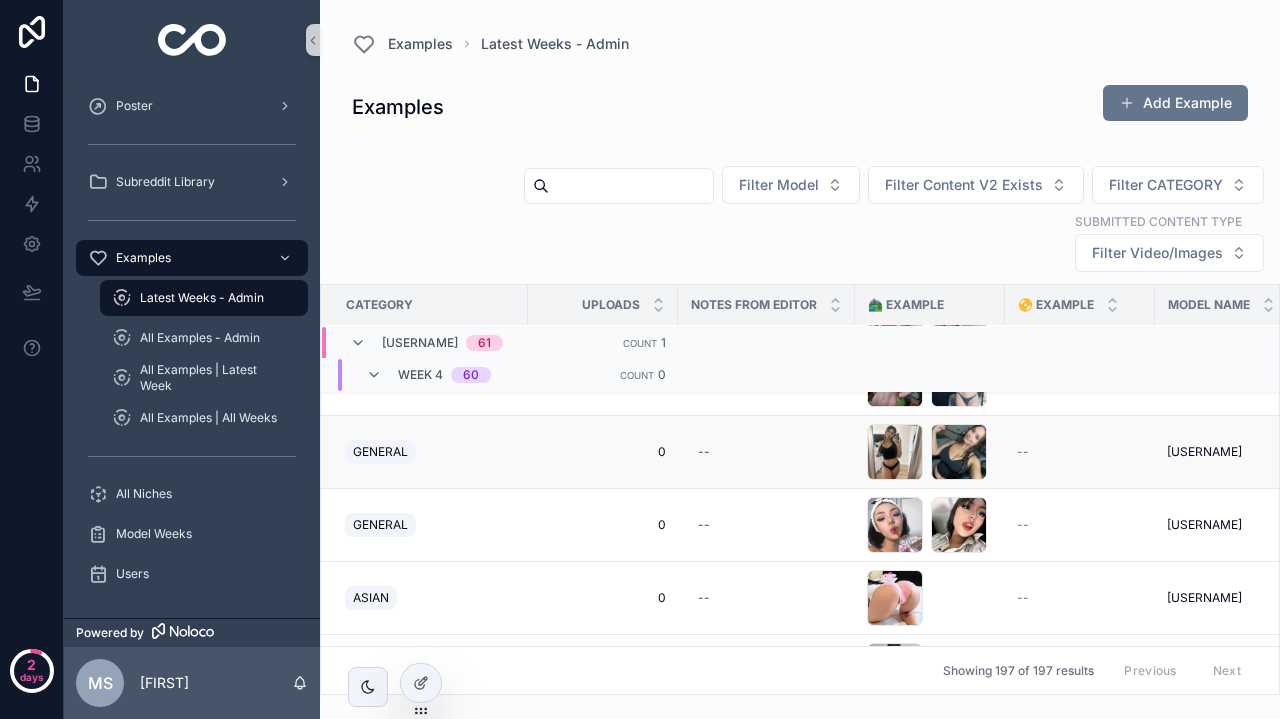click on "0 0" at bounding box center (603, 452) 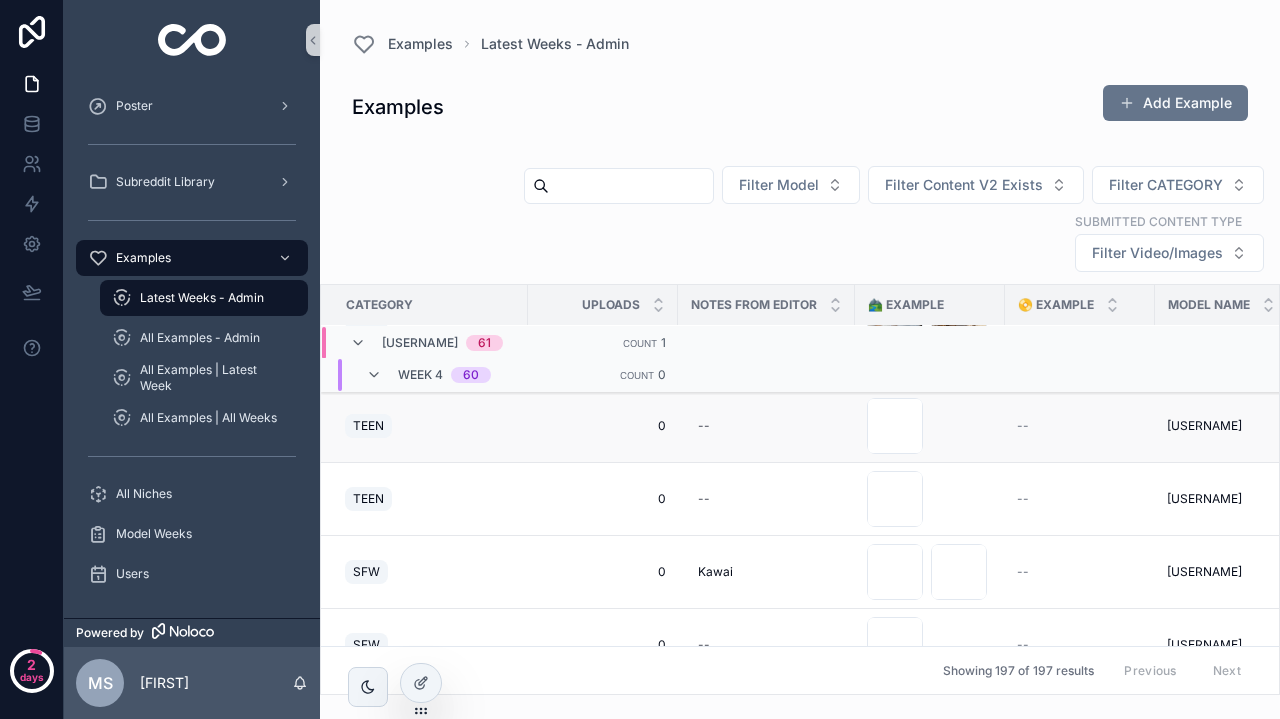 scroll, scrollTop: 150, scrollLeft: 0, axis: vertical 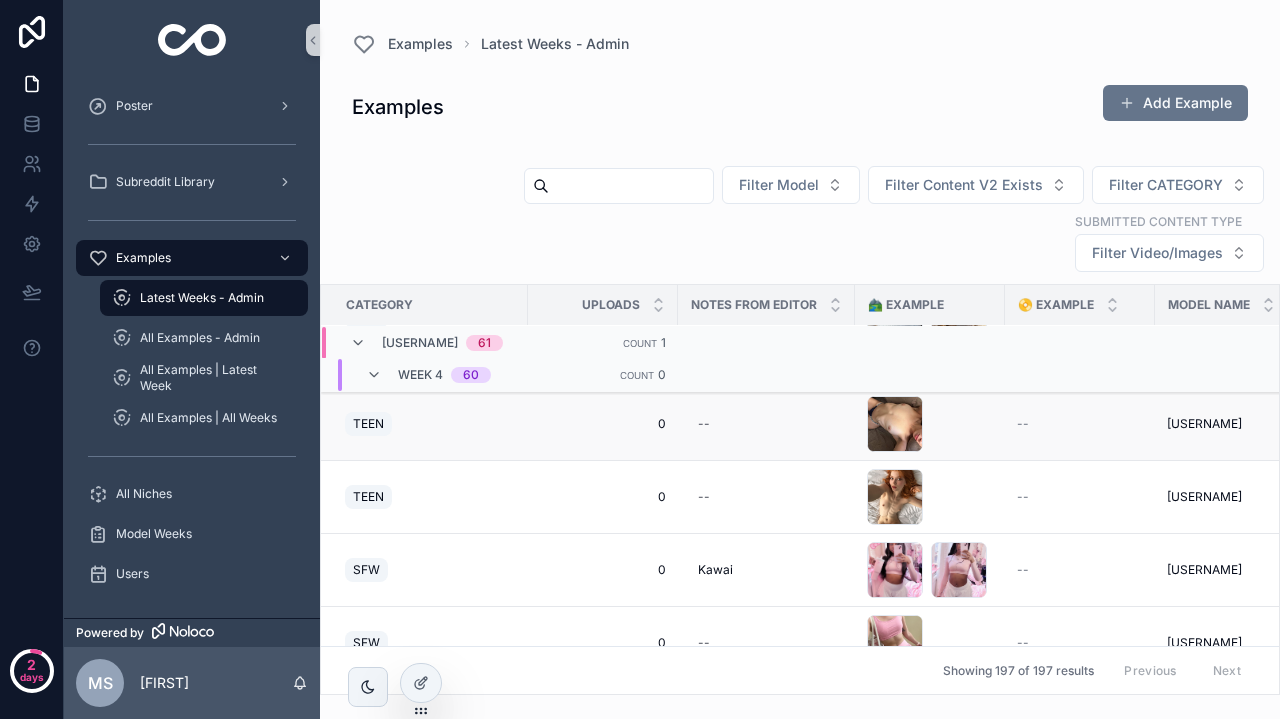 click on "0" at bounding box center [603, 424] 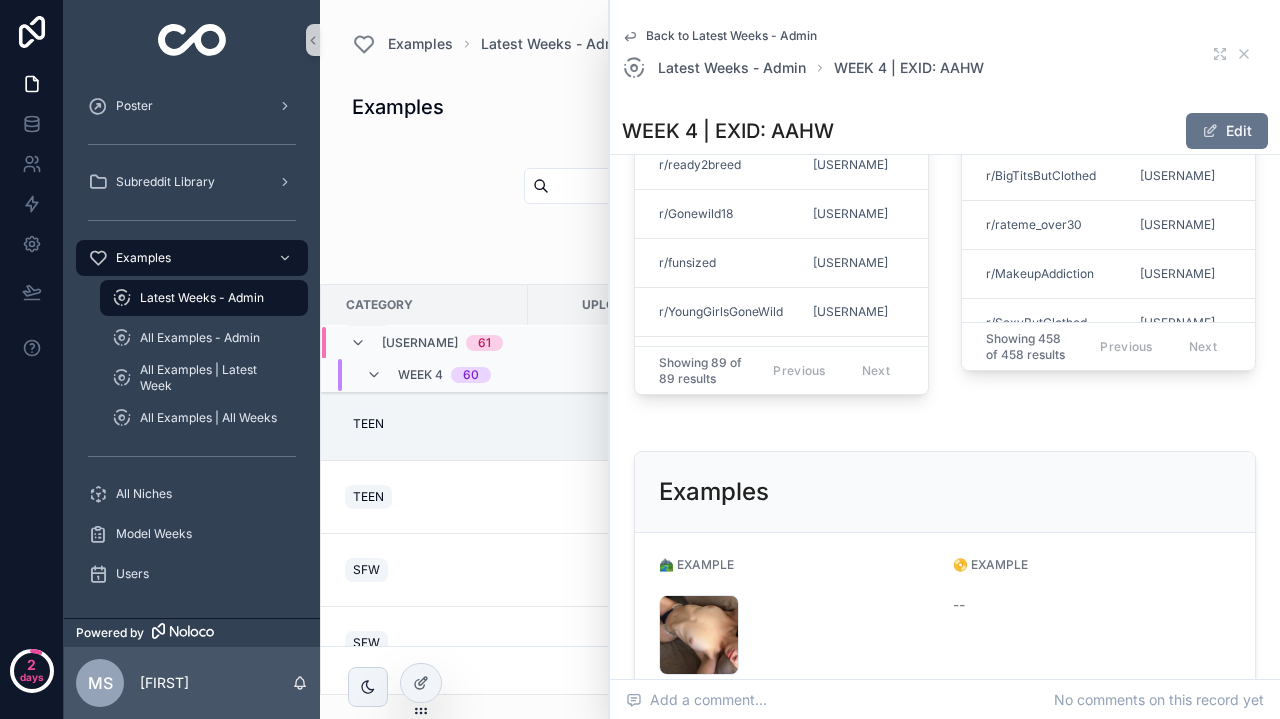 scroll, scrollTop: 1294, scrollLeft: 0, axis: vertical 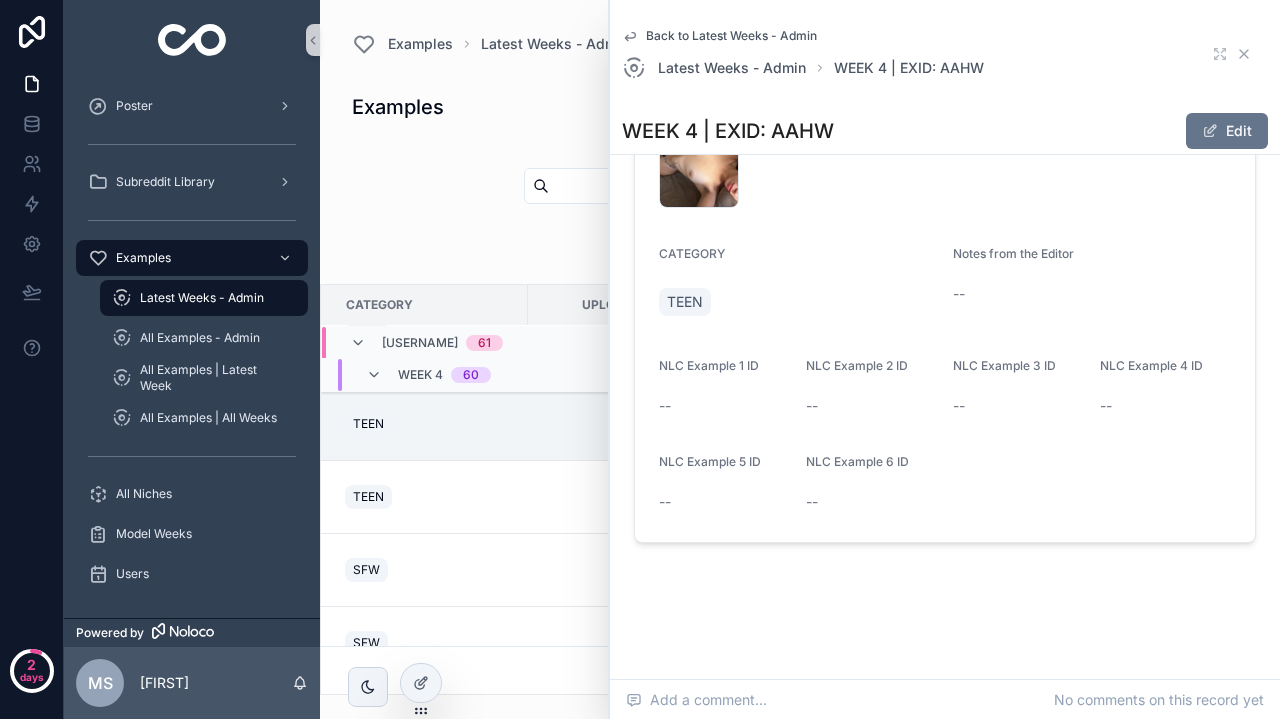 click 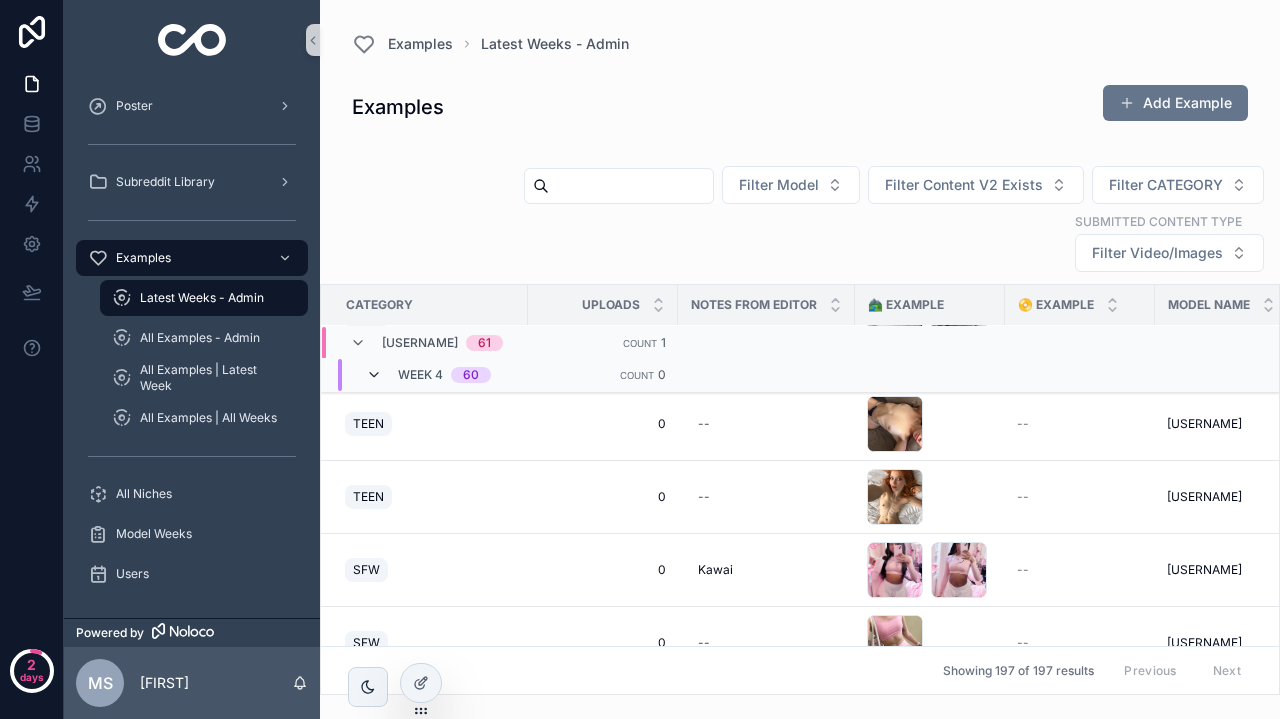 click at bounding box center [374, 375] 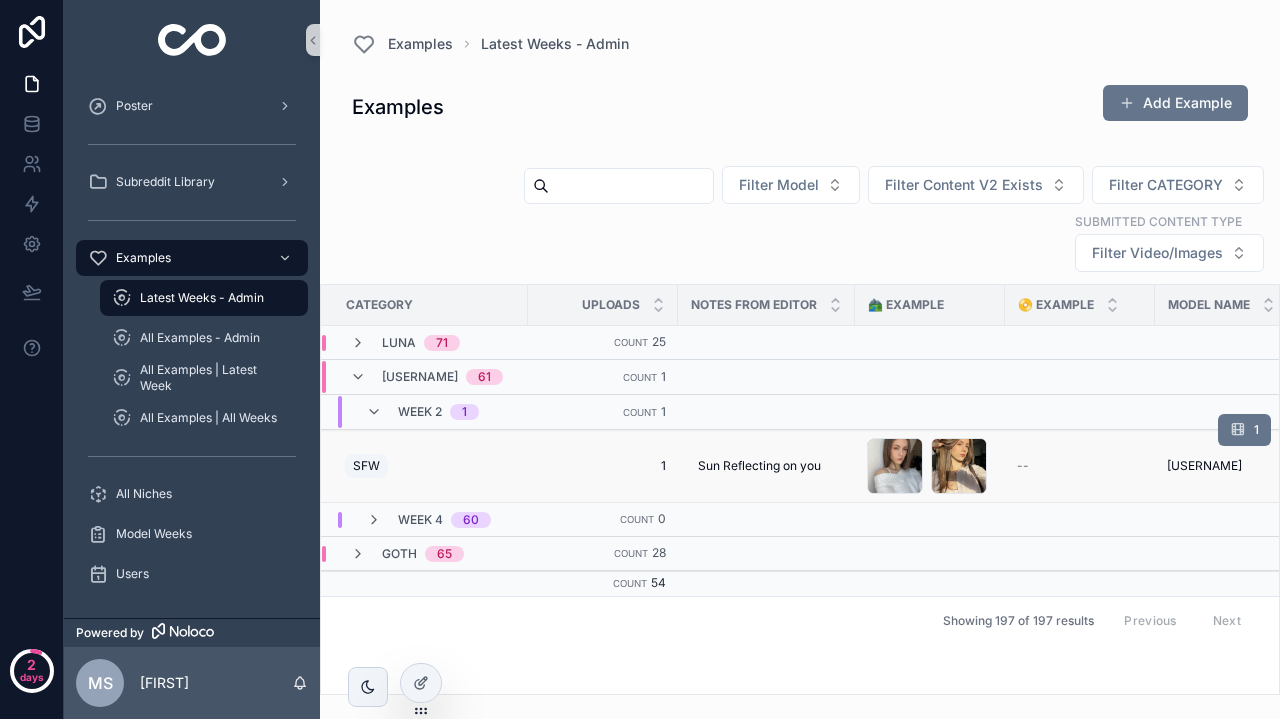 scroll, scrollTop: 0, scrollLeft: 0, axis: both 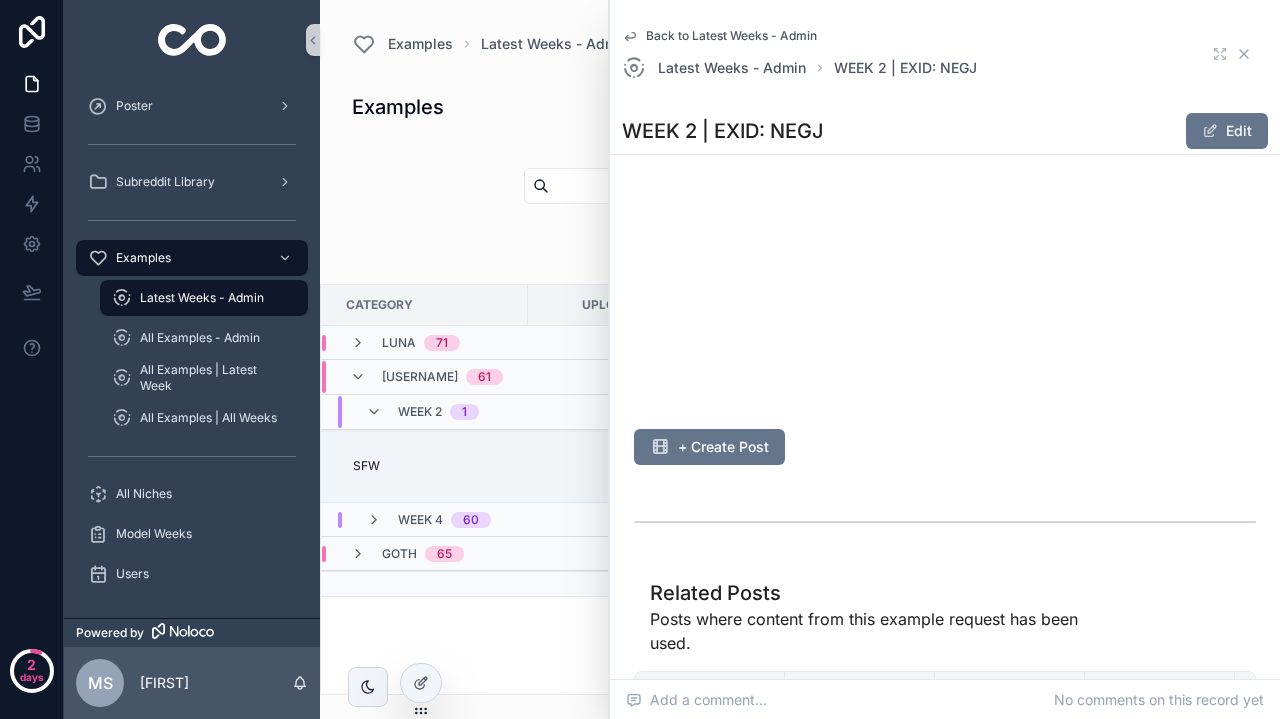 click 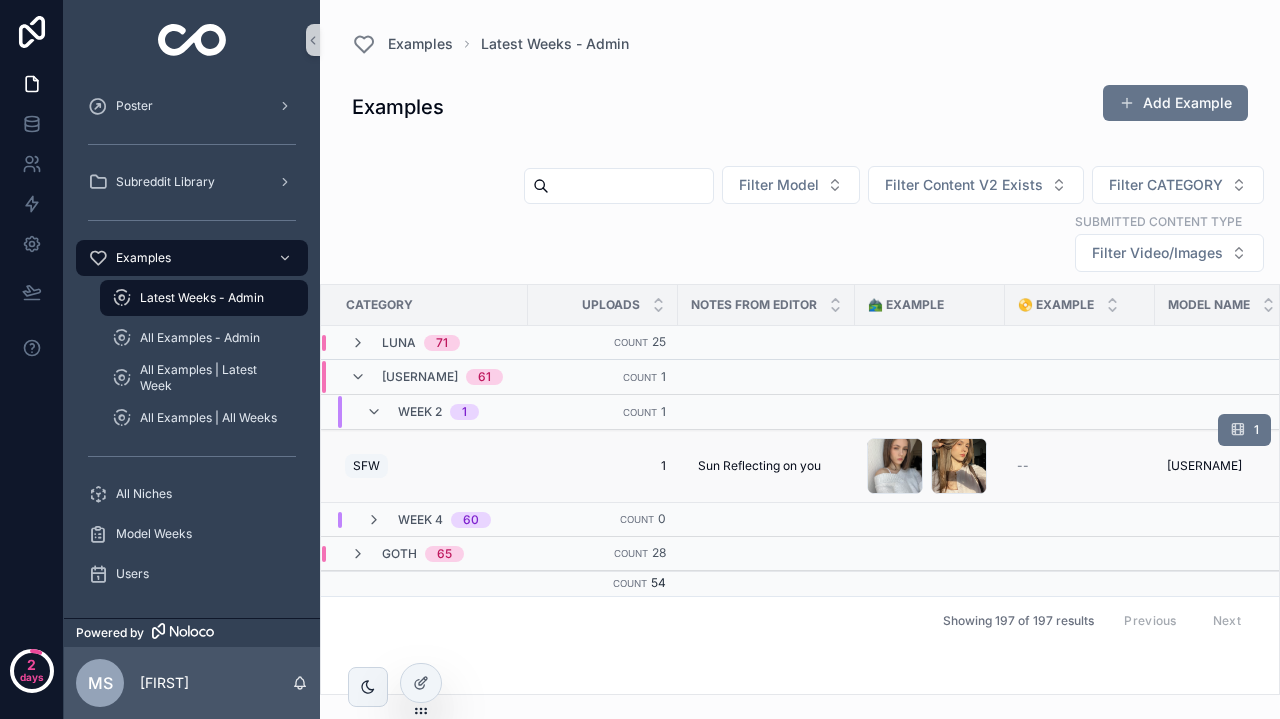 click on "SFW" at bounding box center [424, 466] 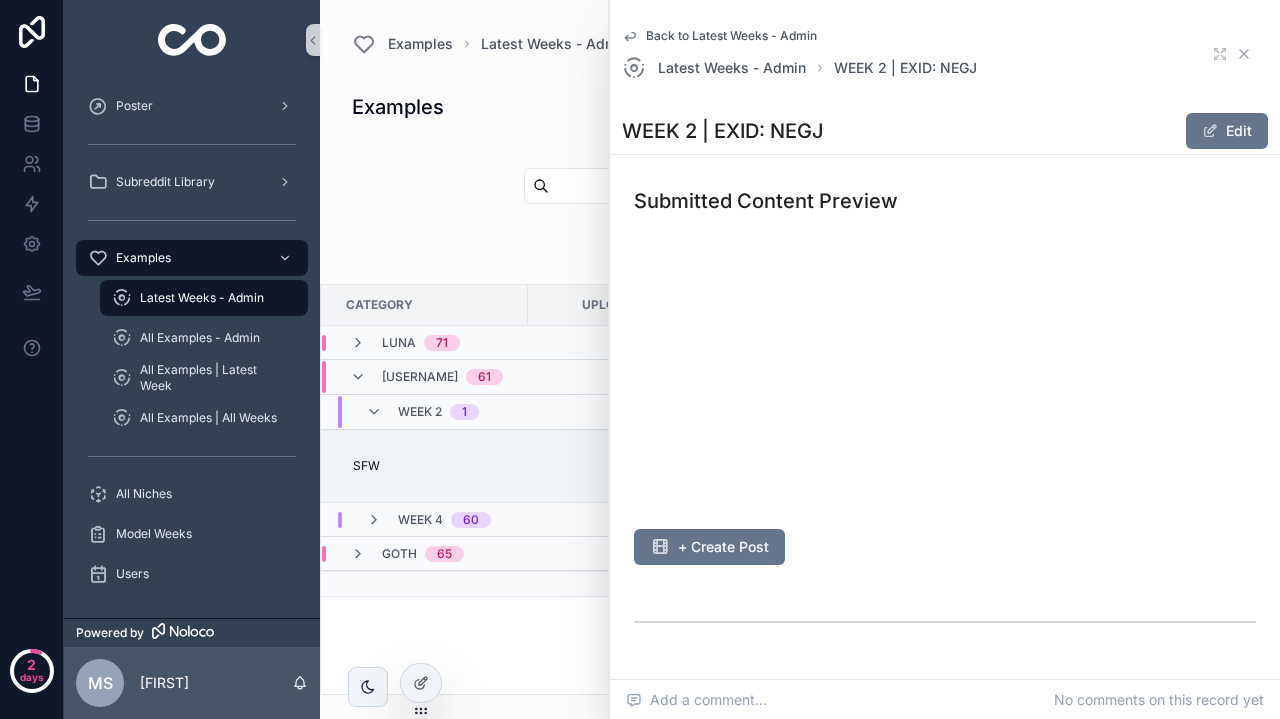 click 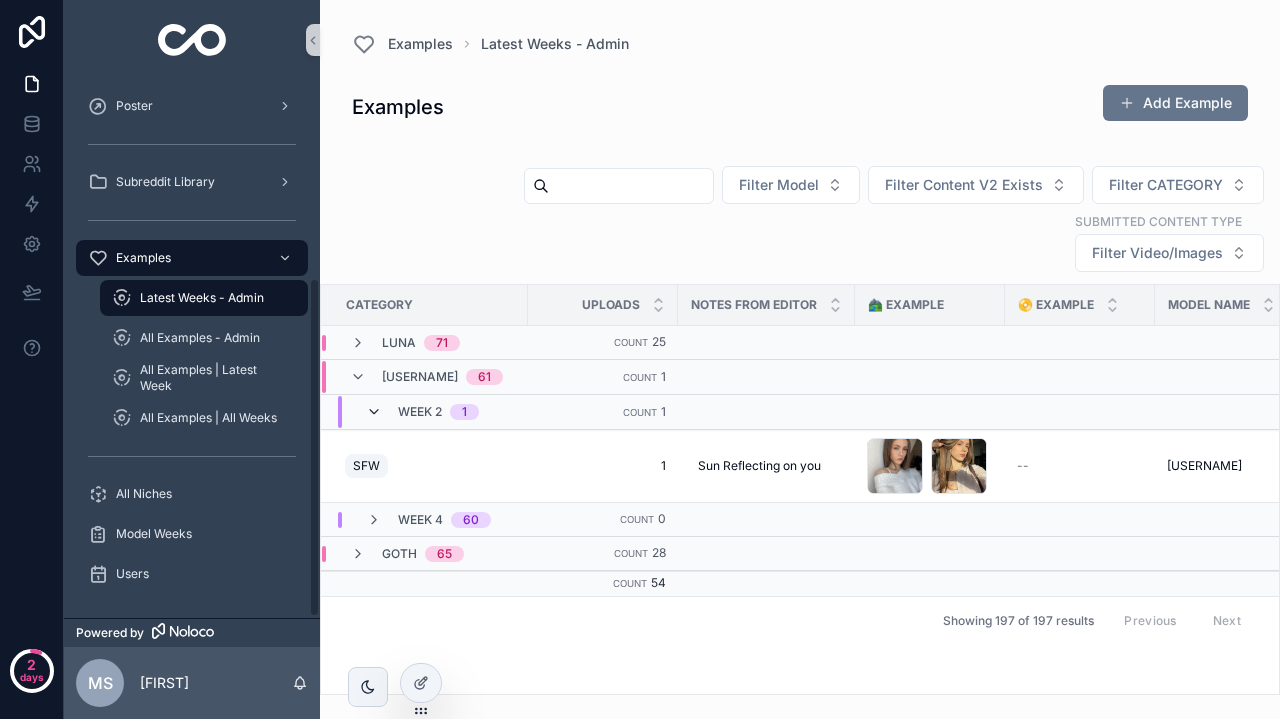click at bounding box center (374, 412) 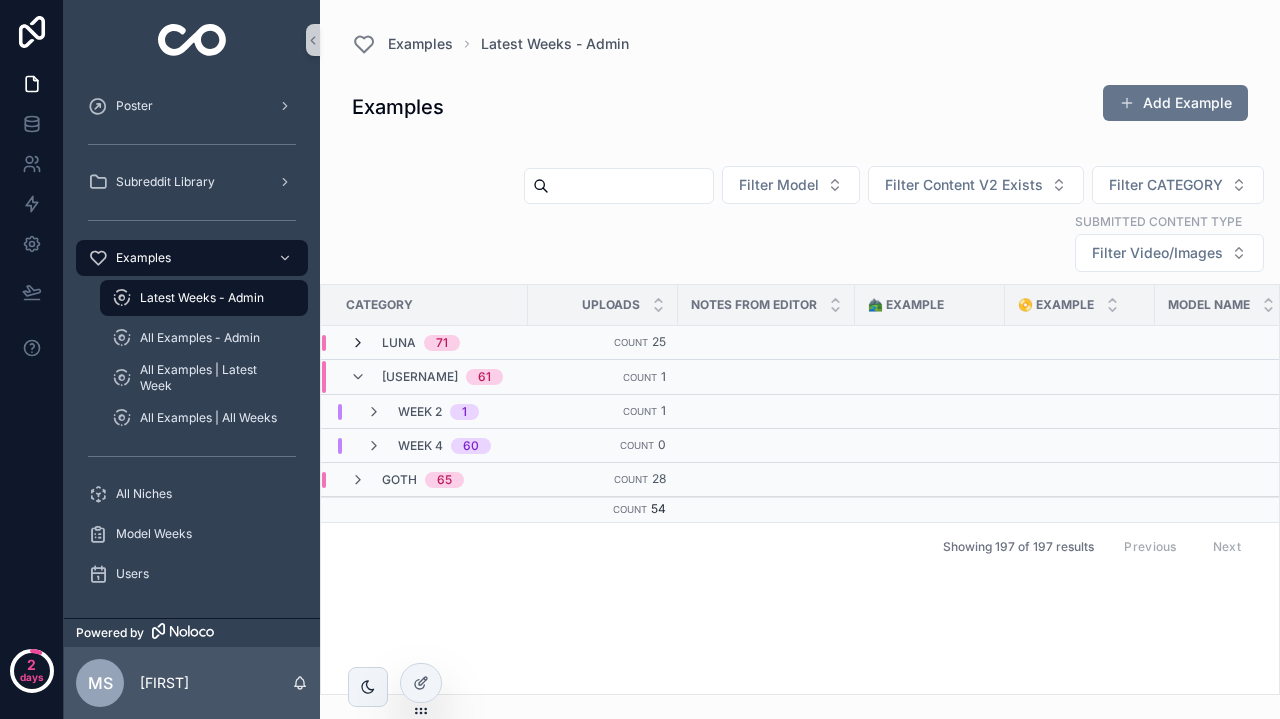click at bounding box center (358, 343) 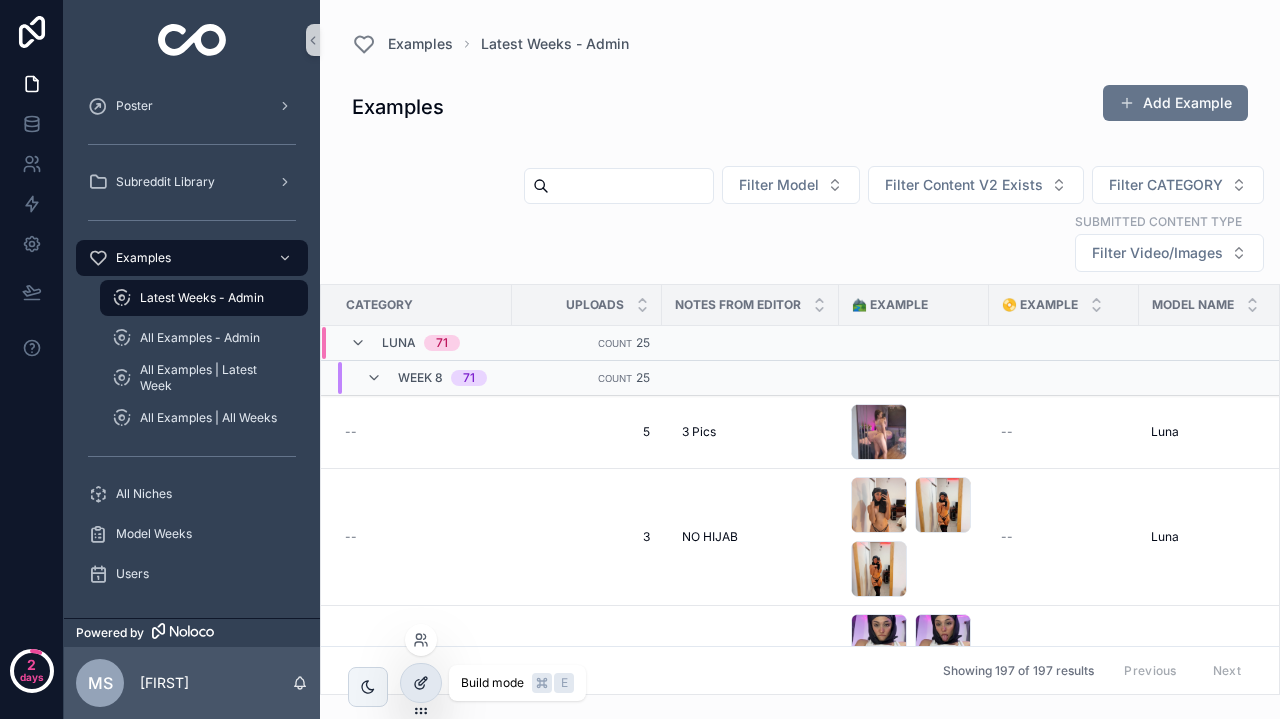 click 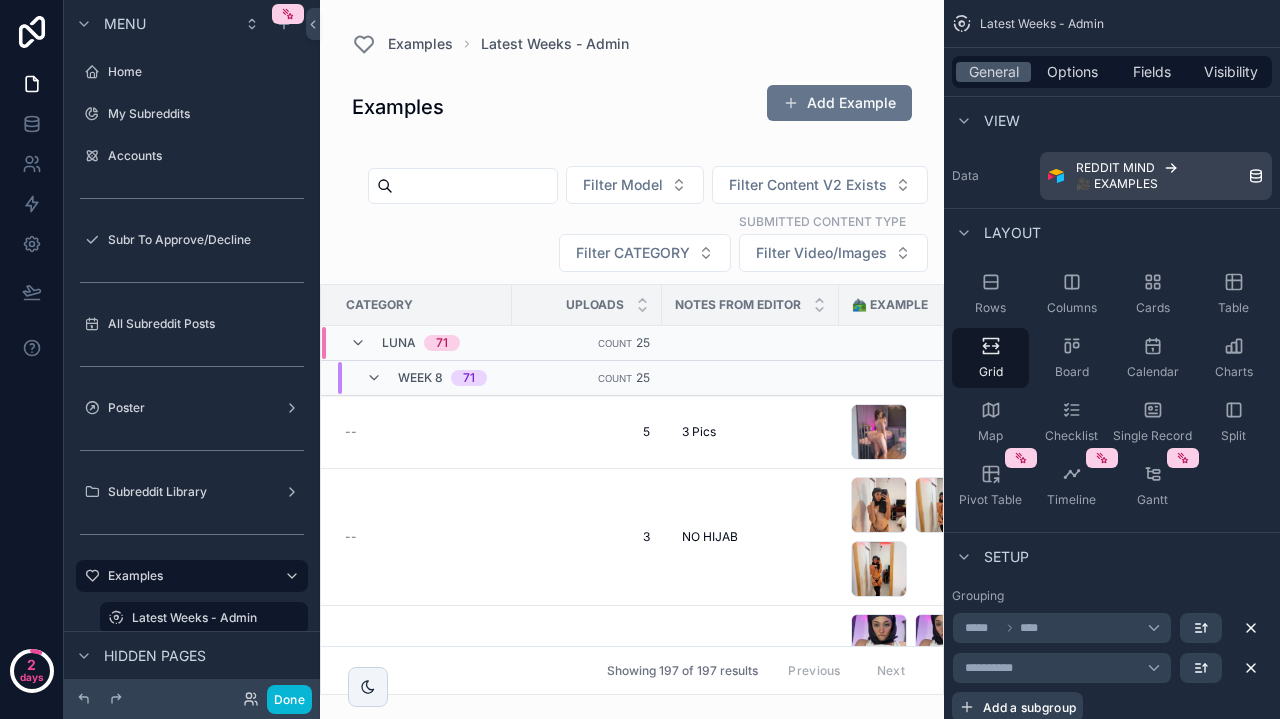 click at bounding box center (632, 359) 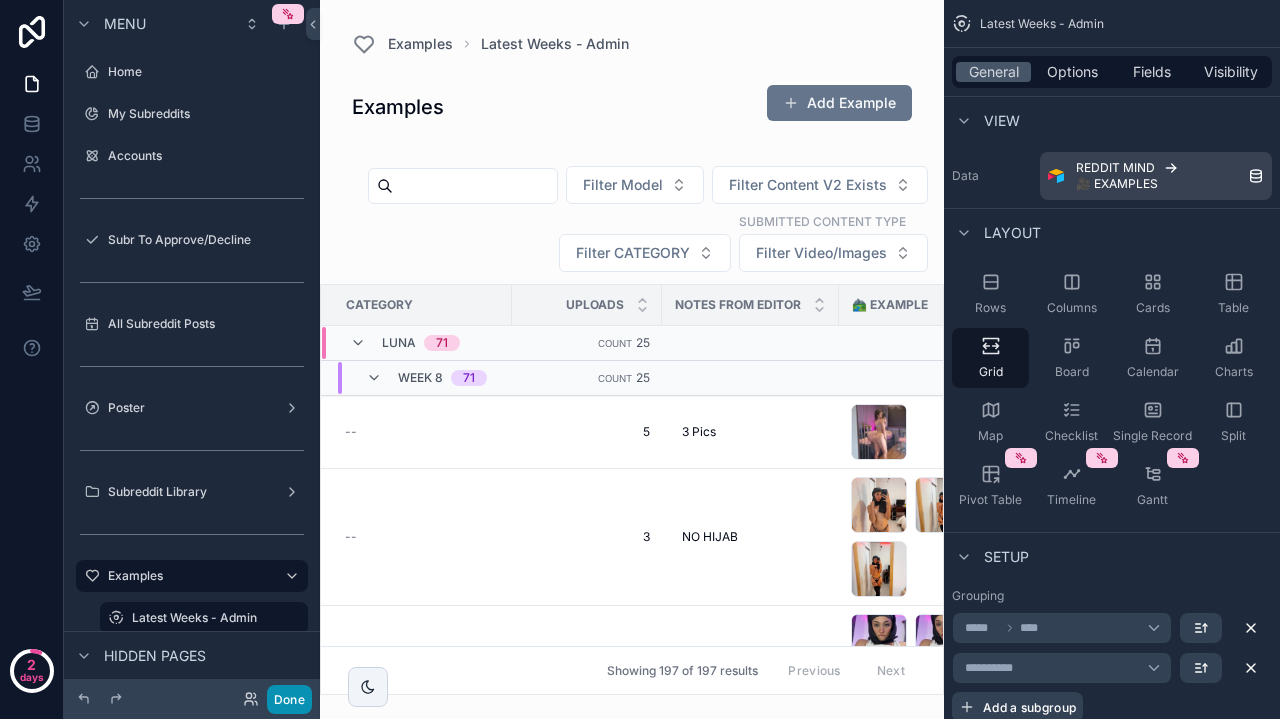 click on "Done" at bounding box center (289, 699) 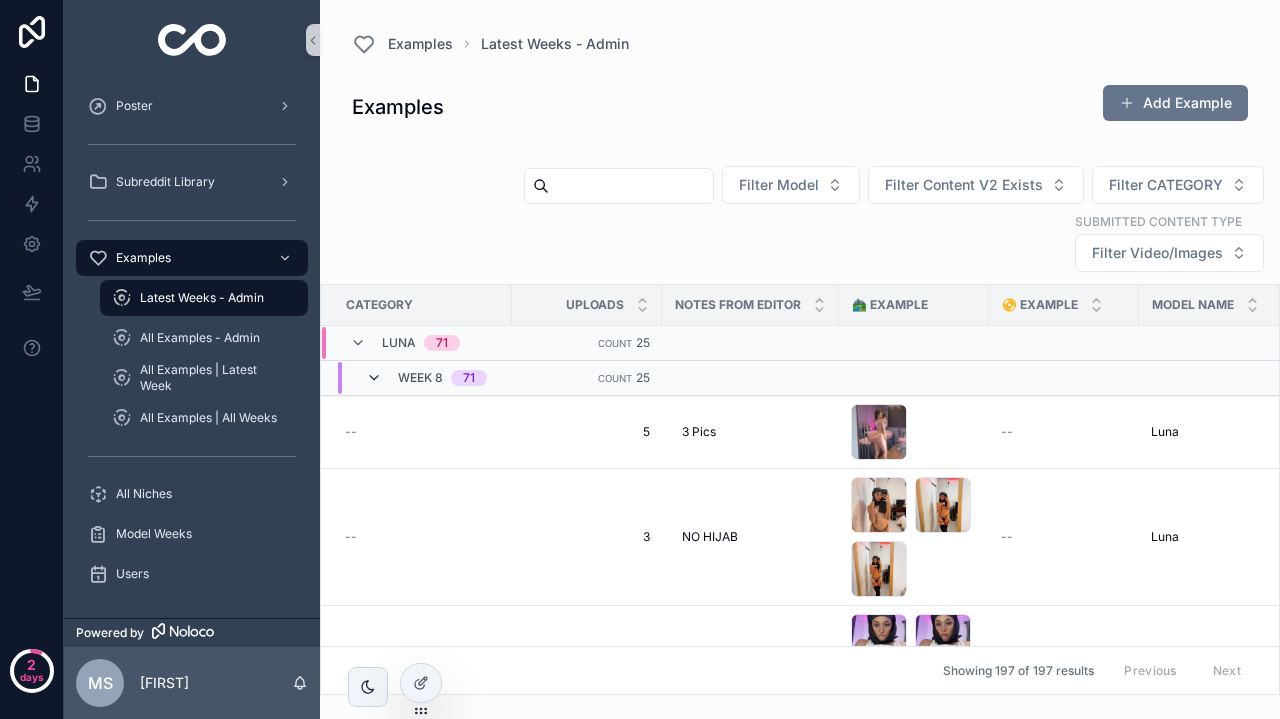 click at bounding box center [374, 378] 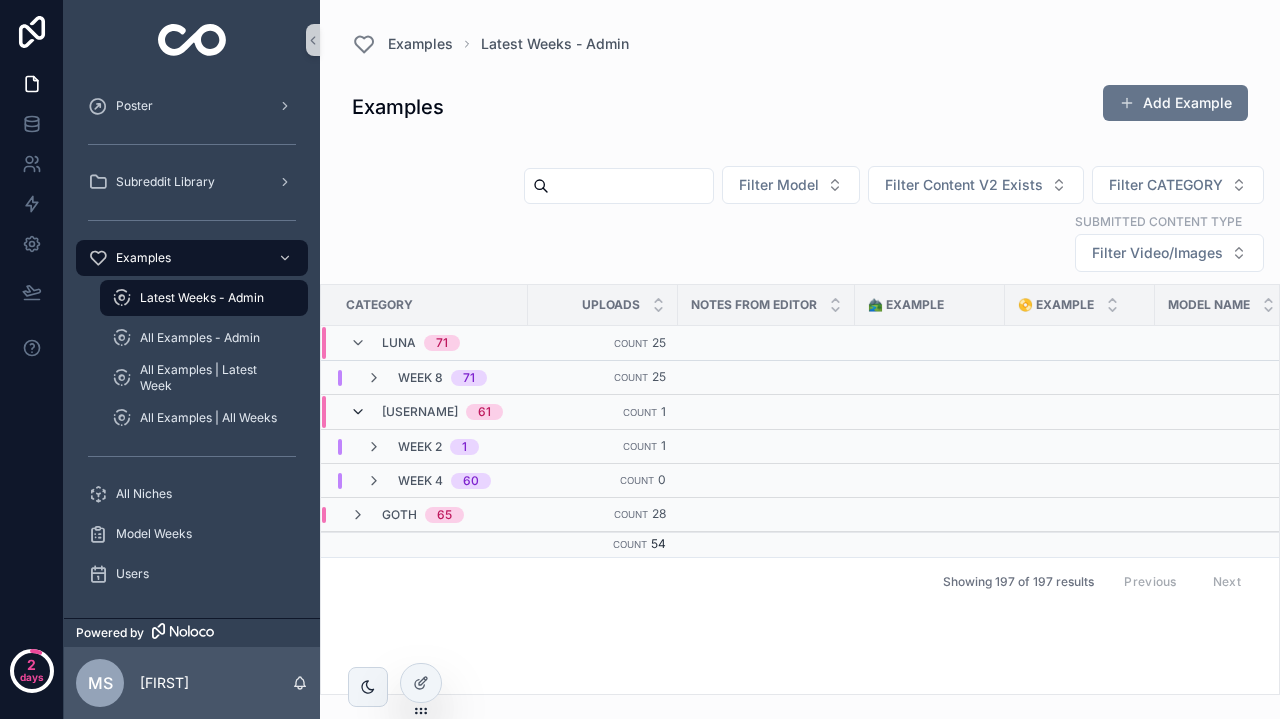 click at bounding box center [358, 412] 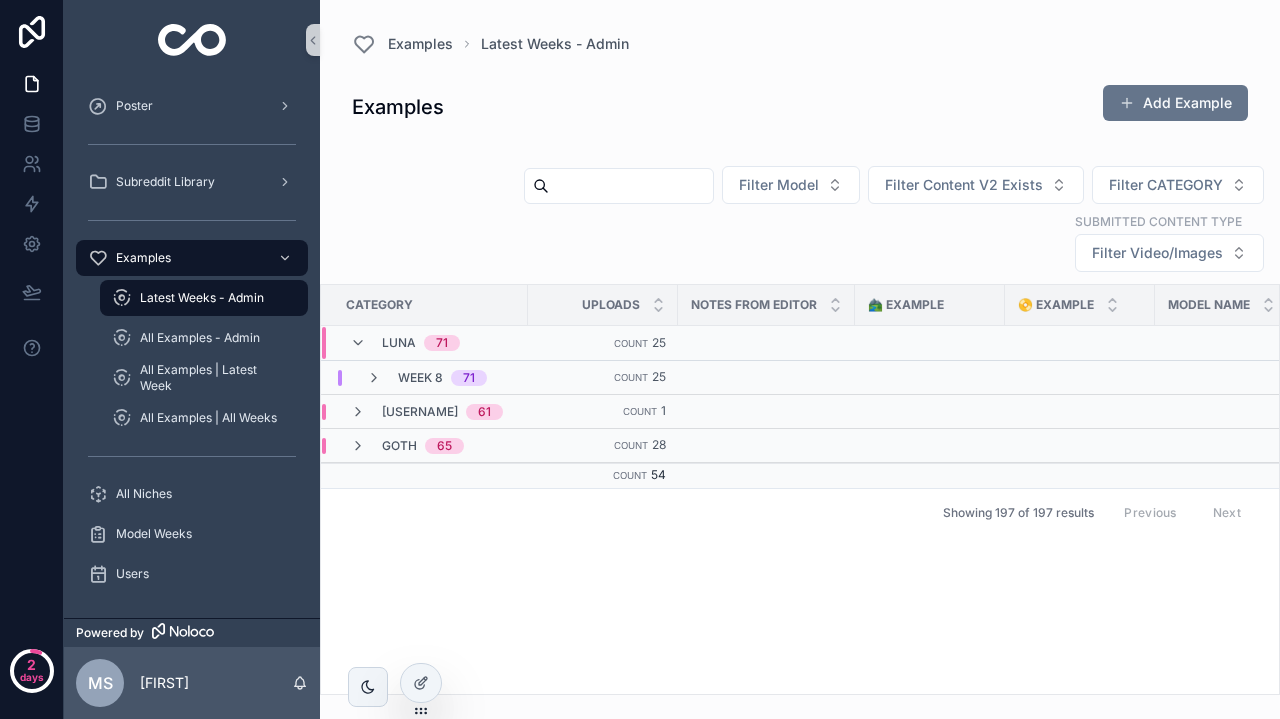 click on "[FIRST] 65" at bounding box center [424, 446] 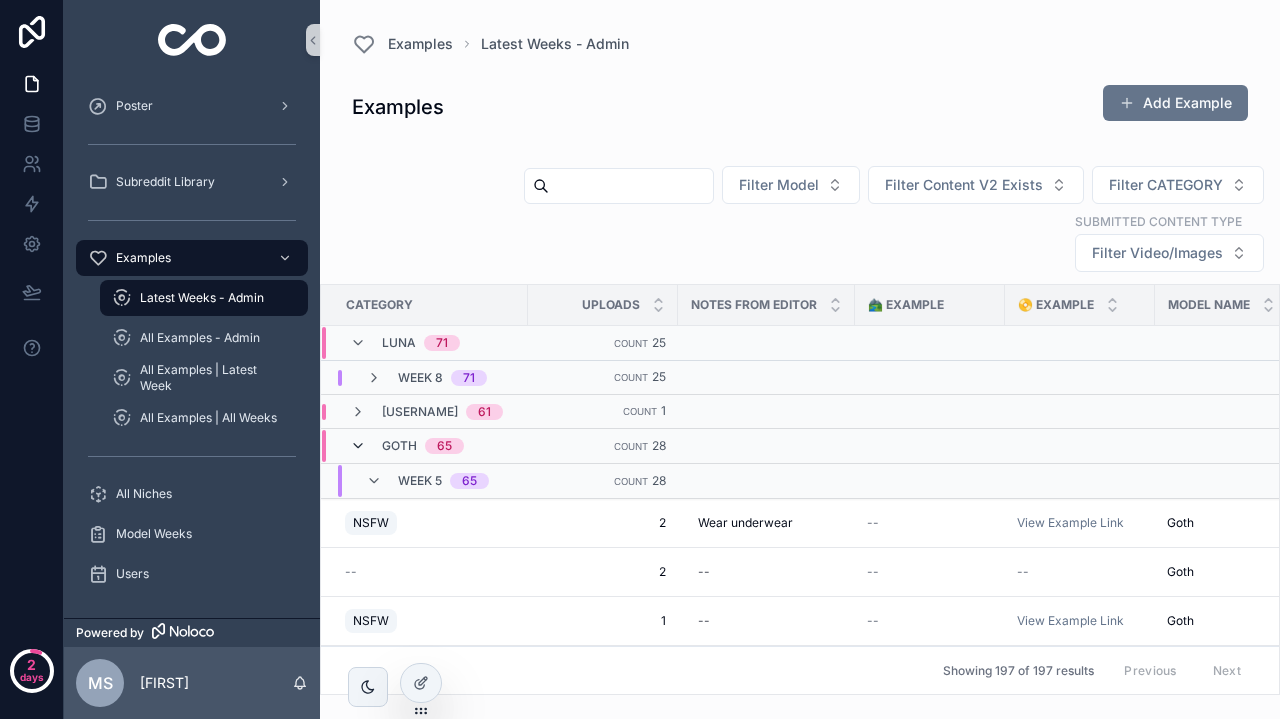 click at bounding box center [358, 446] 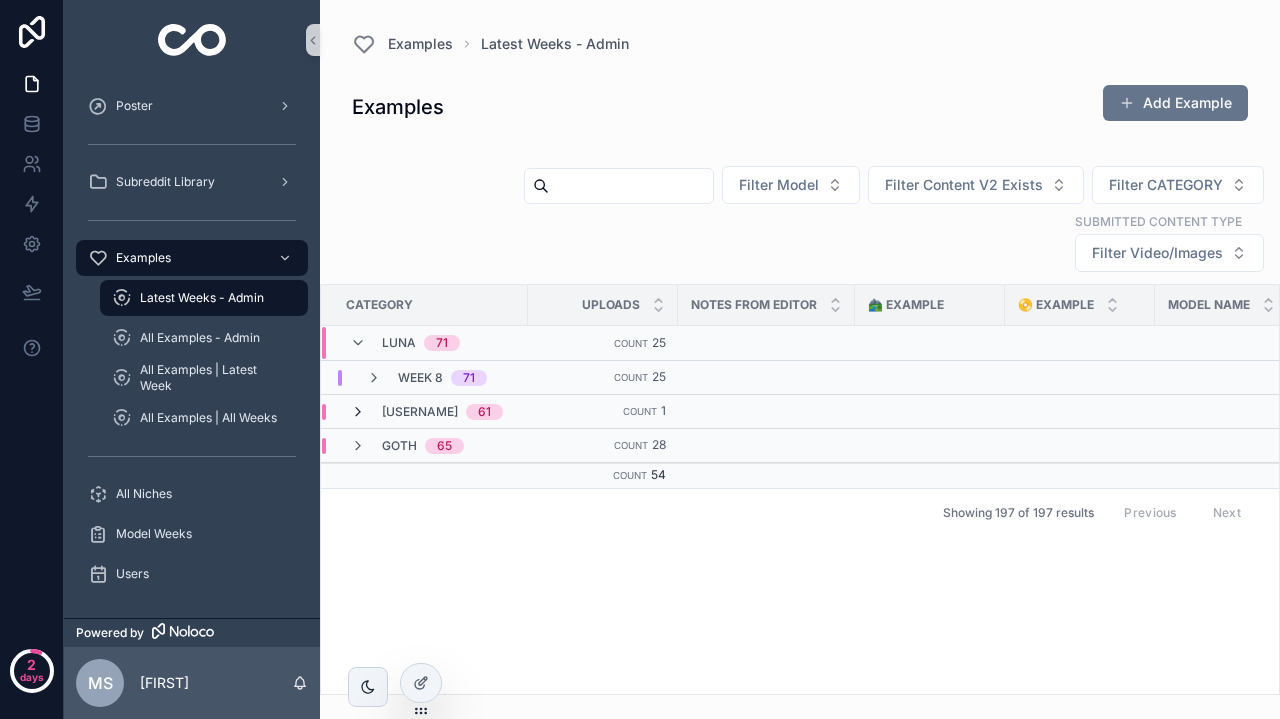 click at bounding box center [358, 412] 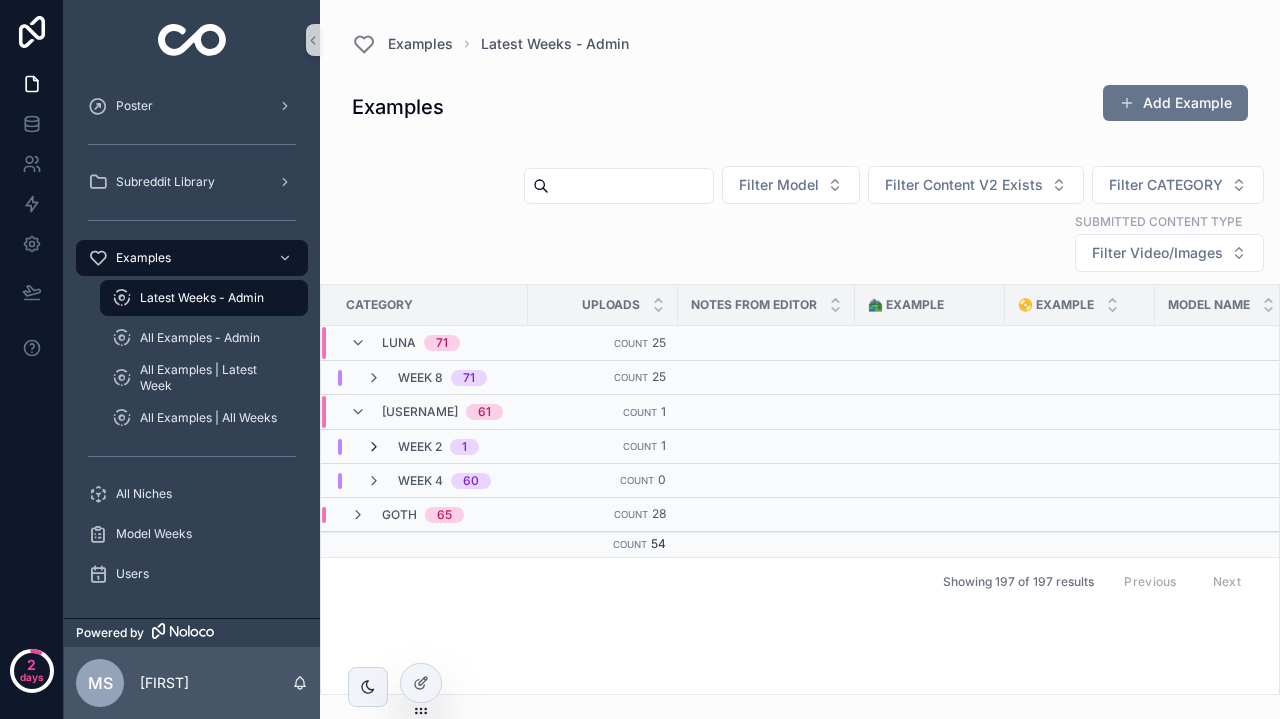 click at bounding box center (374, 447) 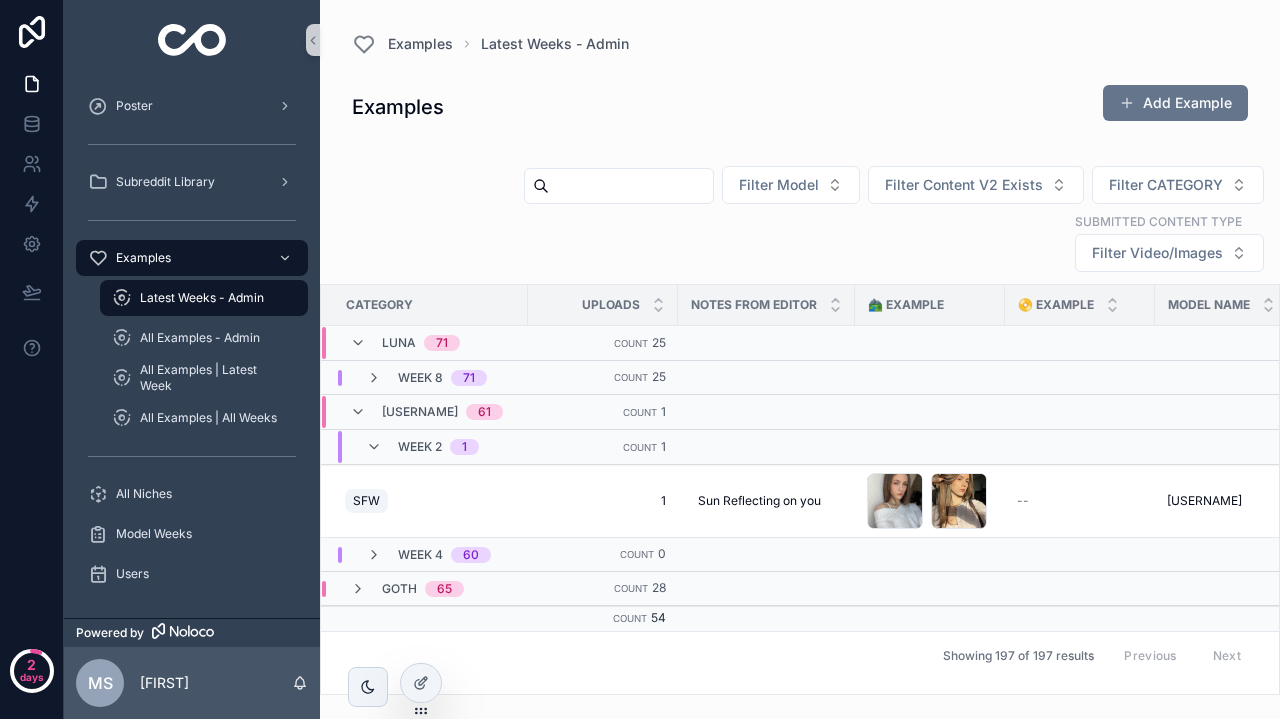 click at bounding box center [374, 447] 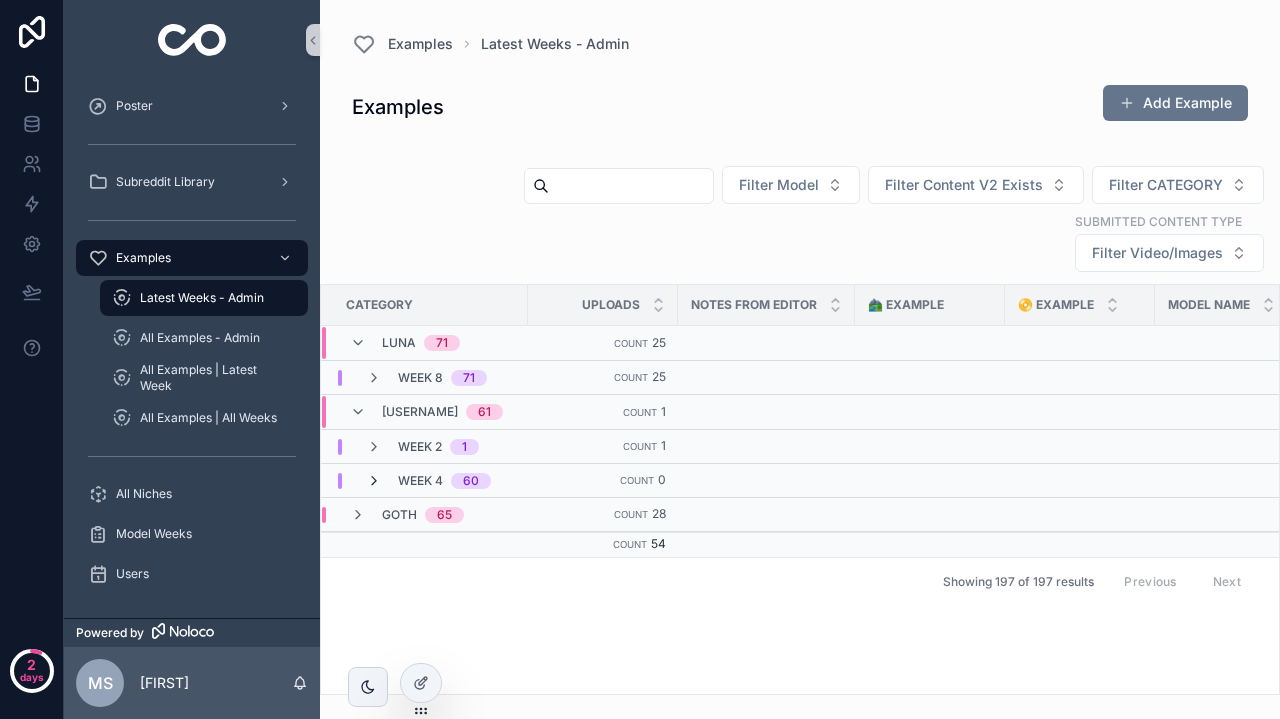 click at bounding box center [374, 481] 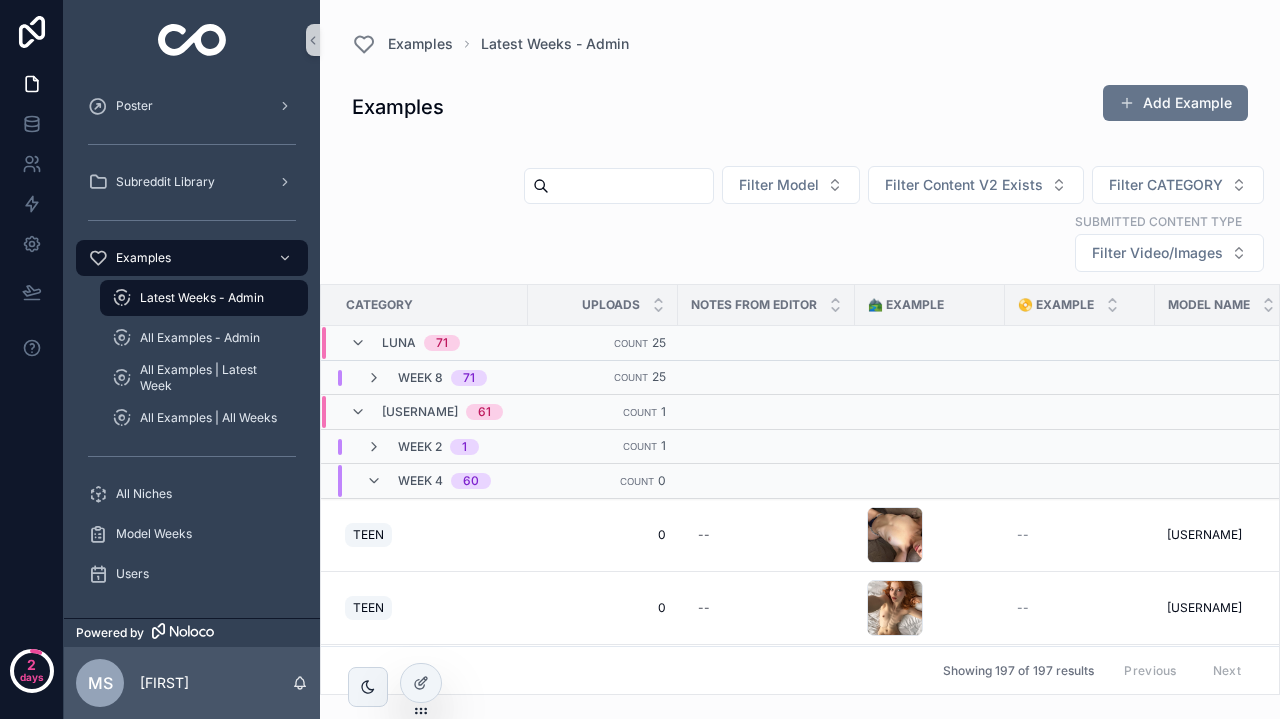 click at bounding box center [374, 481] 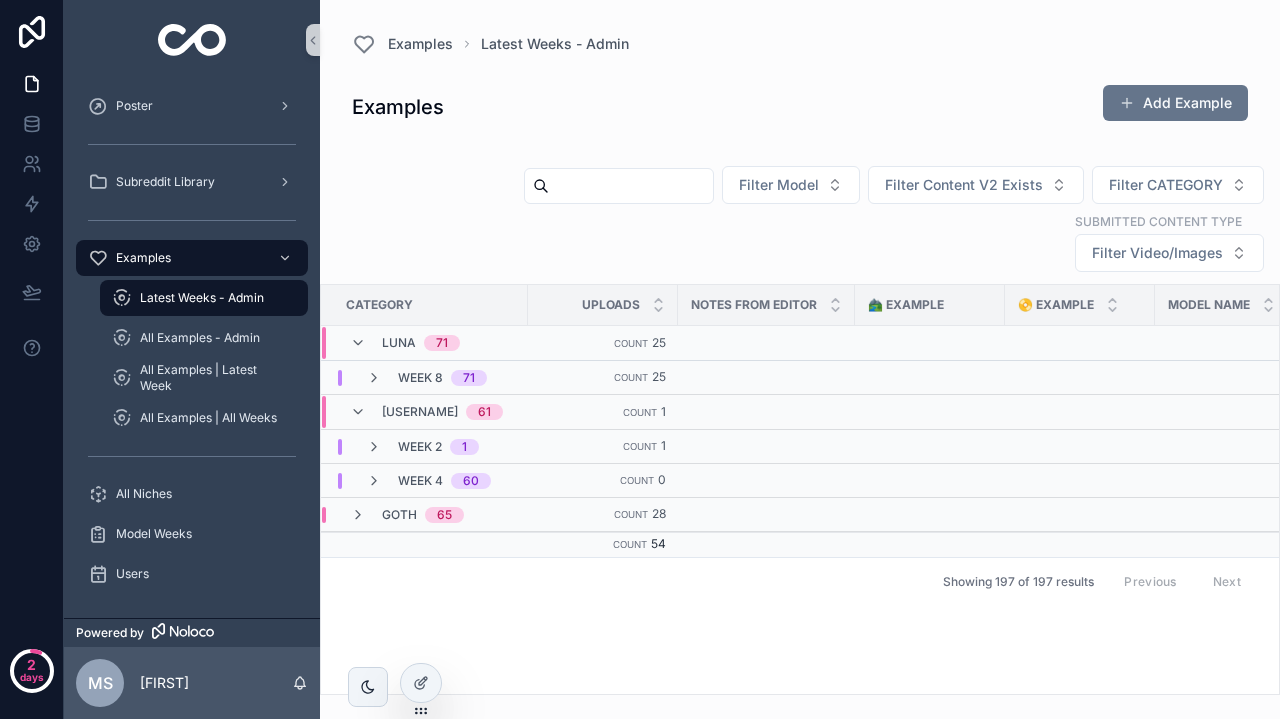 click at bounding box center (374, 481) 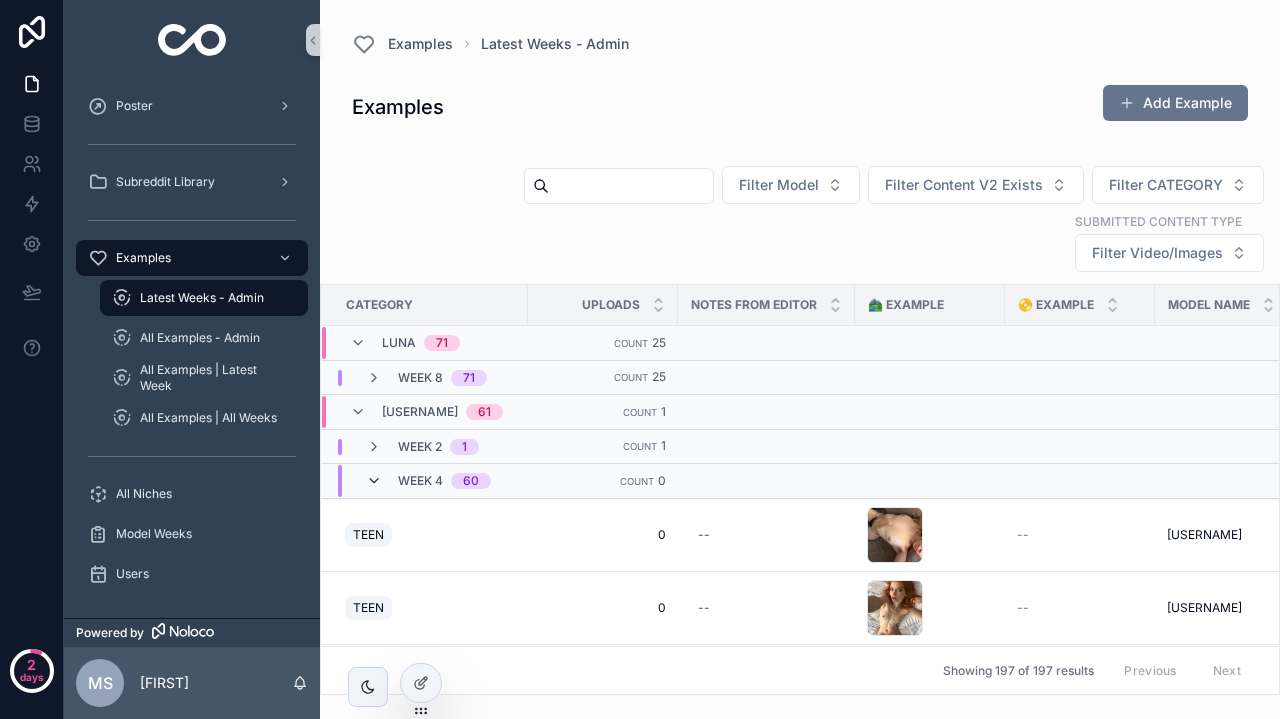 click at bounding box center [374, 481] 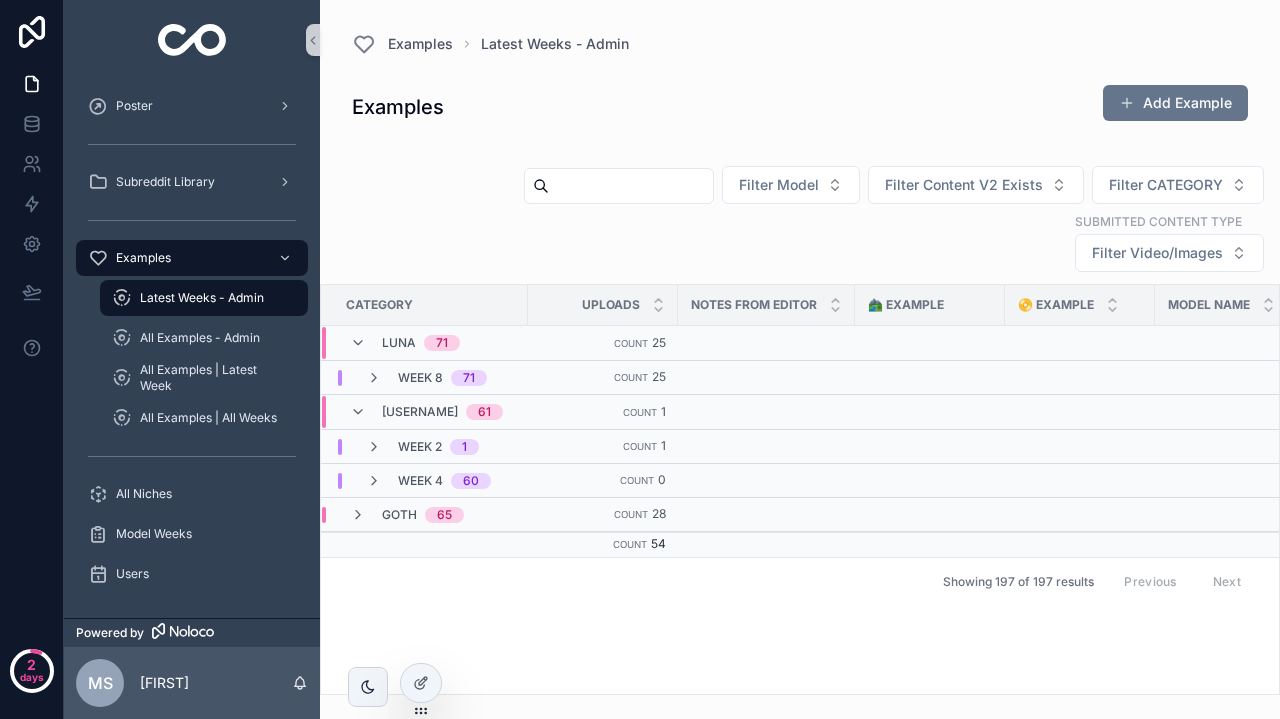 scroll, scrollTop: 0, scrollLeft: 0, axis: both 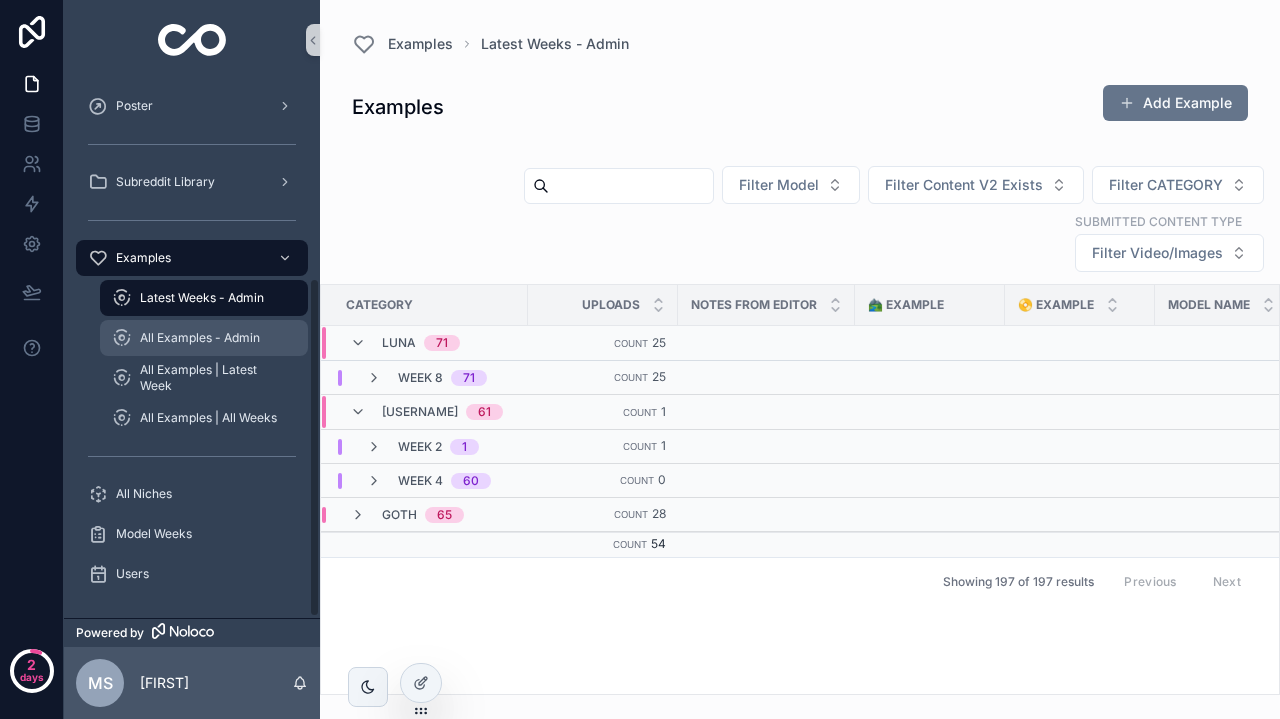 click on "All Examples - Admin" at bounding box center [204, 338] 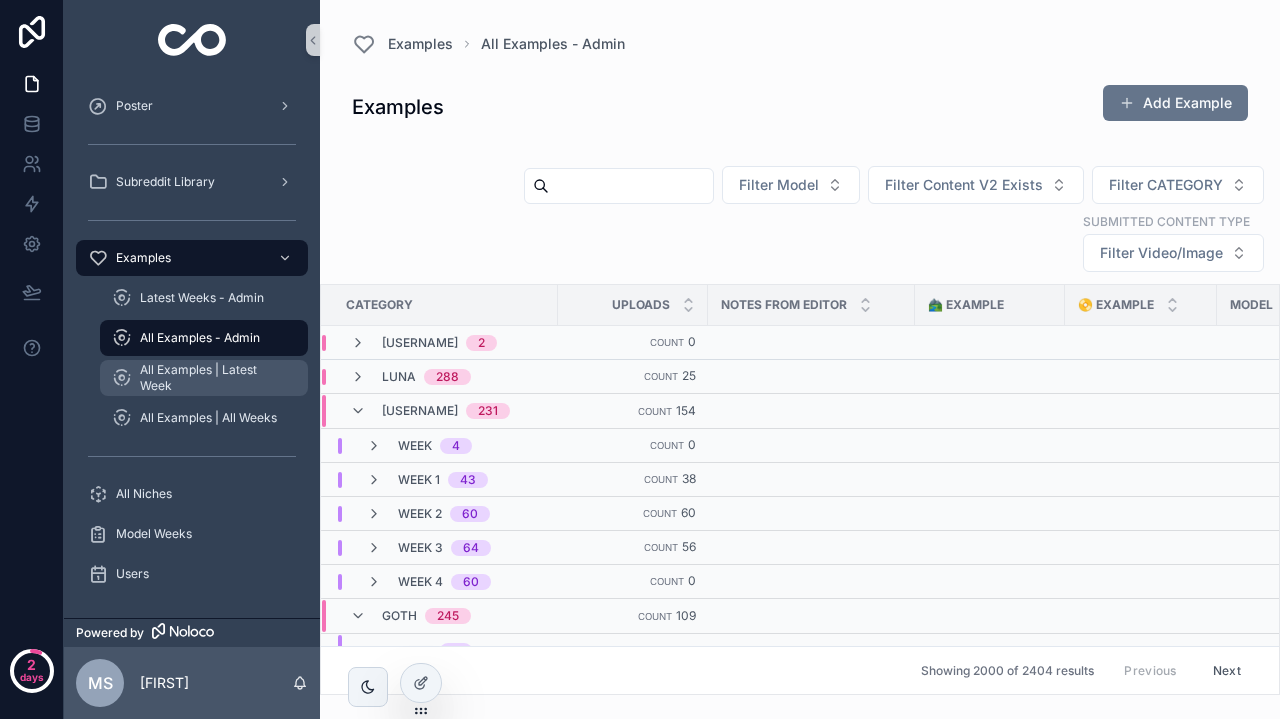 click on "All Examples | Latest Week" at bounding box center (214, 378) 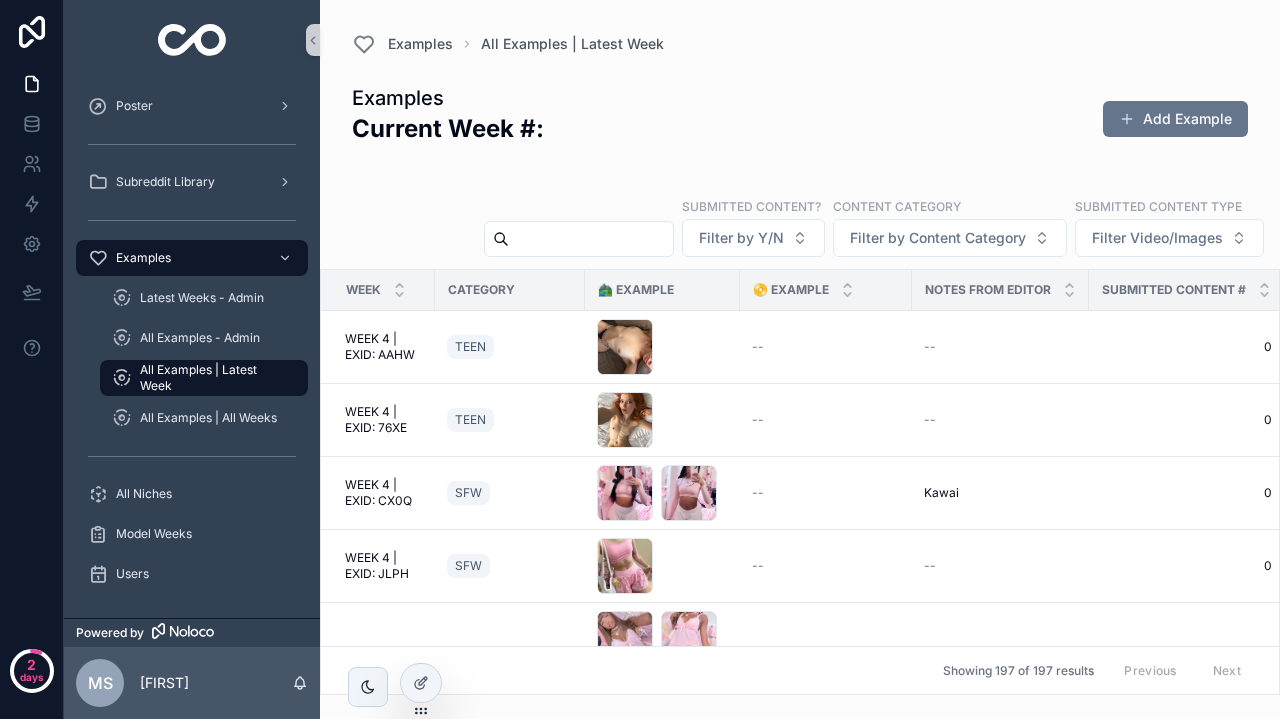 scroll, scrollTop: 0, scrollLeft: 0, axis: both 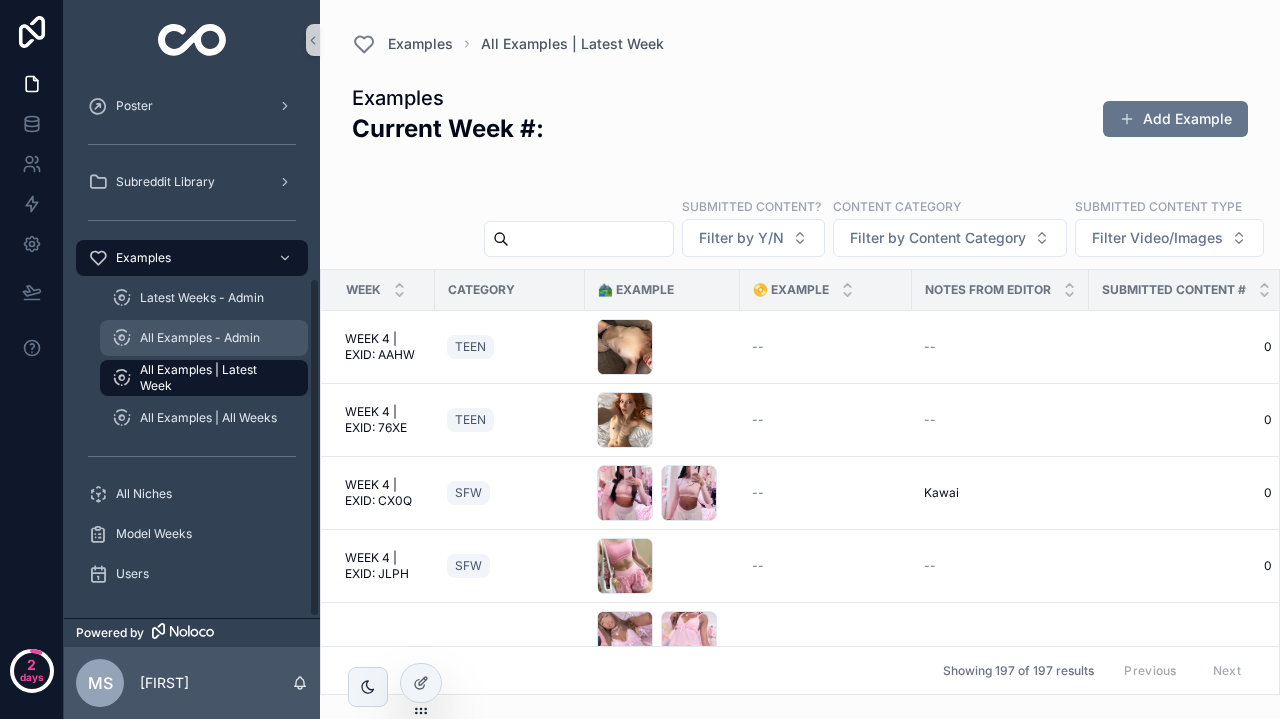 click on "All Examples - Admin" at bounding box center [204, 338] 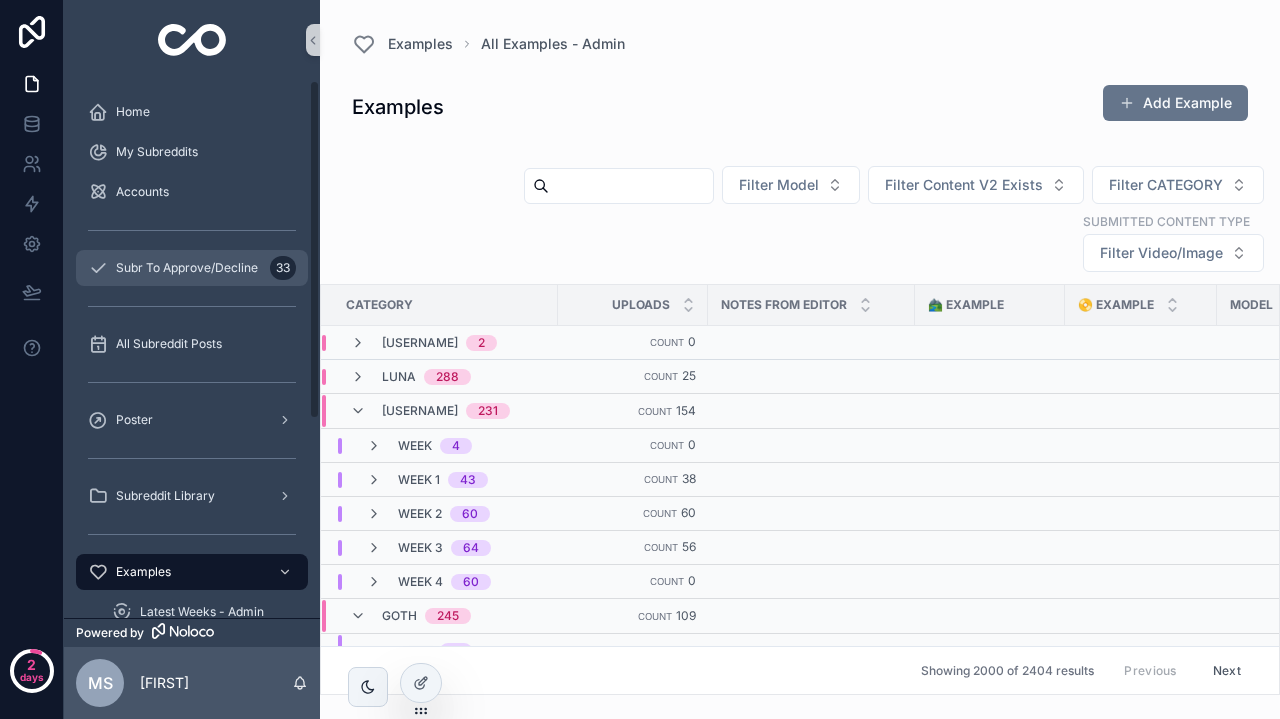 scroll, scrollTop: 0, scrollLeft: 0, axis: both 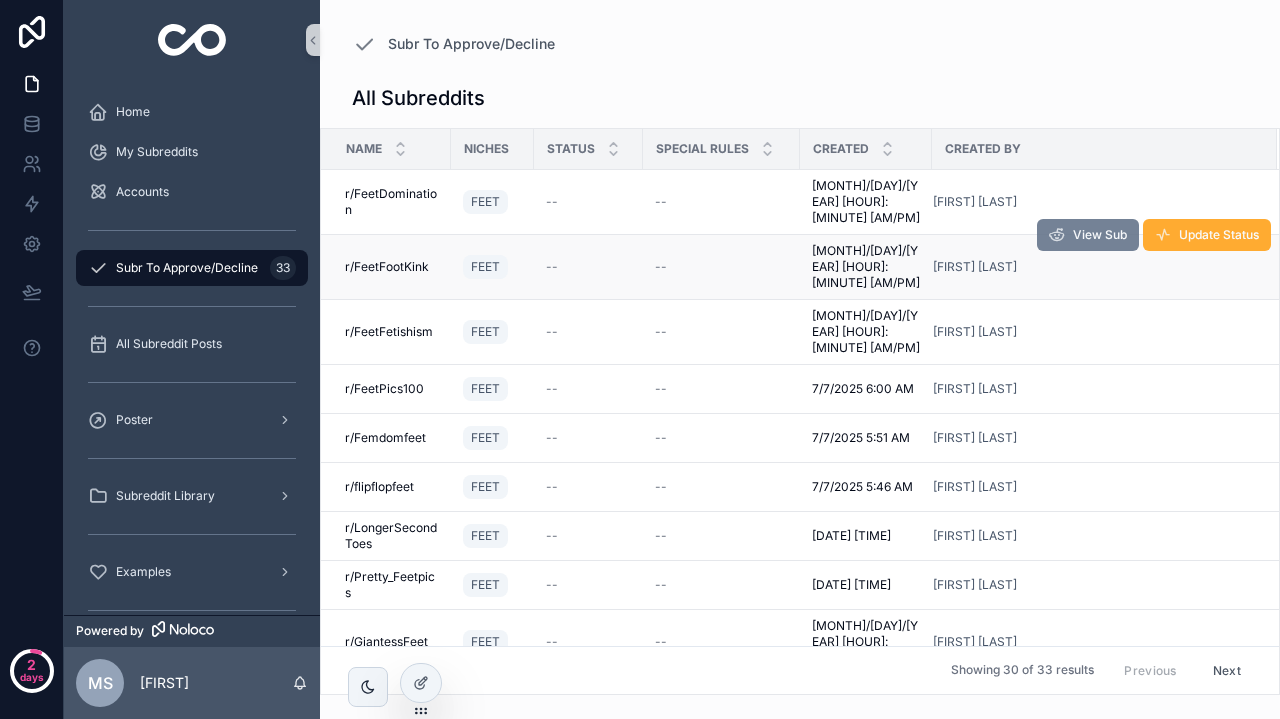 click at bounding box center [1057, 235] 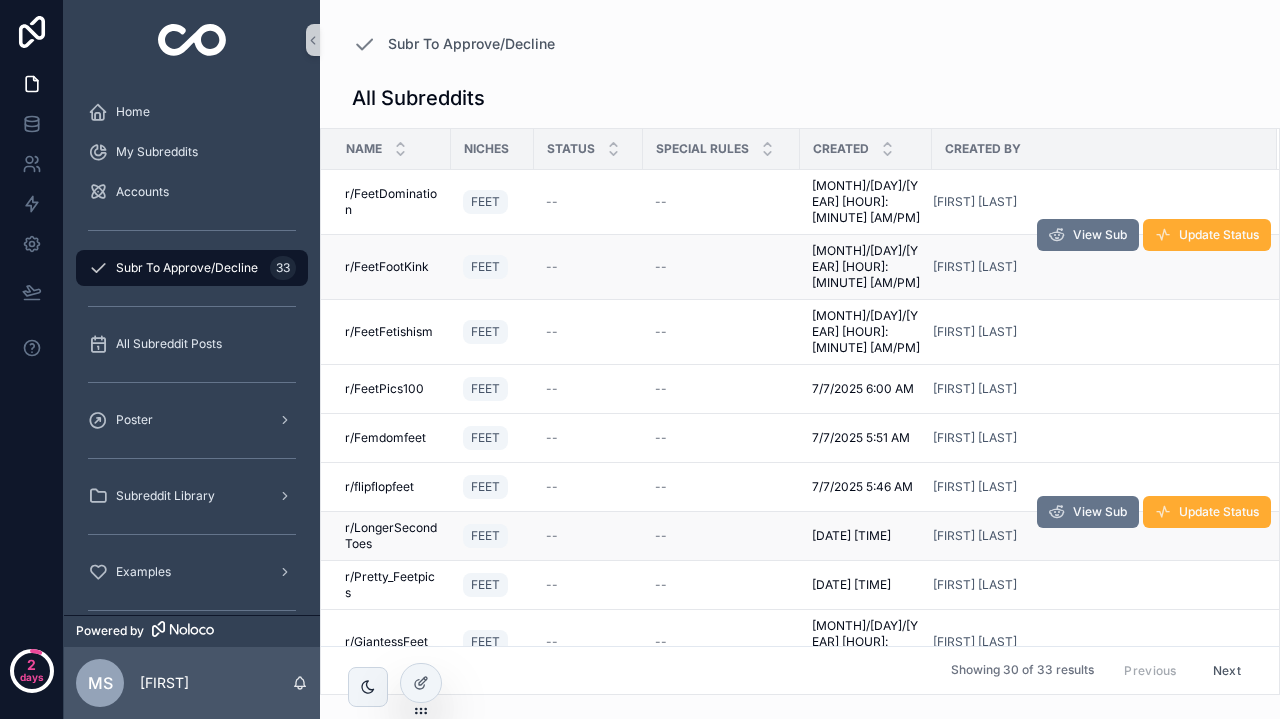 click on "--" at bounding box center [588, 438] 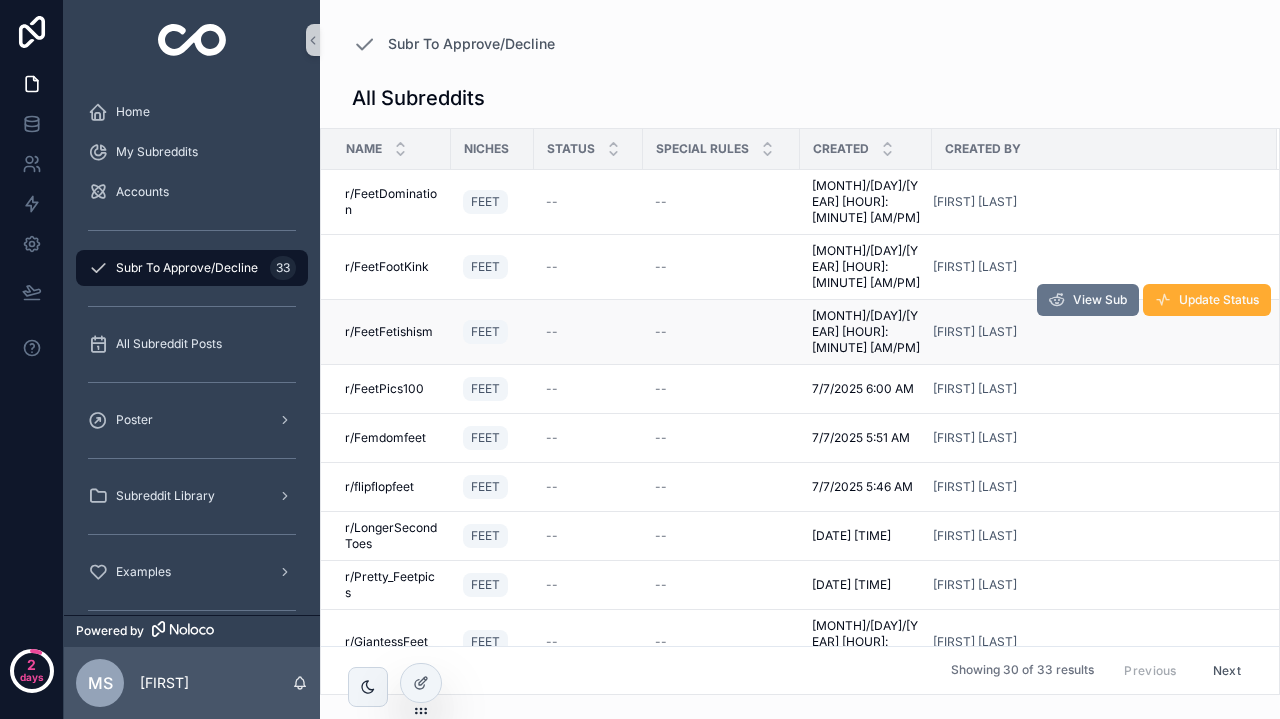 click on "--" at bounding box center (588, 332) 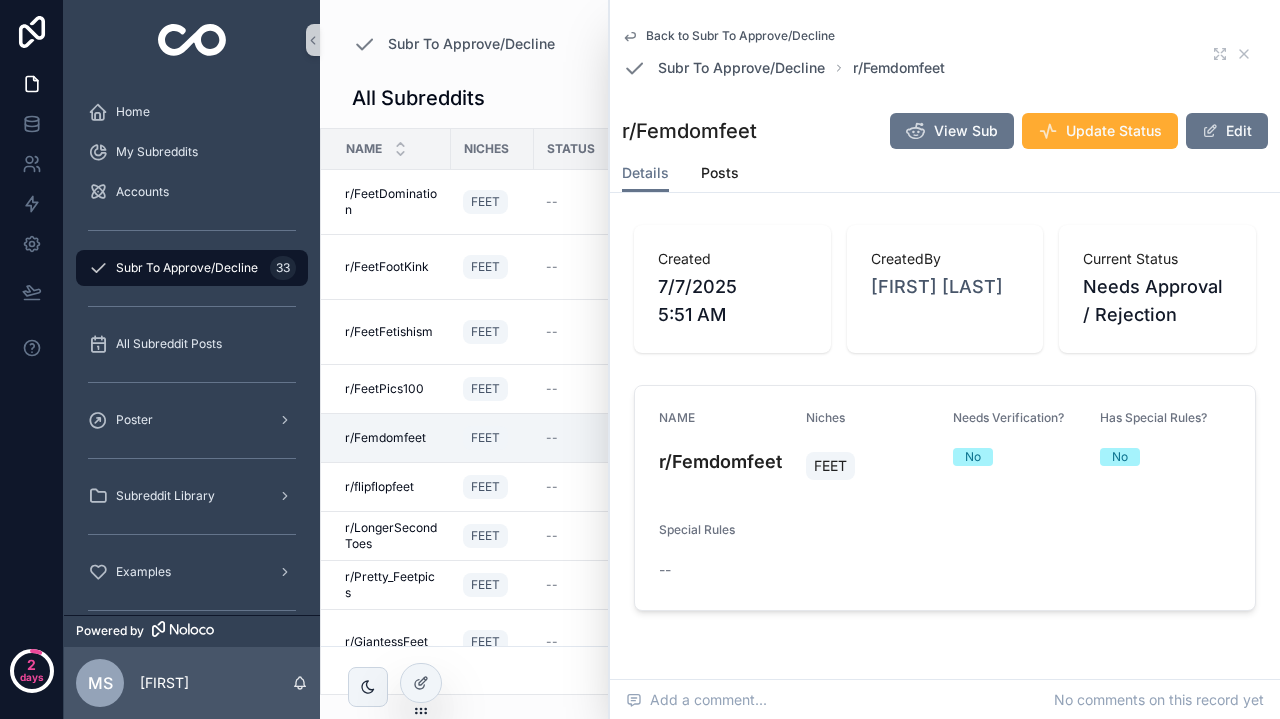 click on "--" at bounding box center (588, 332) 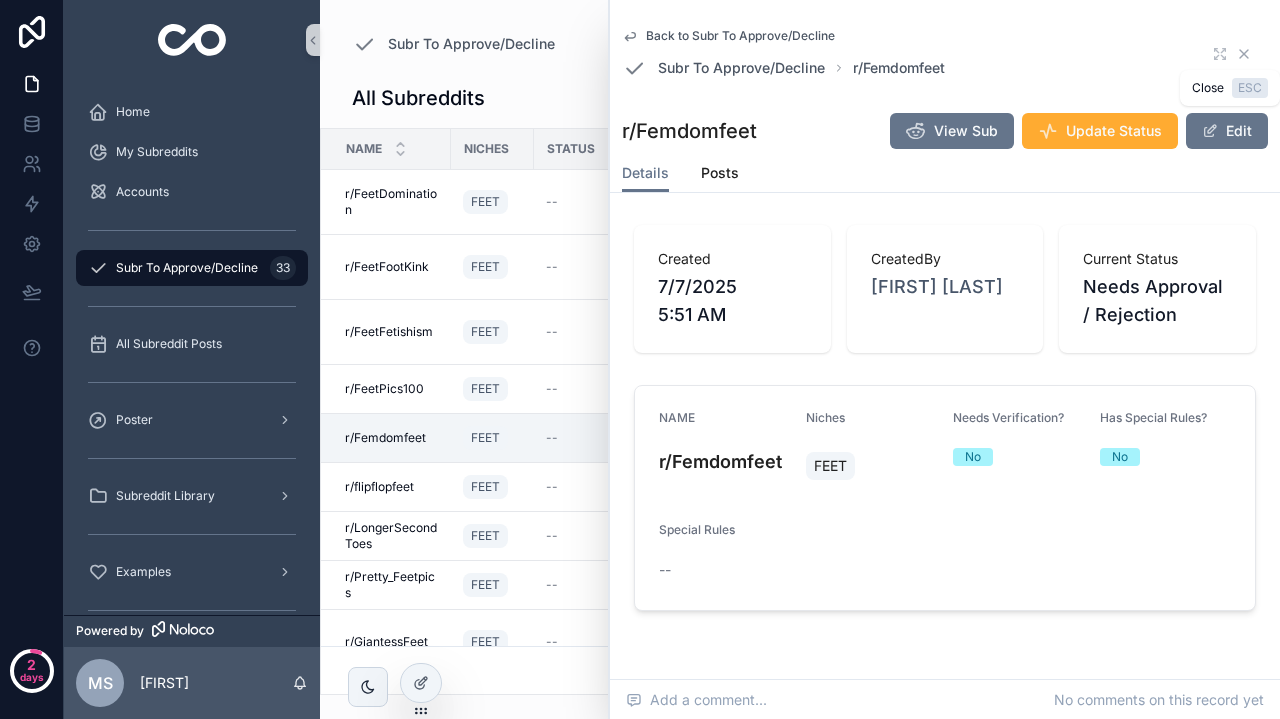 click 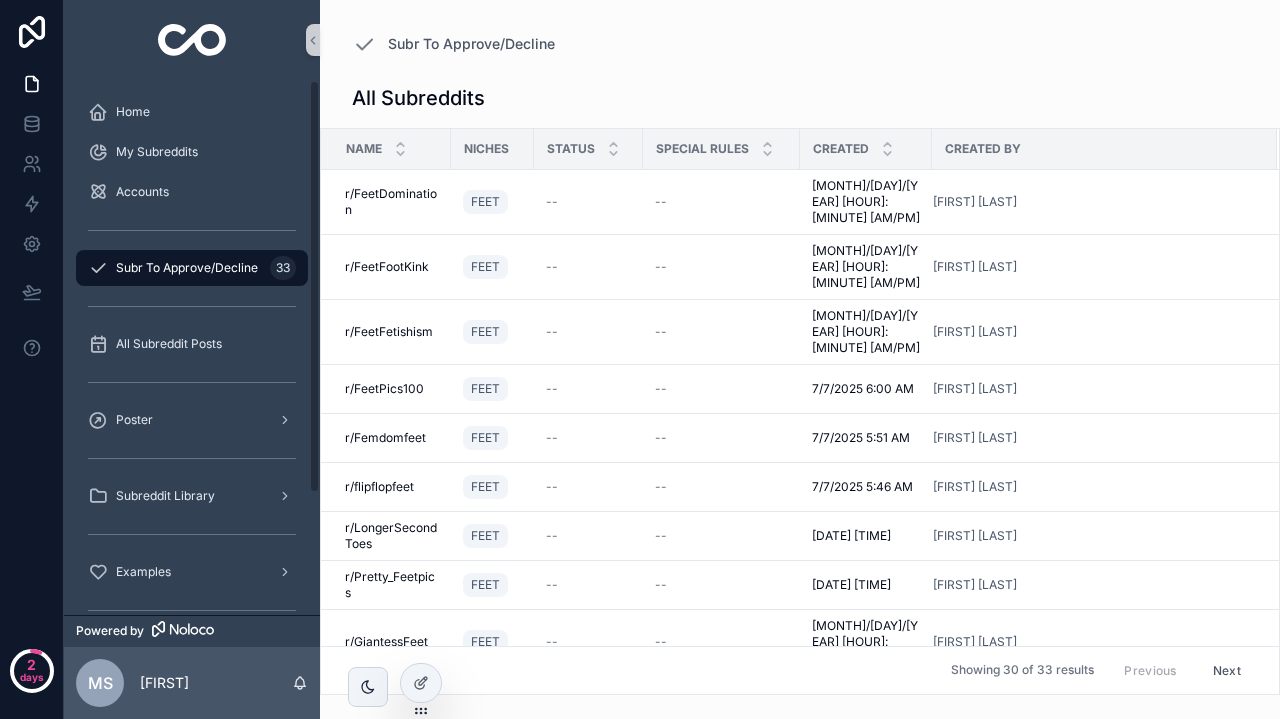 click on "Accounts" at bounding box center [192, 192] 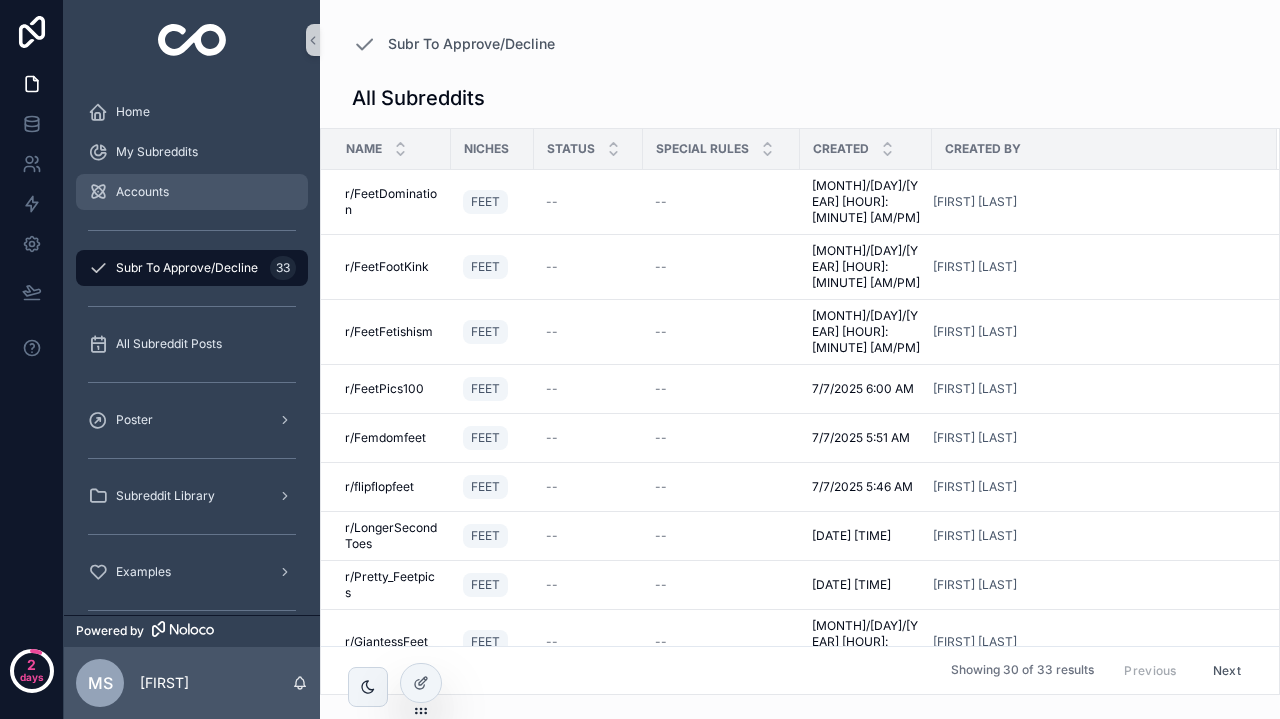 click on "Accounts" at bounding box center (142, 192) 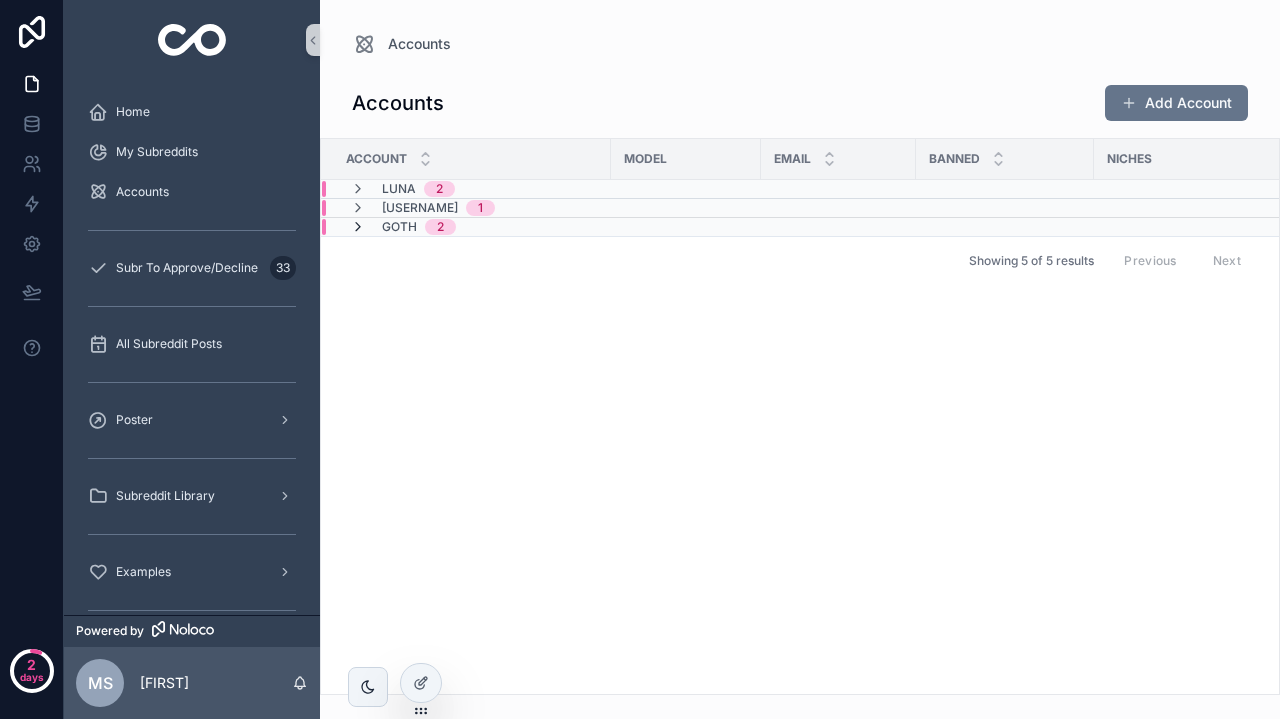 click at bounding box center (358, 227) 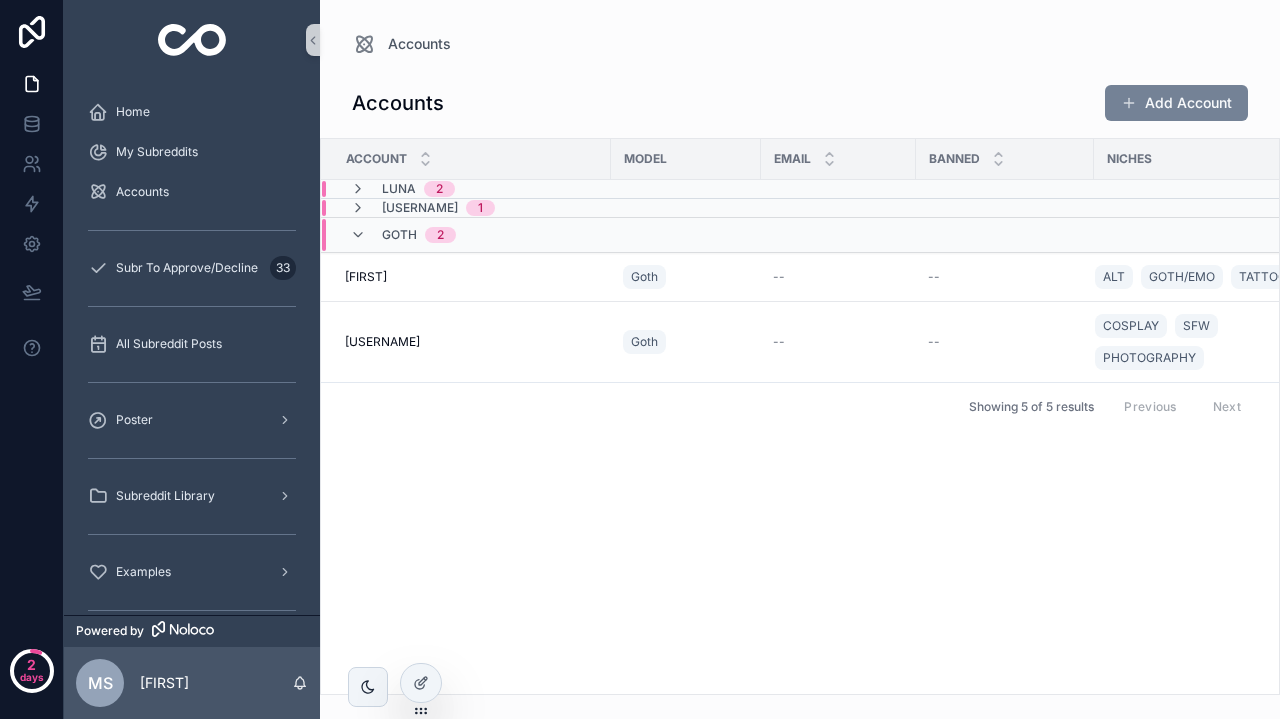 click on "Add Account" at bounding box center [1176, 103] 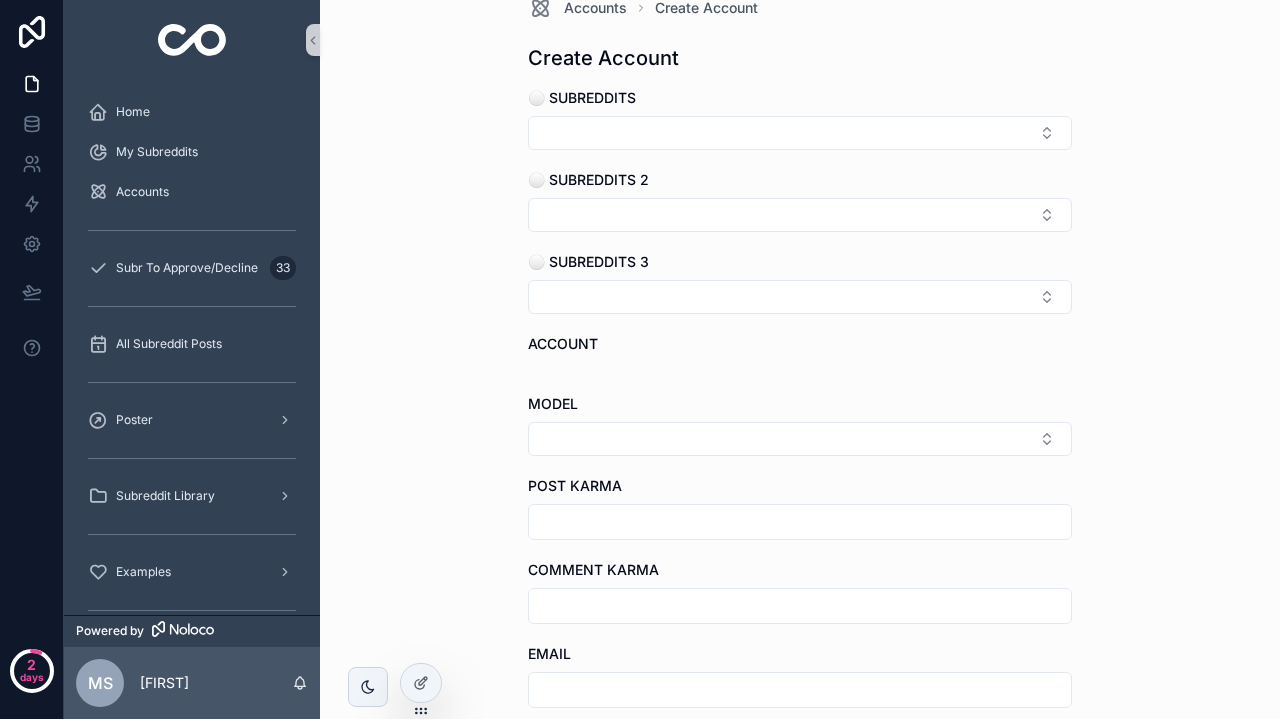 scroll, scrollTop: 37, scrollLeft: 0, axis: vertical 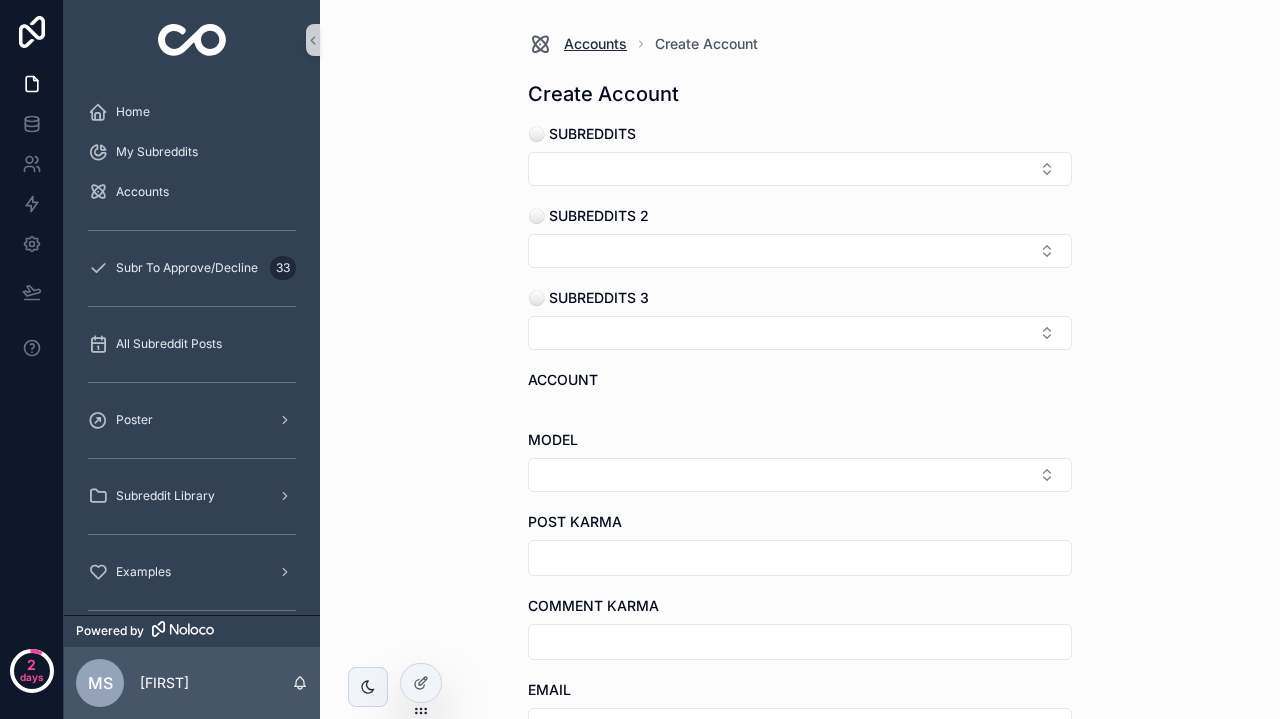 click on "Accounts" at bounding box center (577, 44) 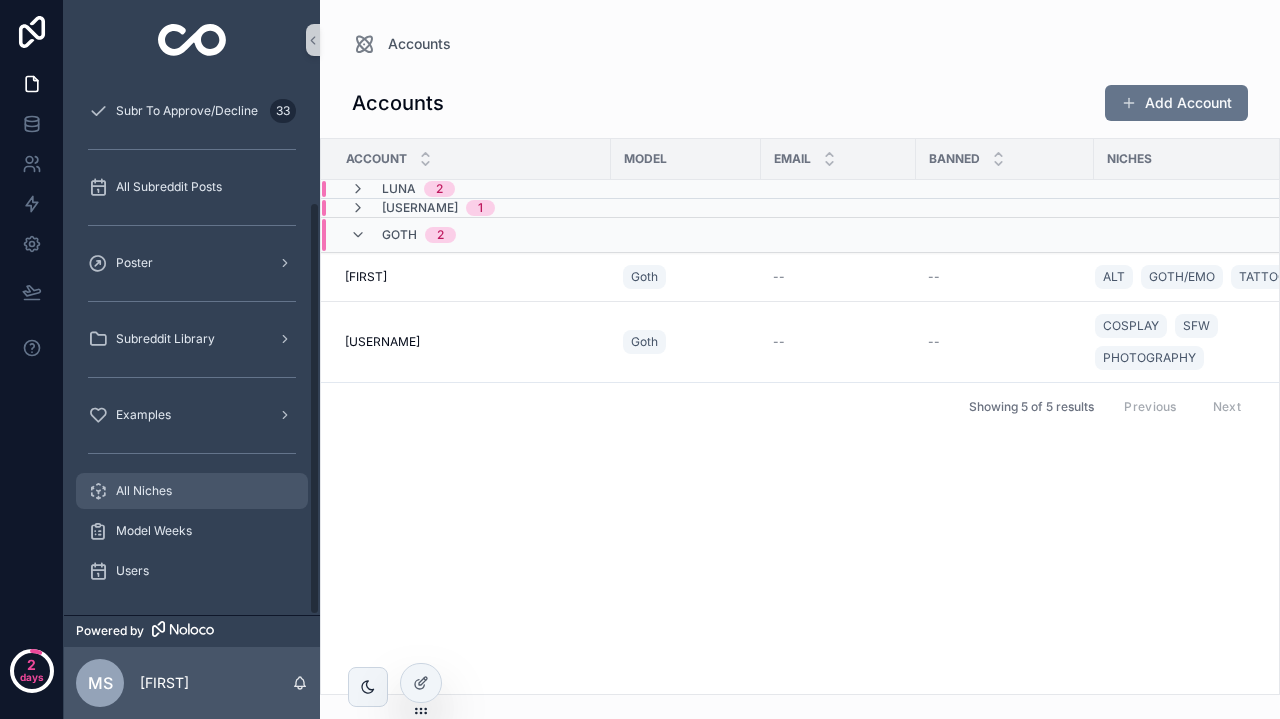 scroll, scrollTop: 157, scrollLeft: 0, axis: vertical 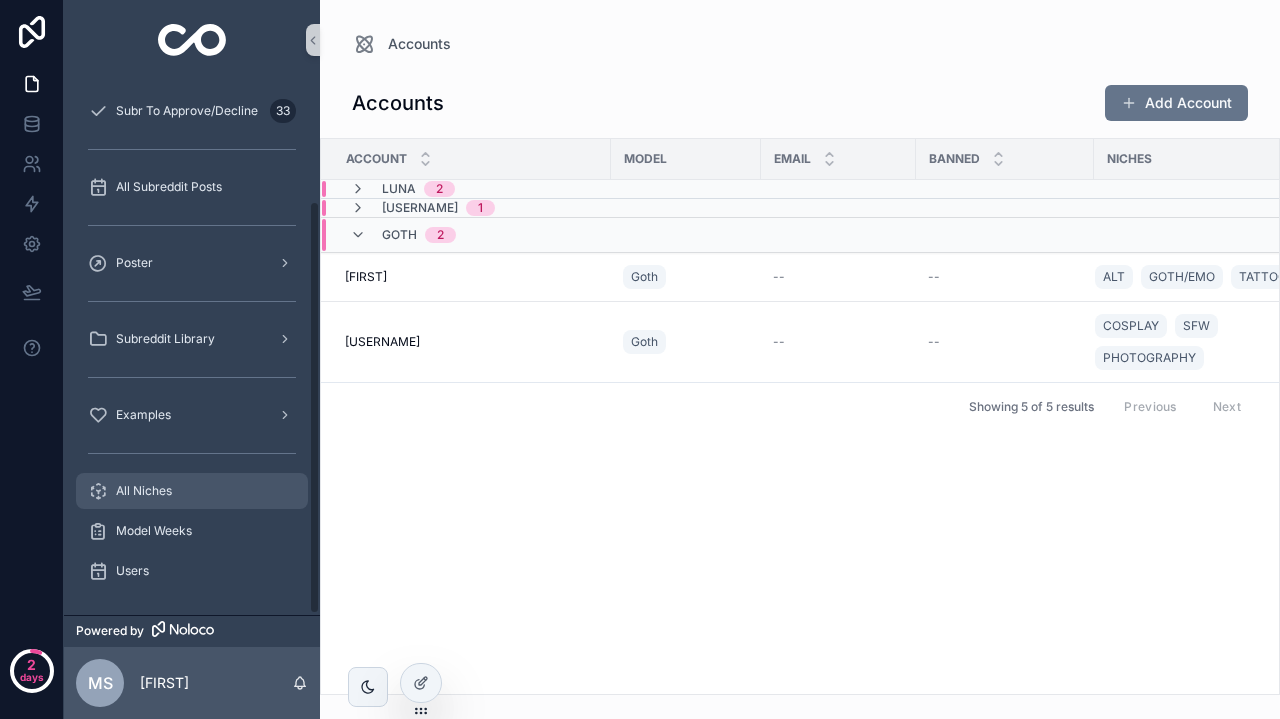 click on "All Niches" at bounding box center (192, 491) 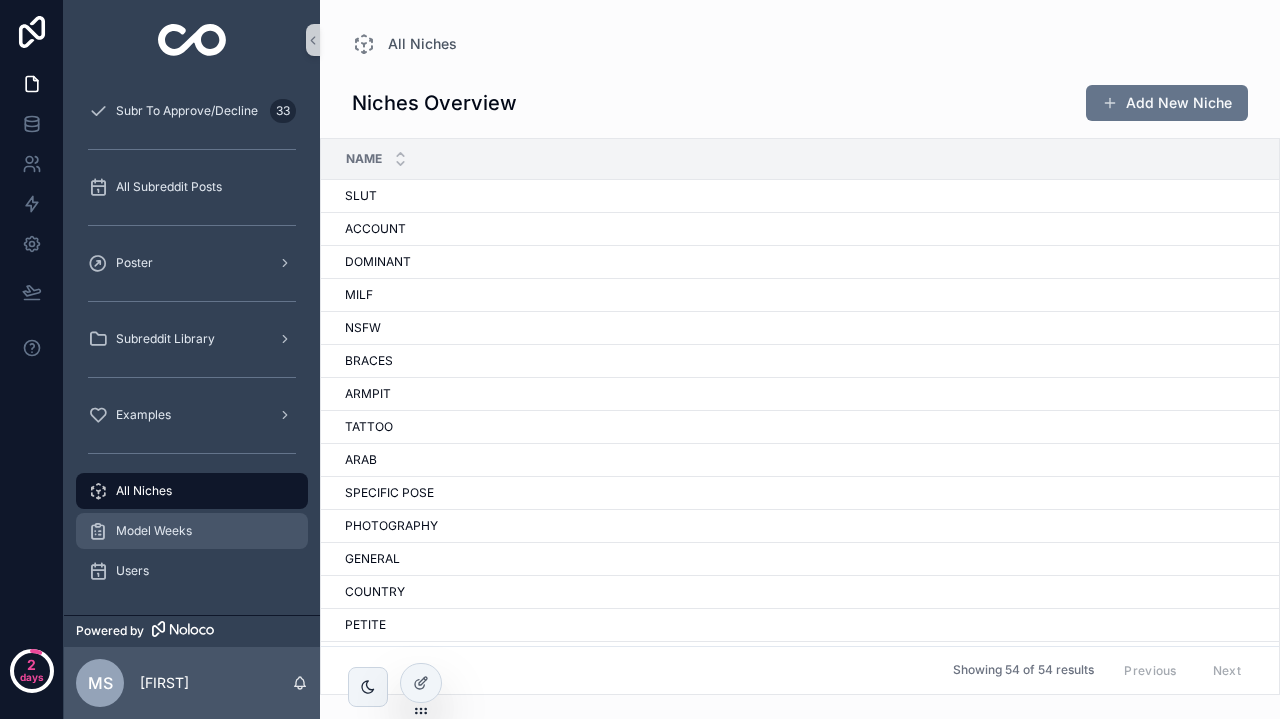 click on "Model Weeks" at bounding box center [192, 531] 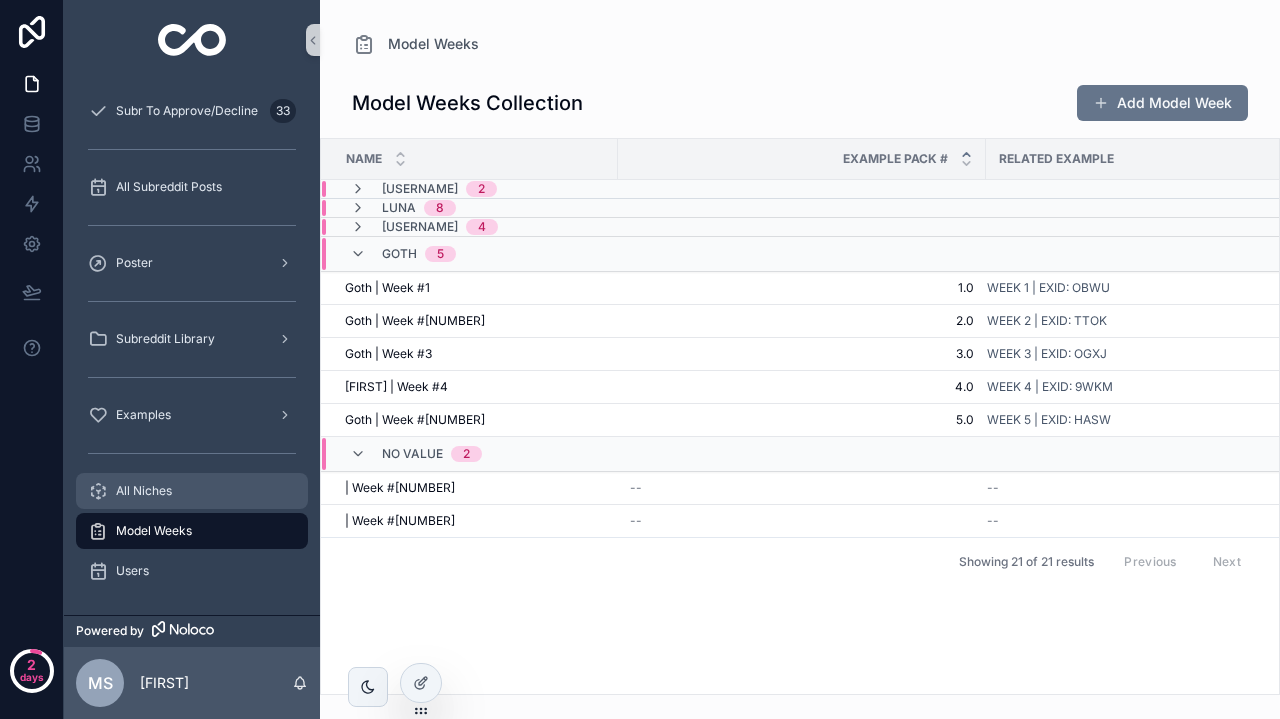 click on "All Niches" at bounding box center [192, 491] 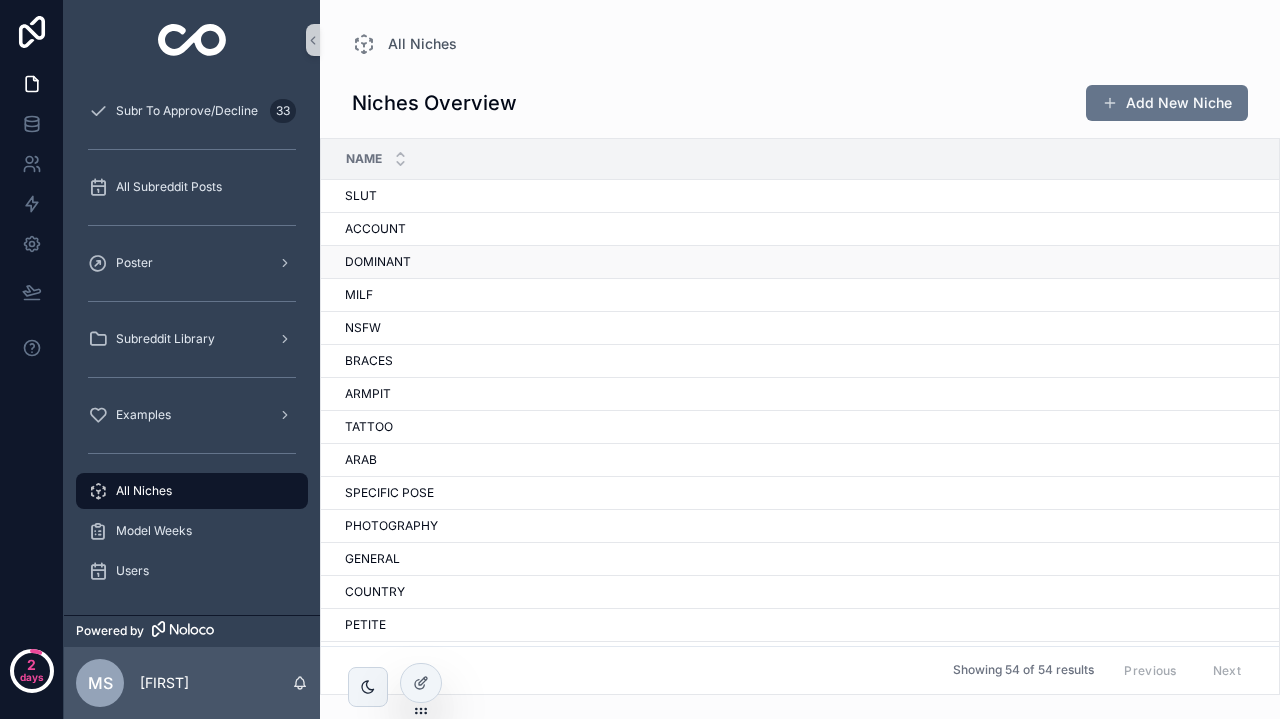 click on "DOMINANT" at bounding box center (378, 262) 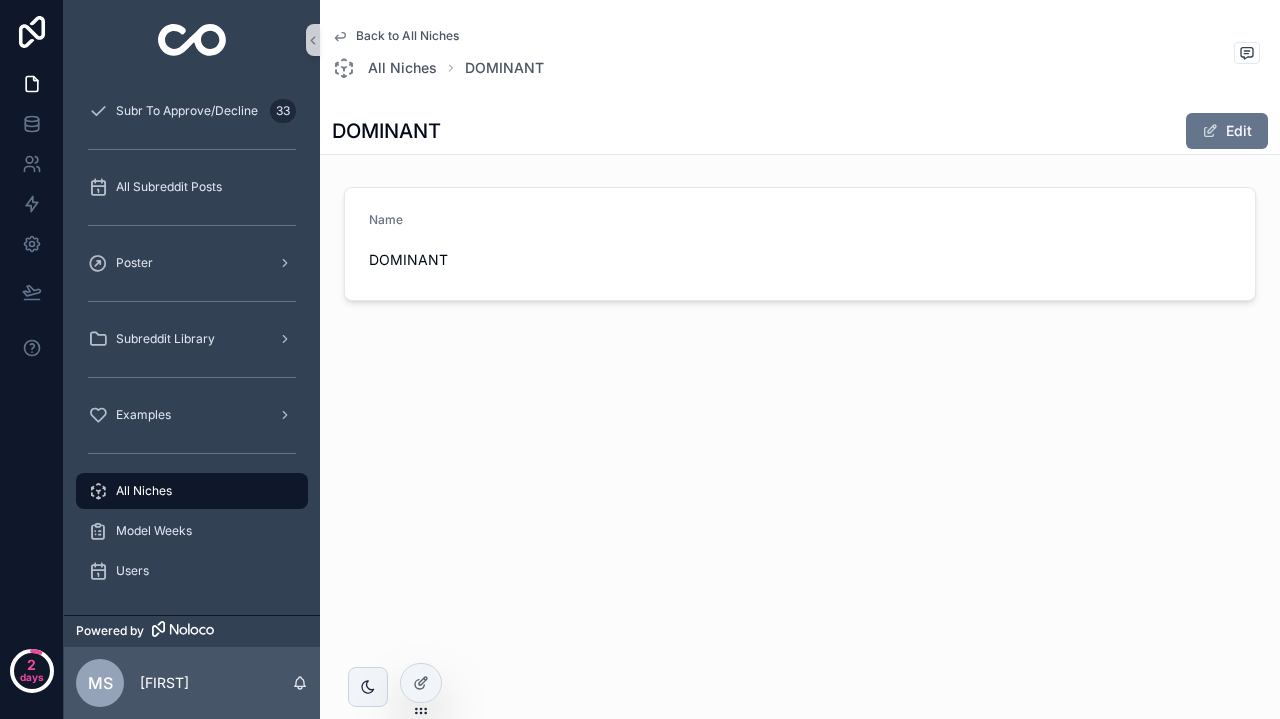 click on "Back to All Niches" at bounding box center (407, 36) 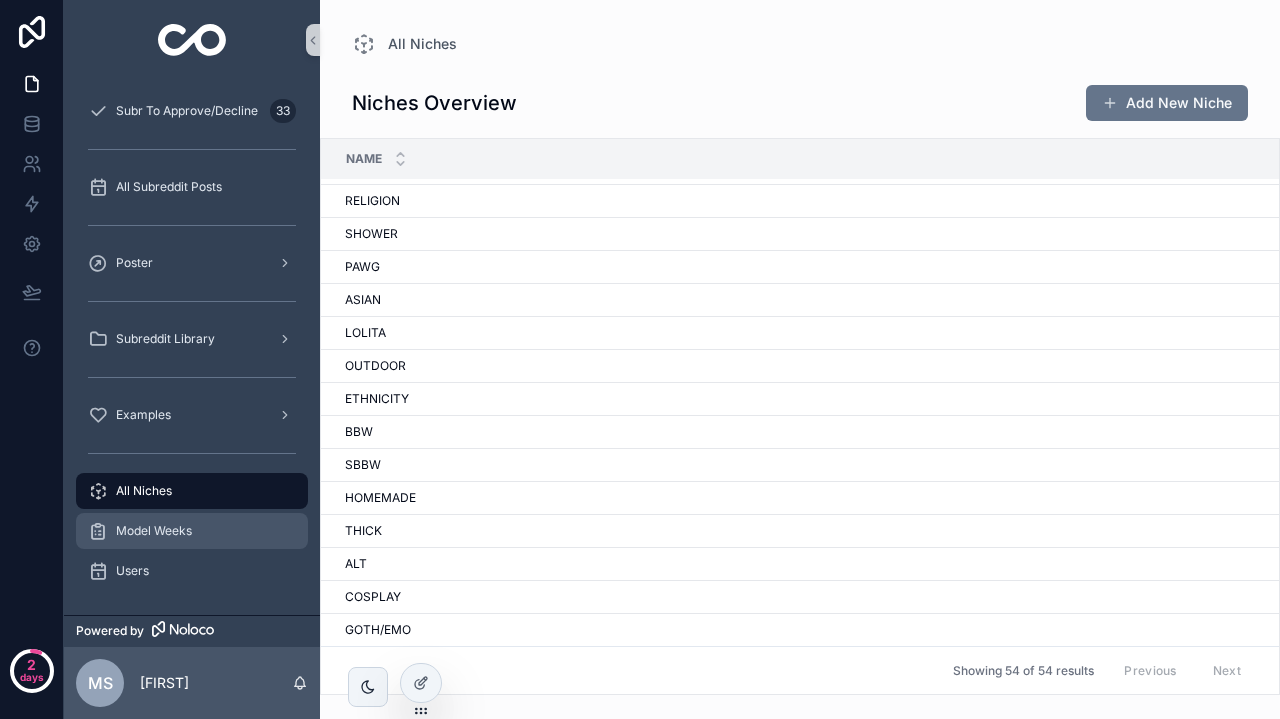 scroll, scrollTop: 1315, scrollLeft: 0, axis: vertical 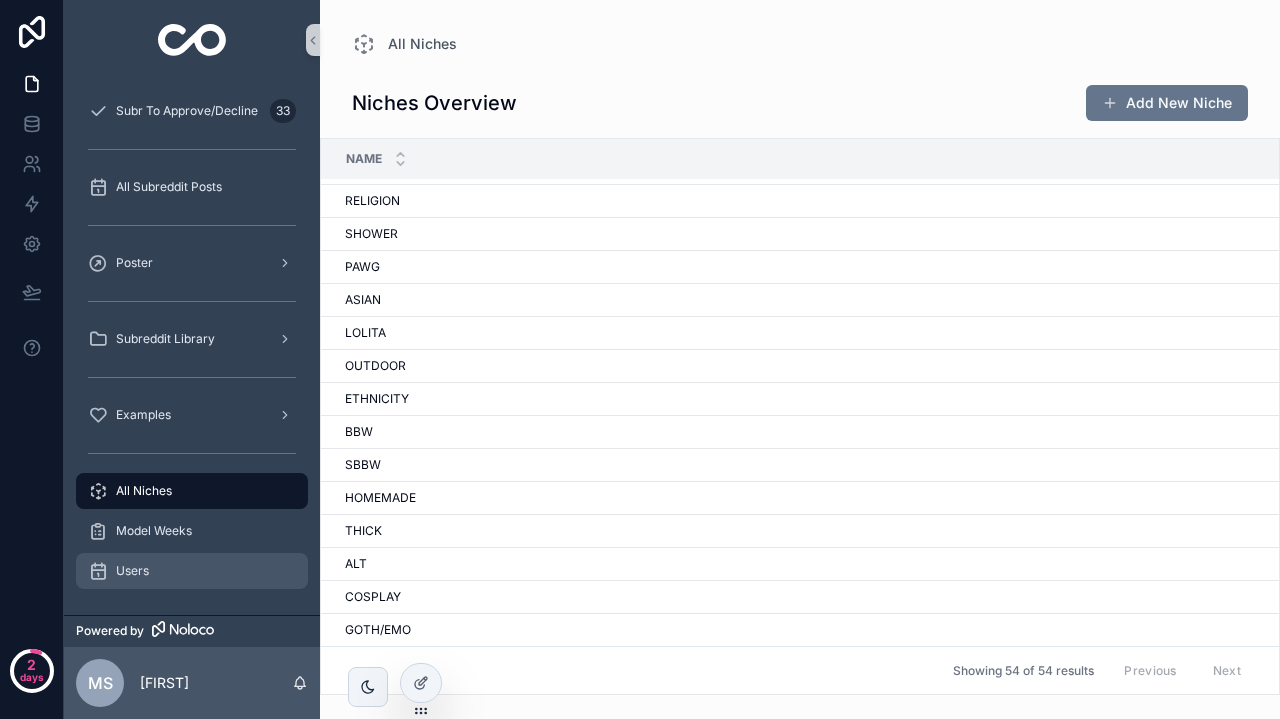 click on "Users" at bounding box center [192, 571] 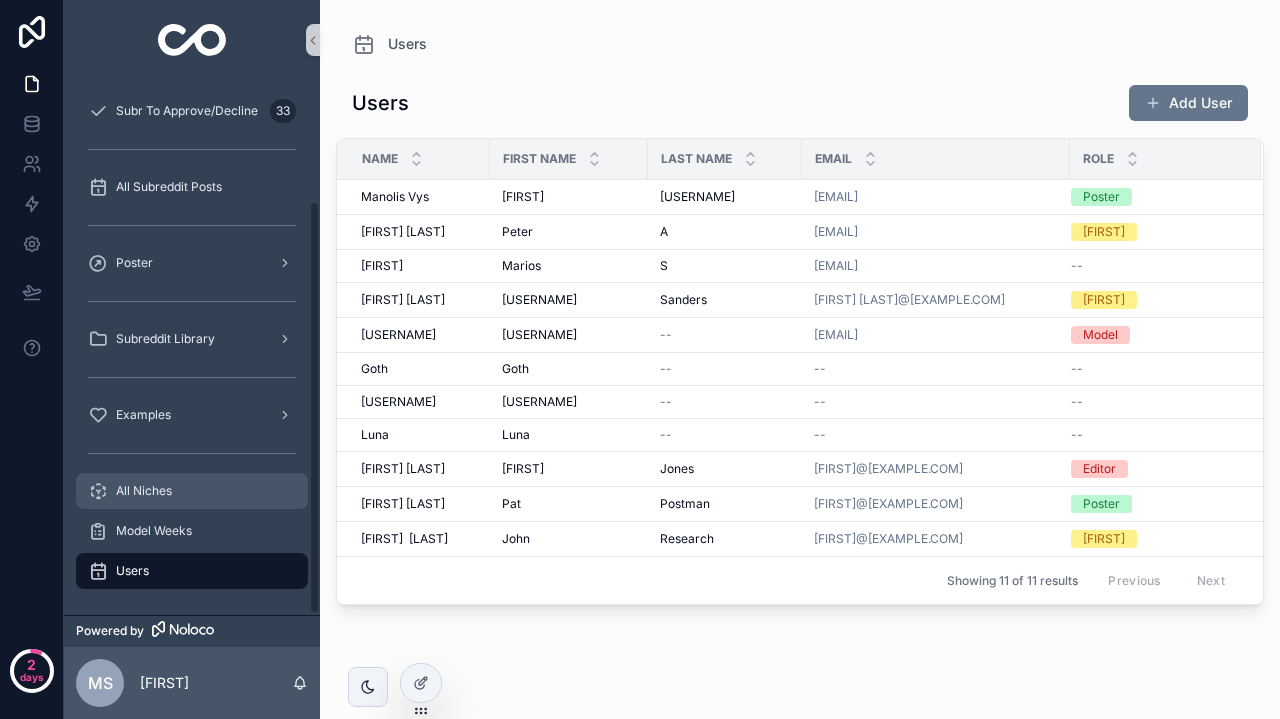 scroll, scrollTop: 157, scrollLeft: 0, axis: vertical 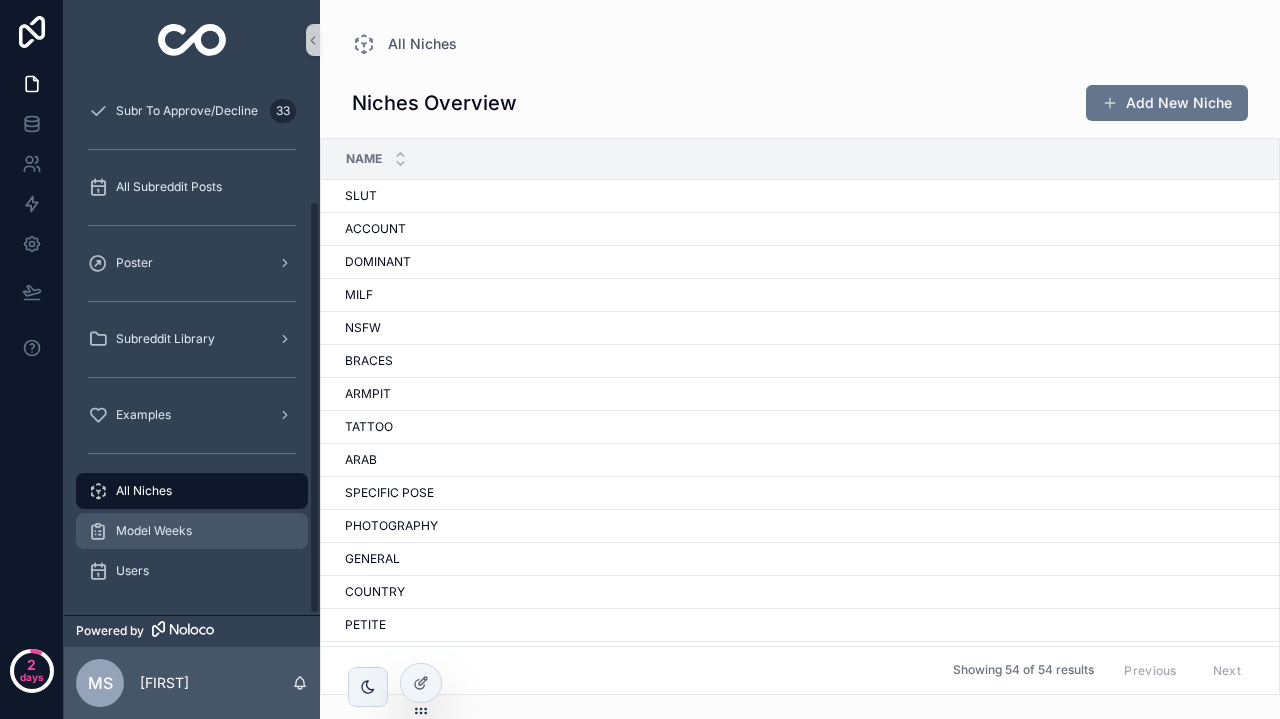 click on "Model Weeks" at bounding box center [154, 531] 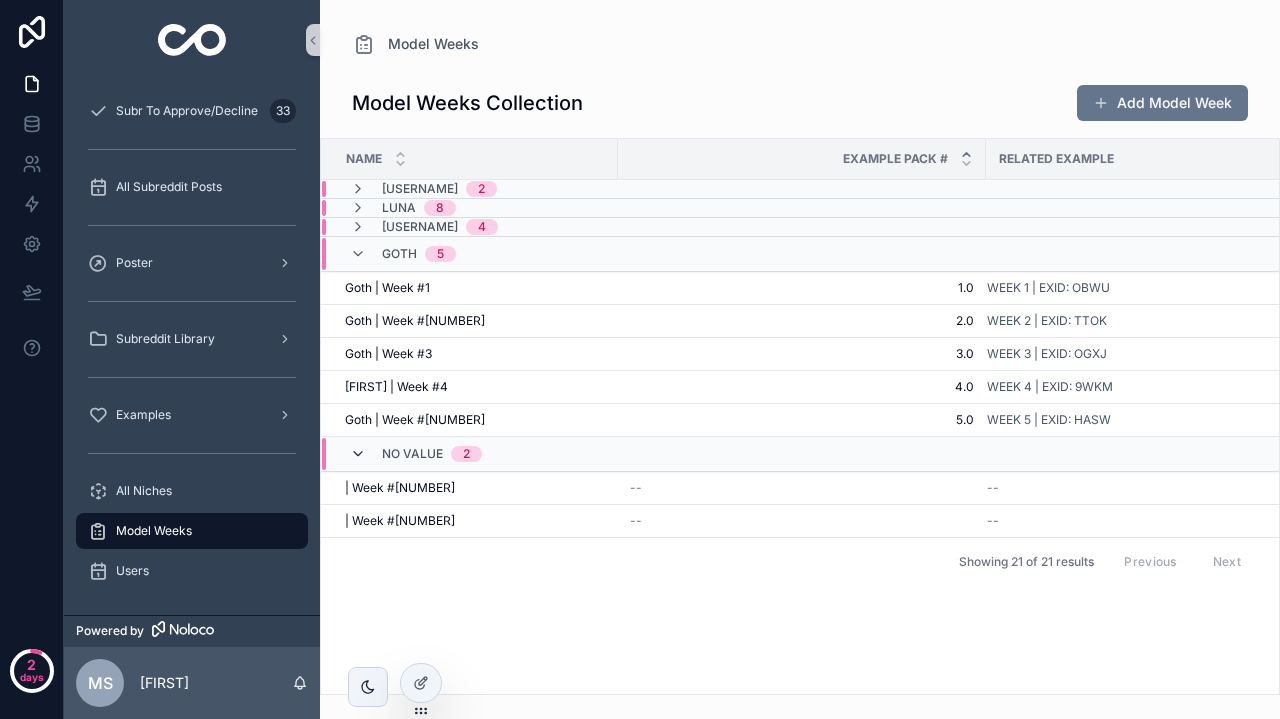 click at bounding box center [358, 454] 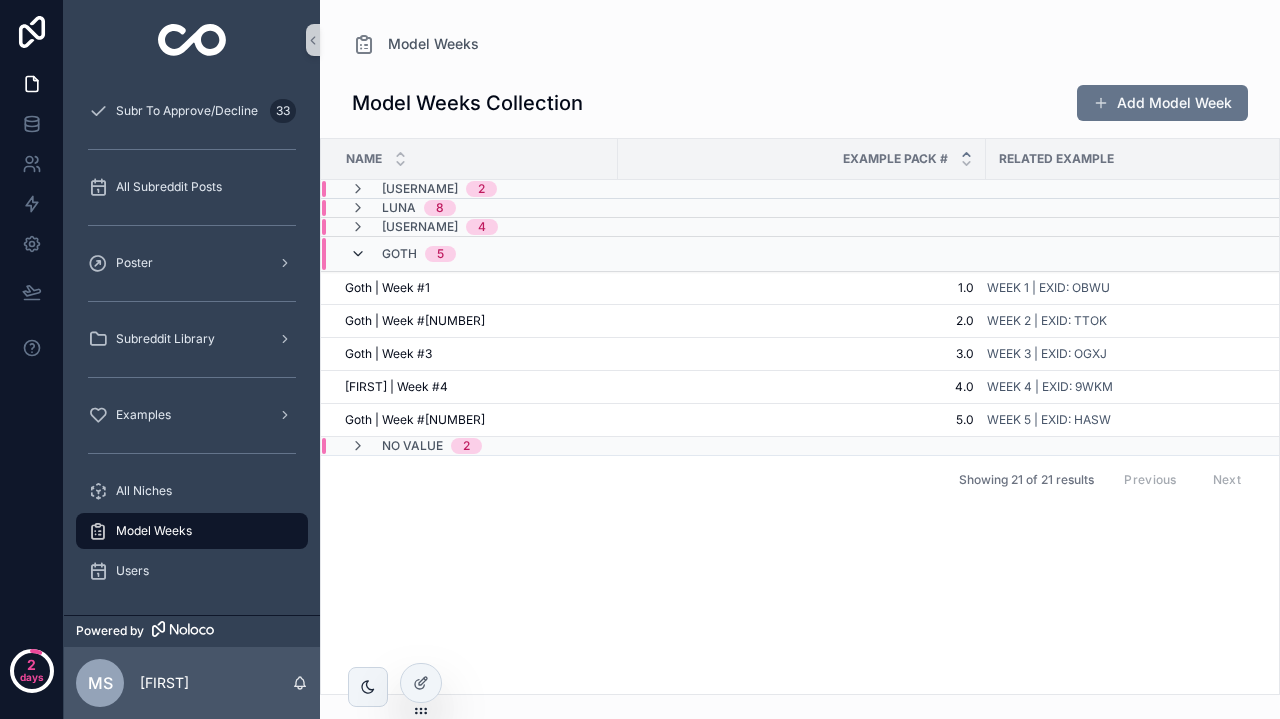 click at bounding box center [358, 254] 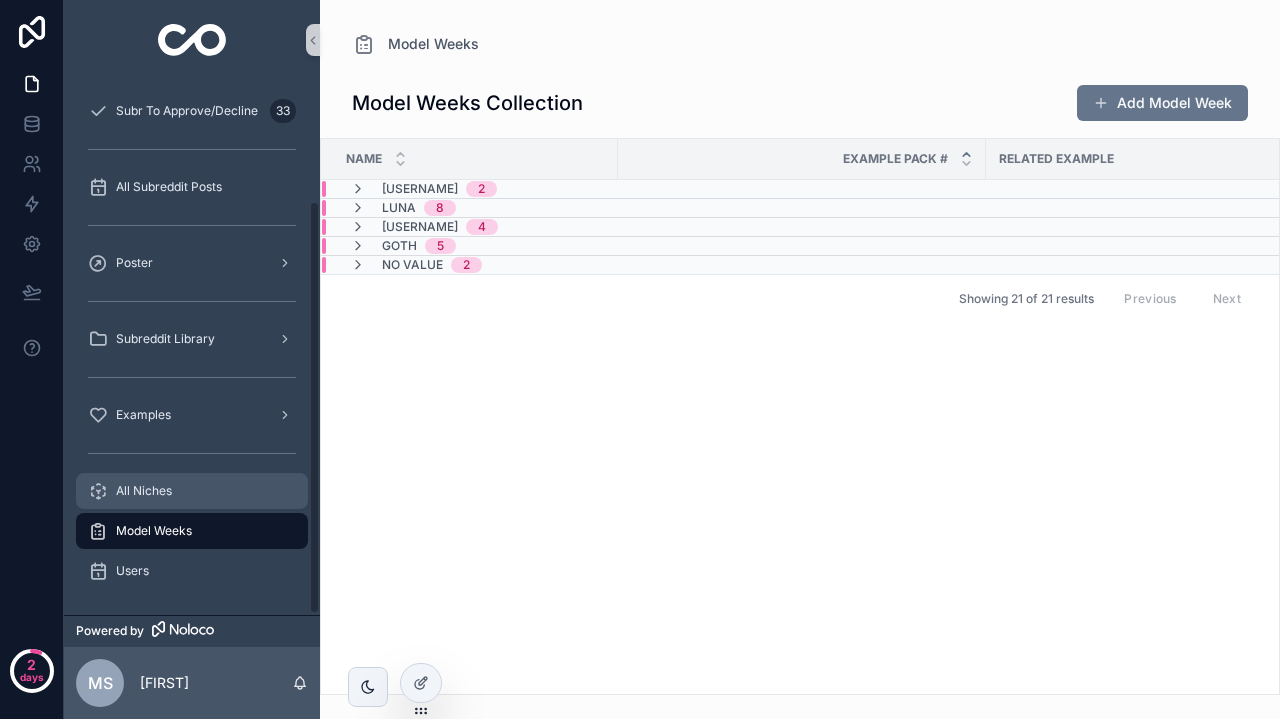 click on "All Niches" at bounding box center [192, 491] 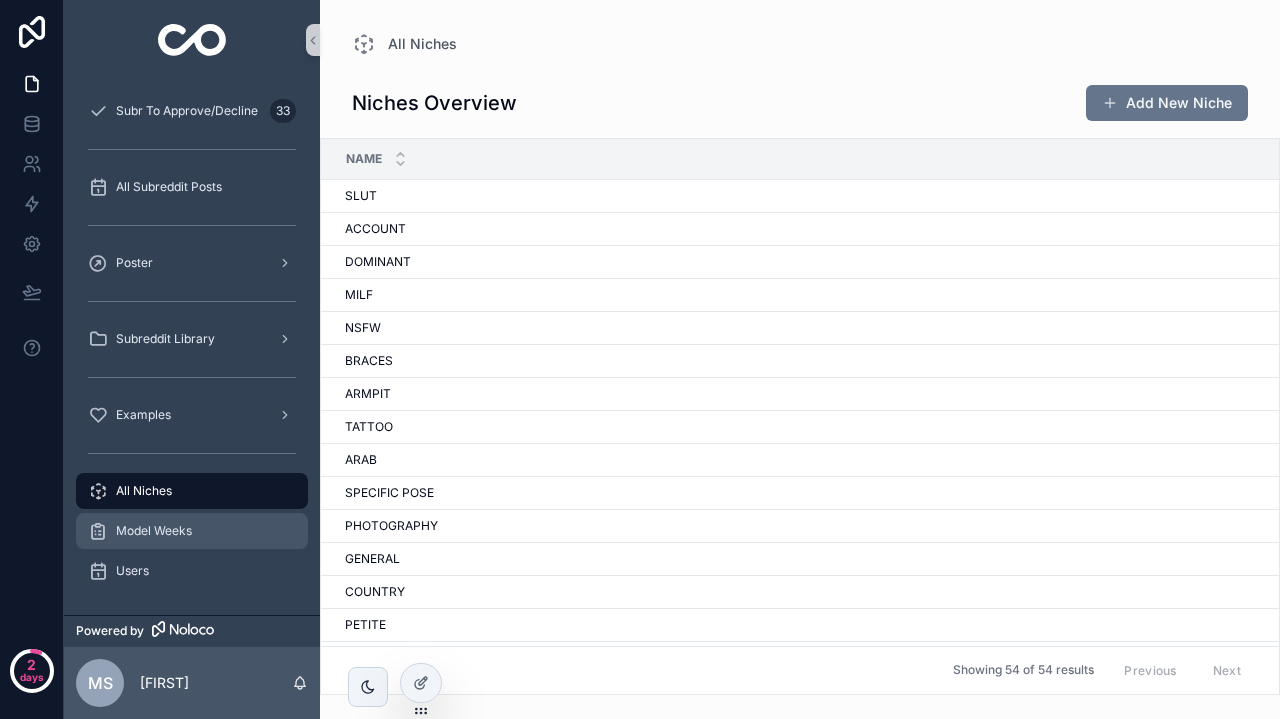 click on "Model Weeks" at bounding box center (154, 531) 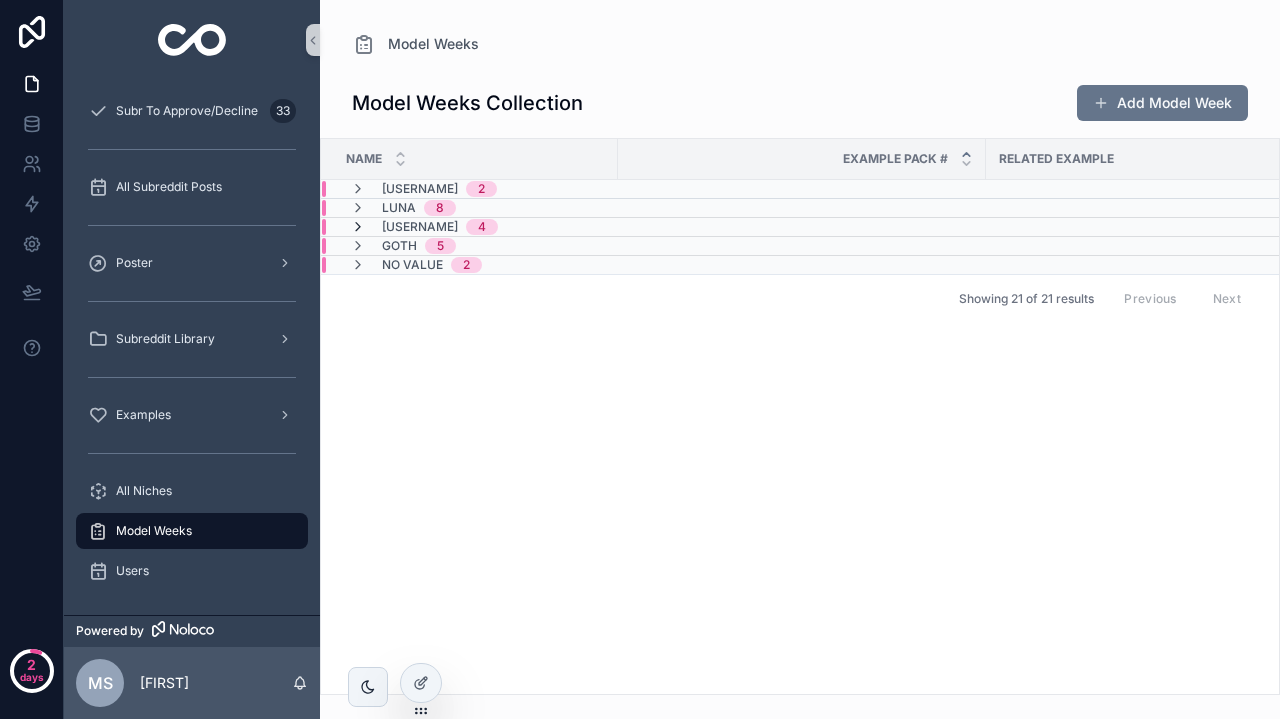 click at bounding box center (358, 227) 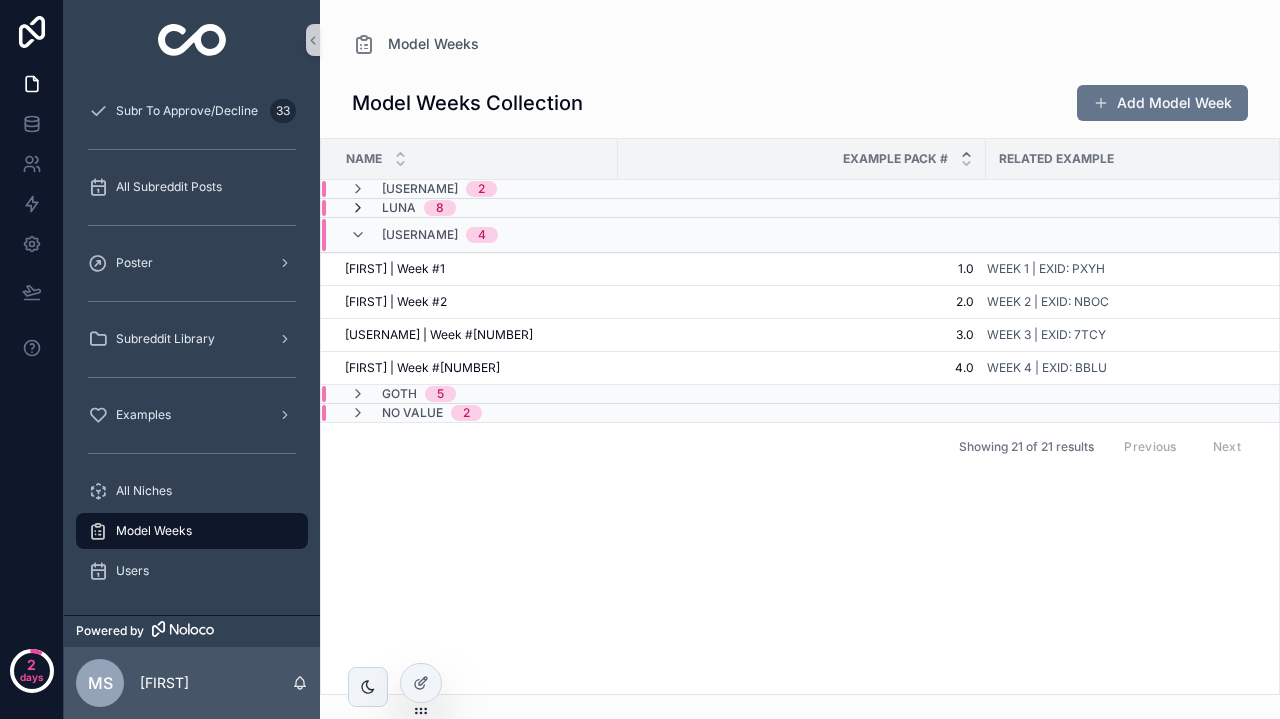 click at bounding box center [358, 208] 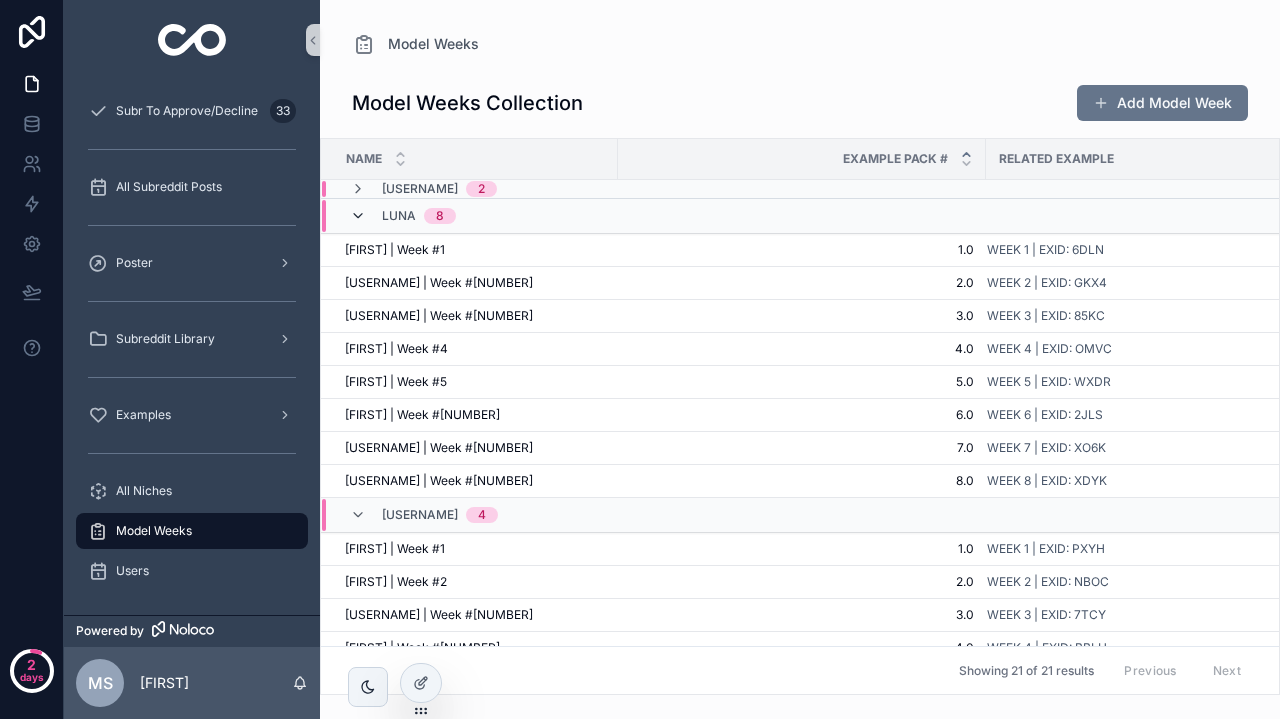 click at bounding box center [358, 216] 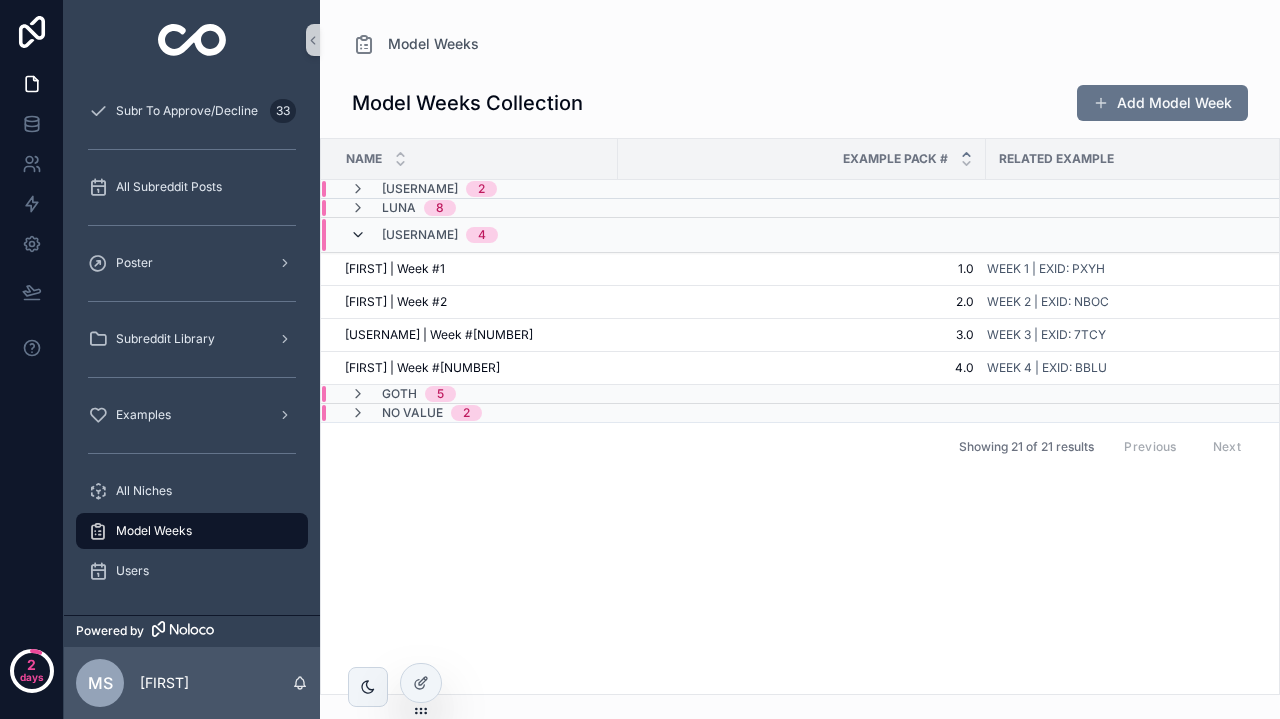 click at bounding box center [358, 235] 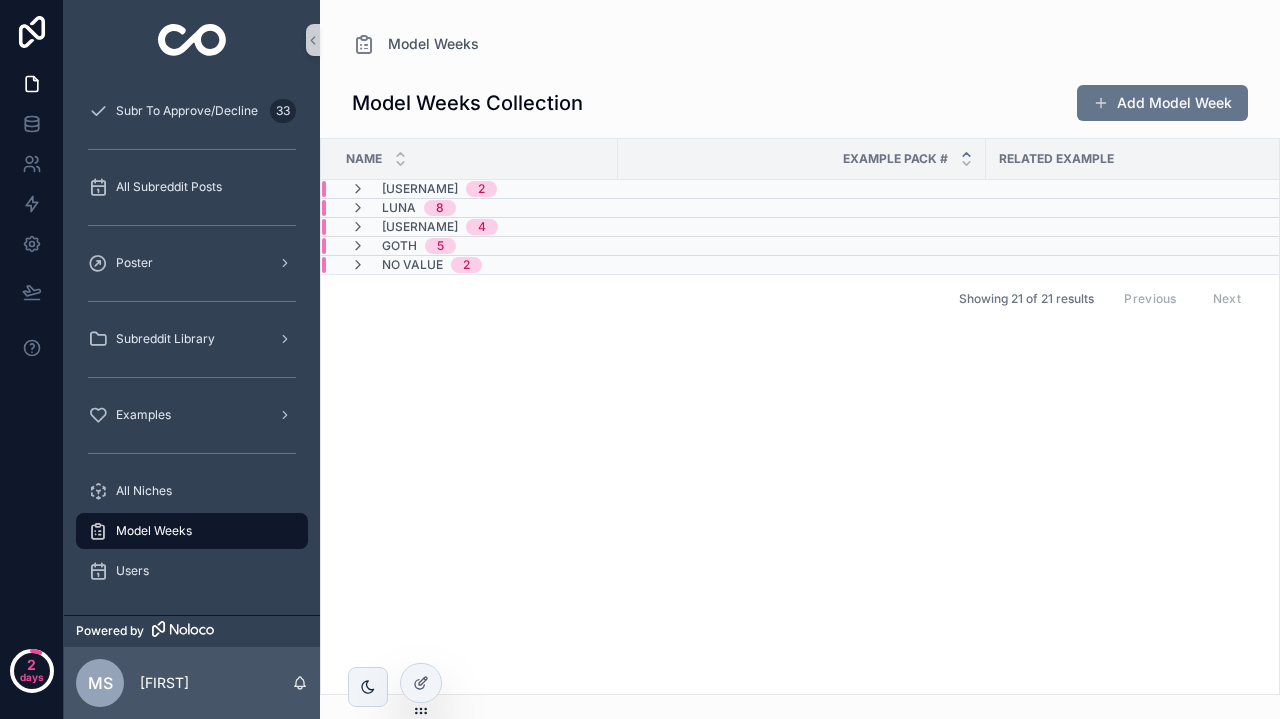 click at bounding box center [358, 246] 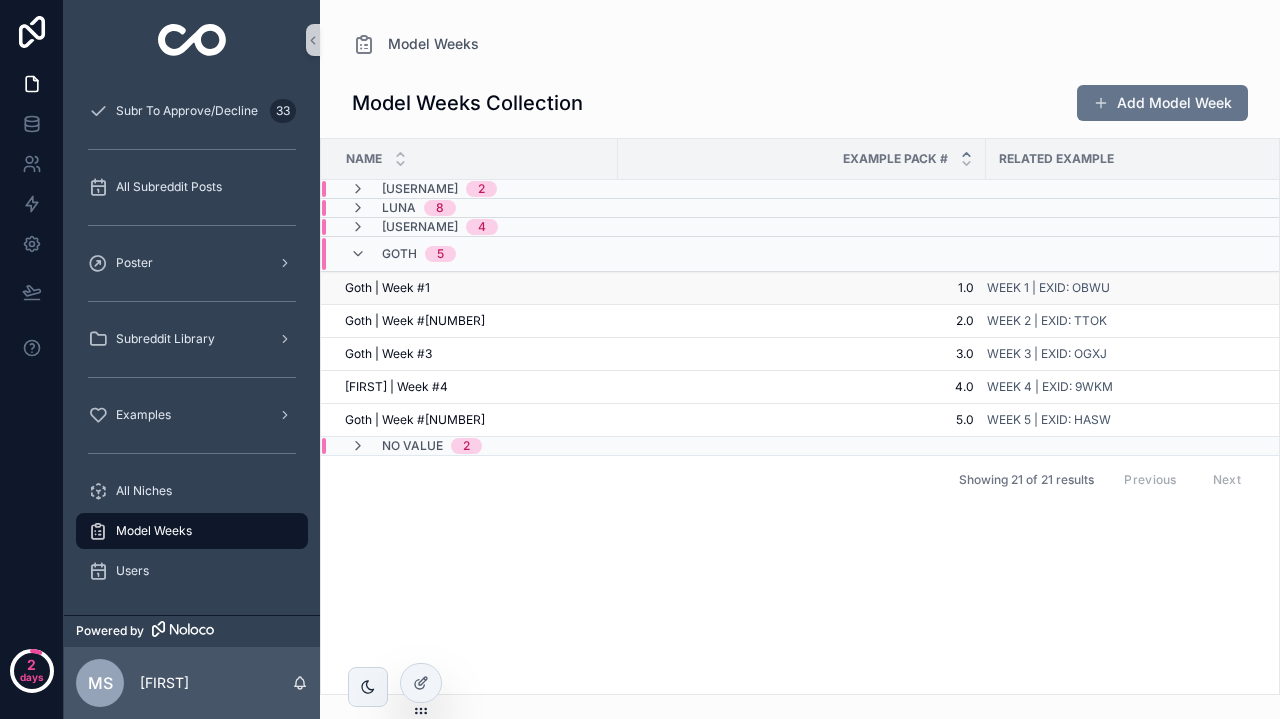 click on "Goth | Week #[NUMBER] Goth | Week #[NUMBER]" at bounding box center [475, 288] 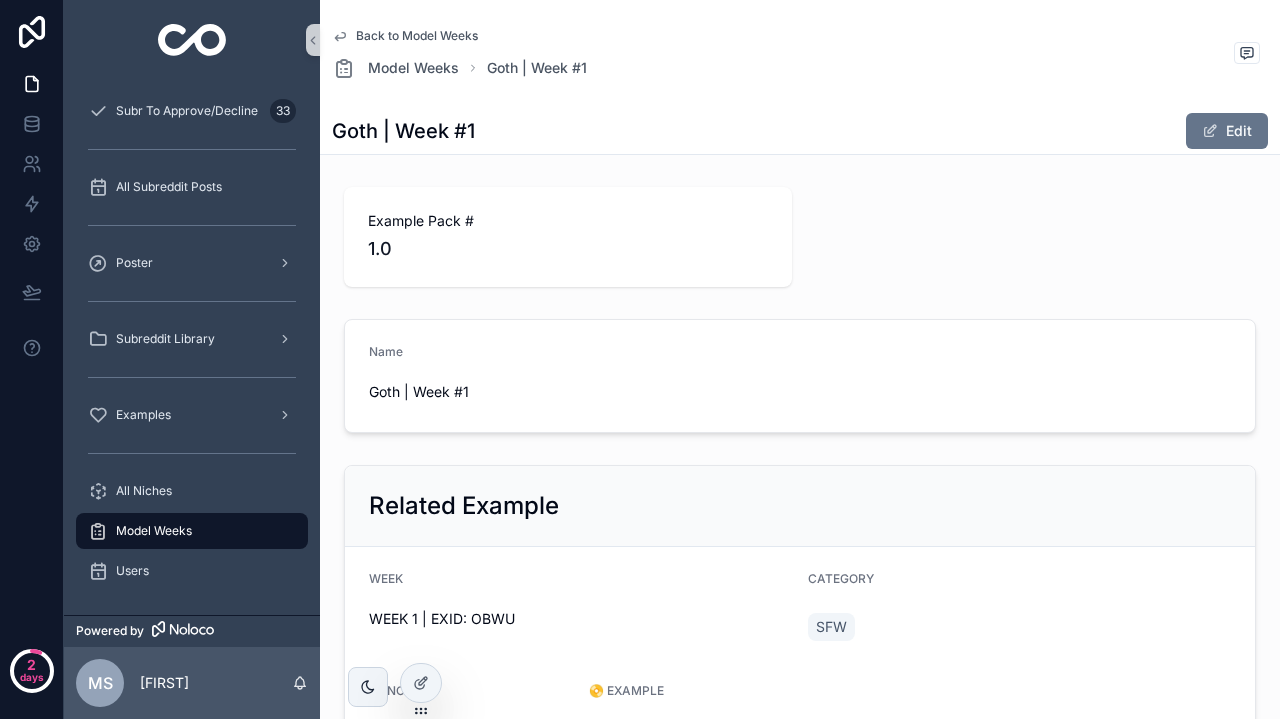 scroll, scrollTop: 0, scrollLeft: 0, axis: both 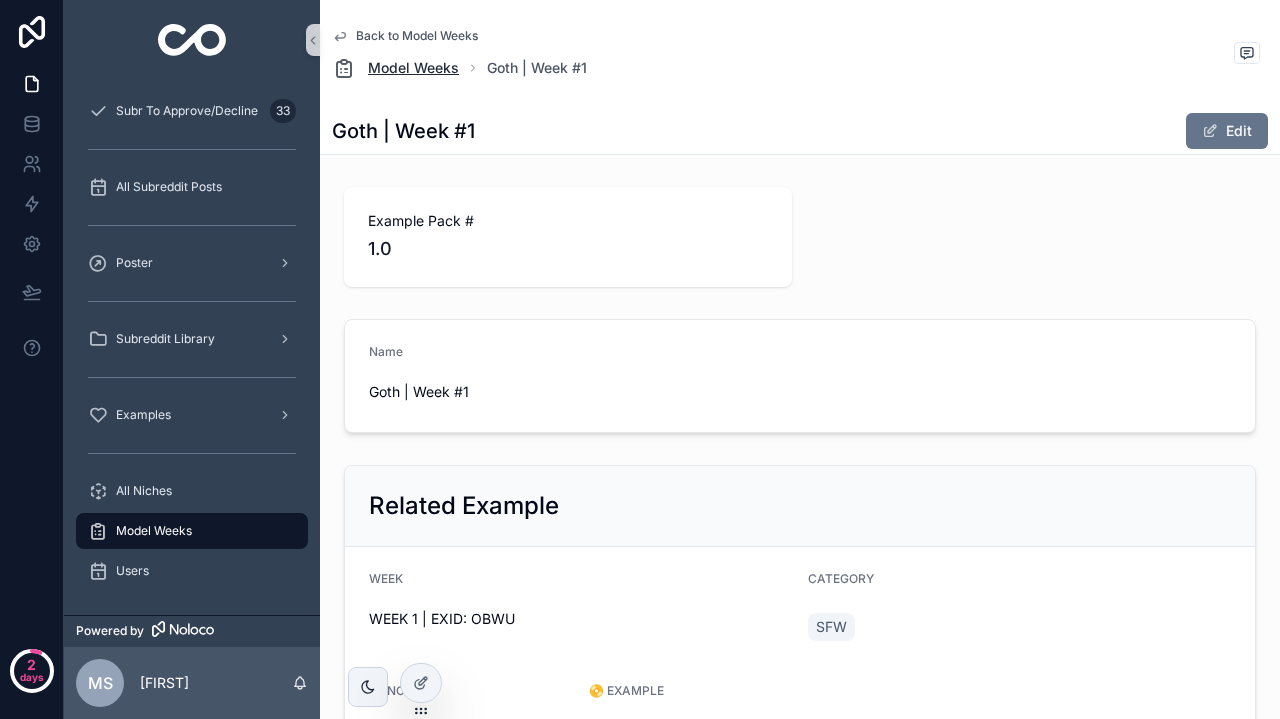 click on "Model Weeks" at bounding box center [413, 68] 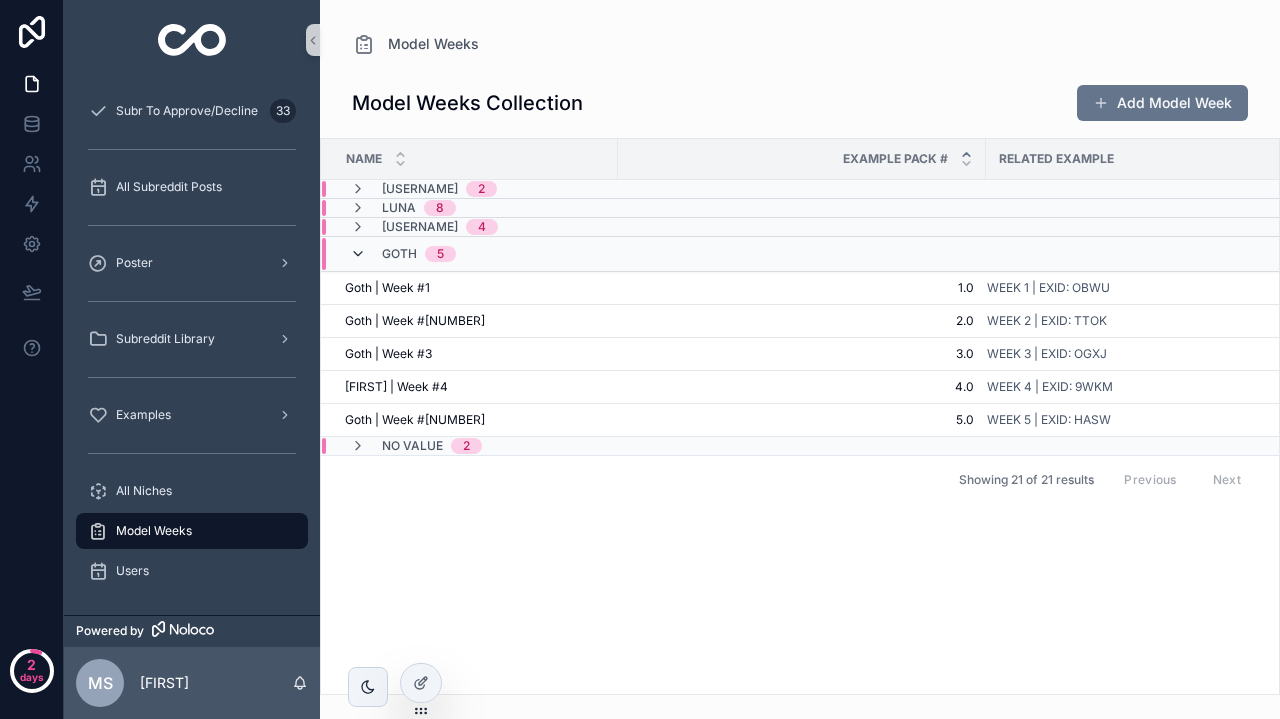 click at bounding box center (358, 254) 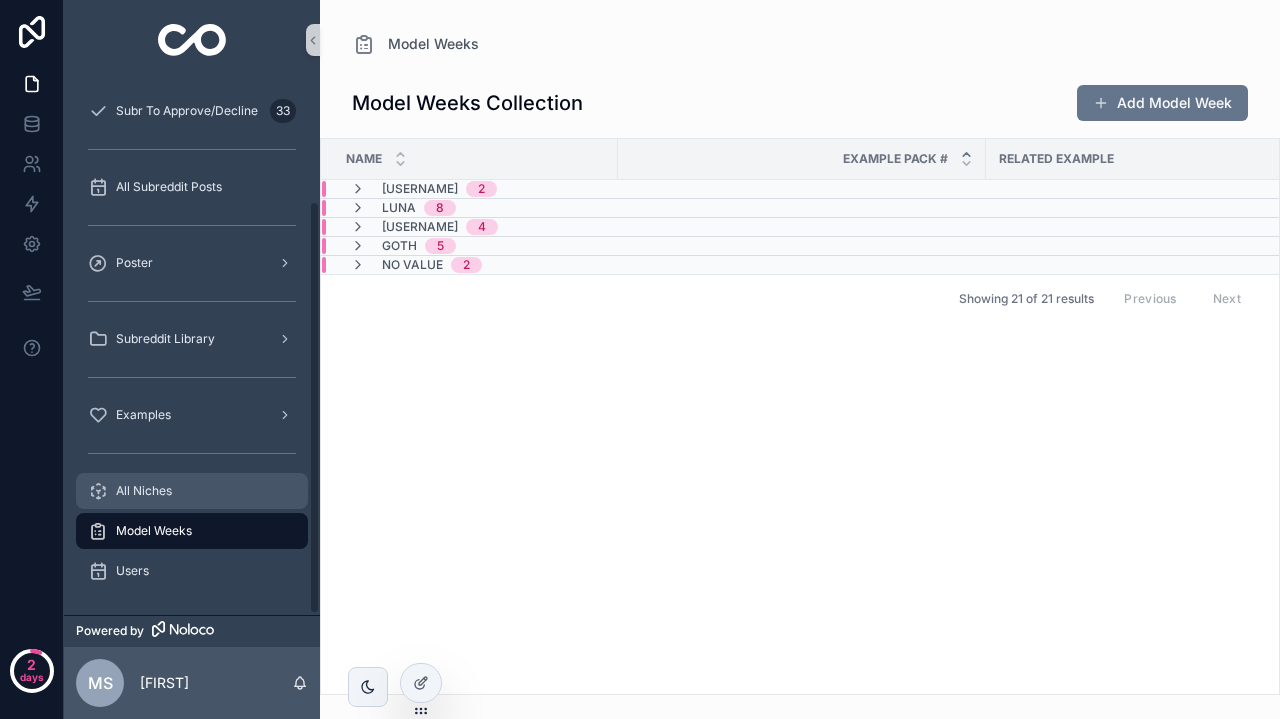 click on "All Niches" at bounding box center (144, 491) 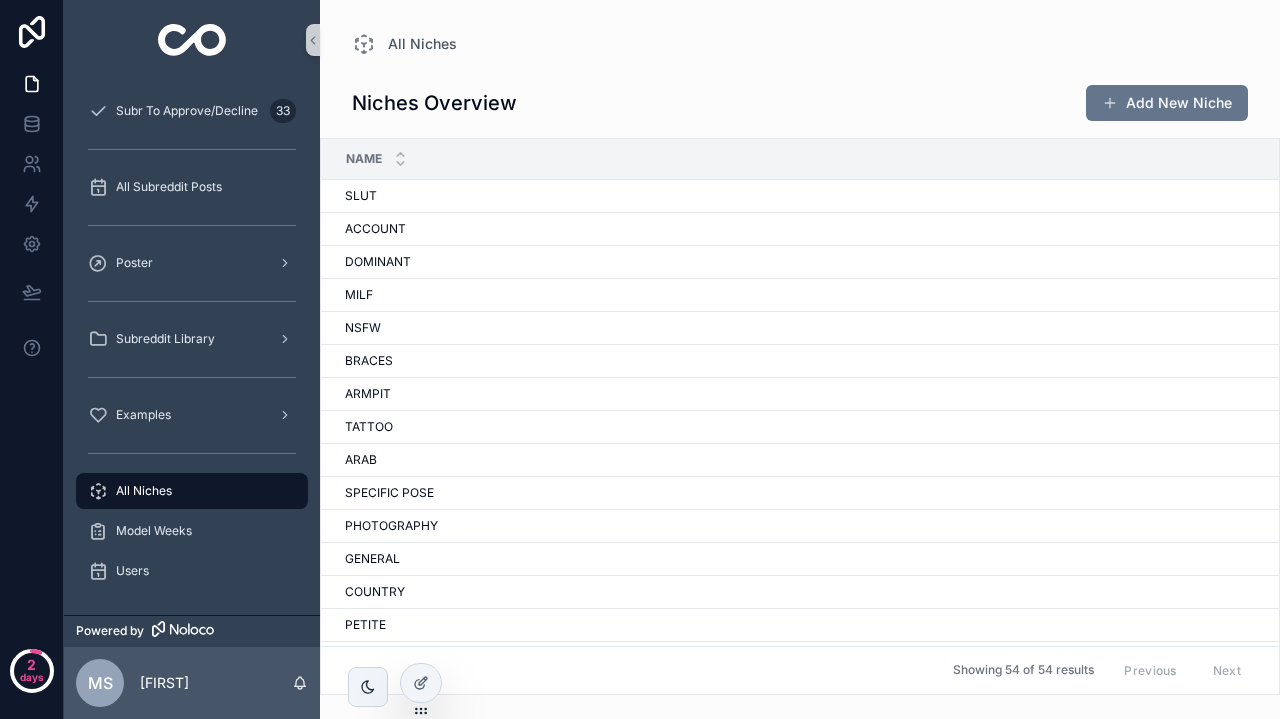scroll, scrollTop: 0, scrollLeft: 0, axis: both 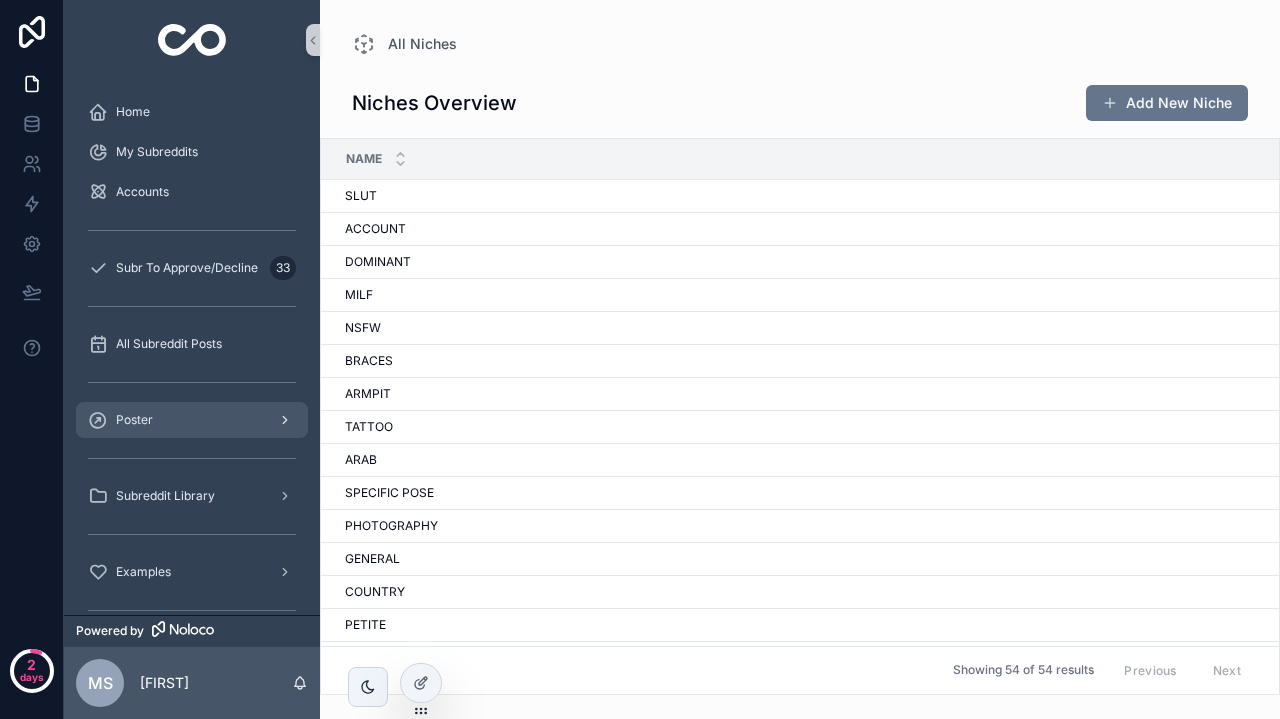 click on "Poster" at bounding box center [192, 420] 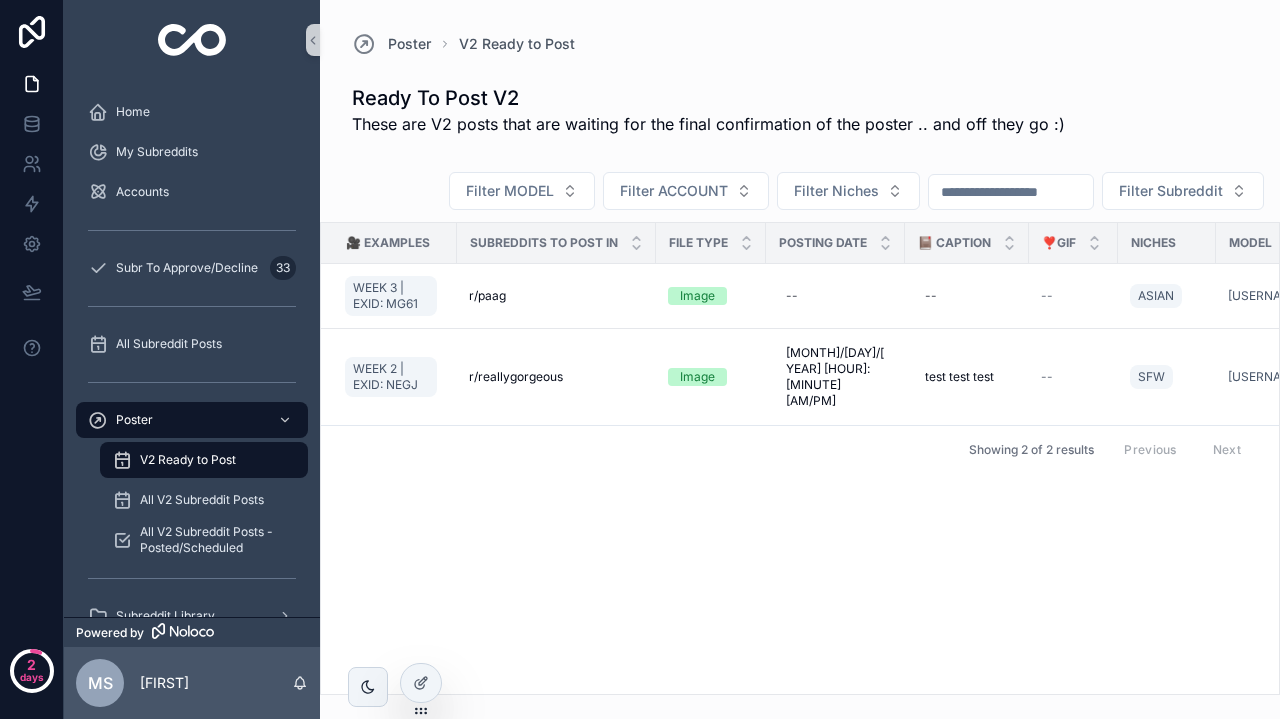 click on "V2 Ready to Post" at bounding box center (188, 460) 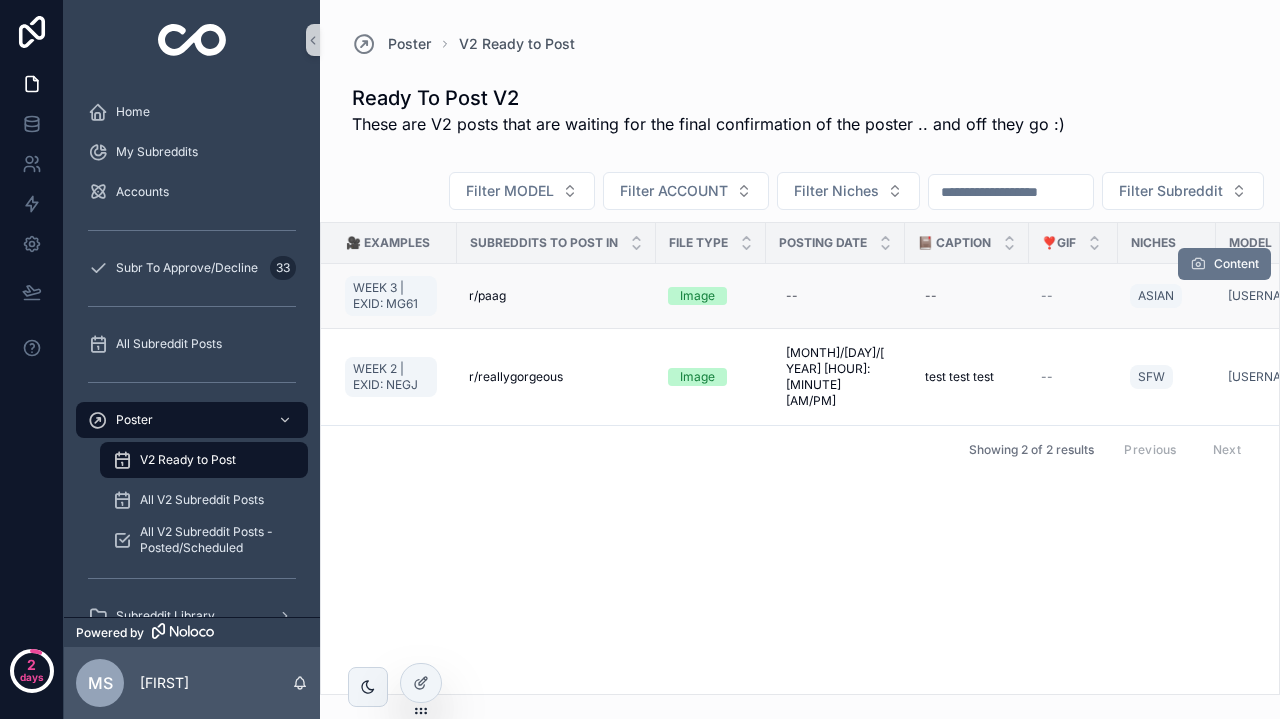 scroll, scrollTop: 0, scrollLeft: 0, axis: both 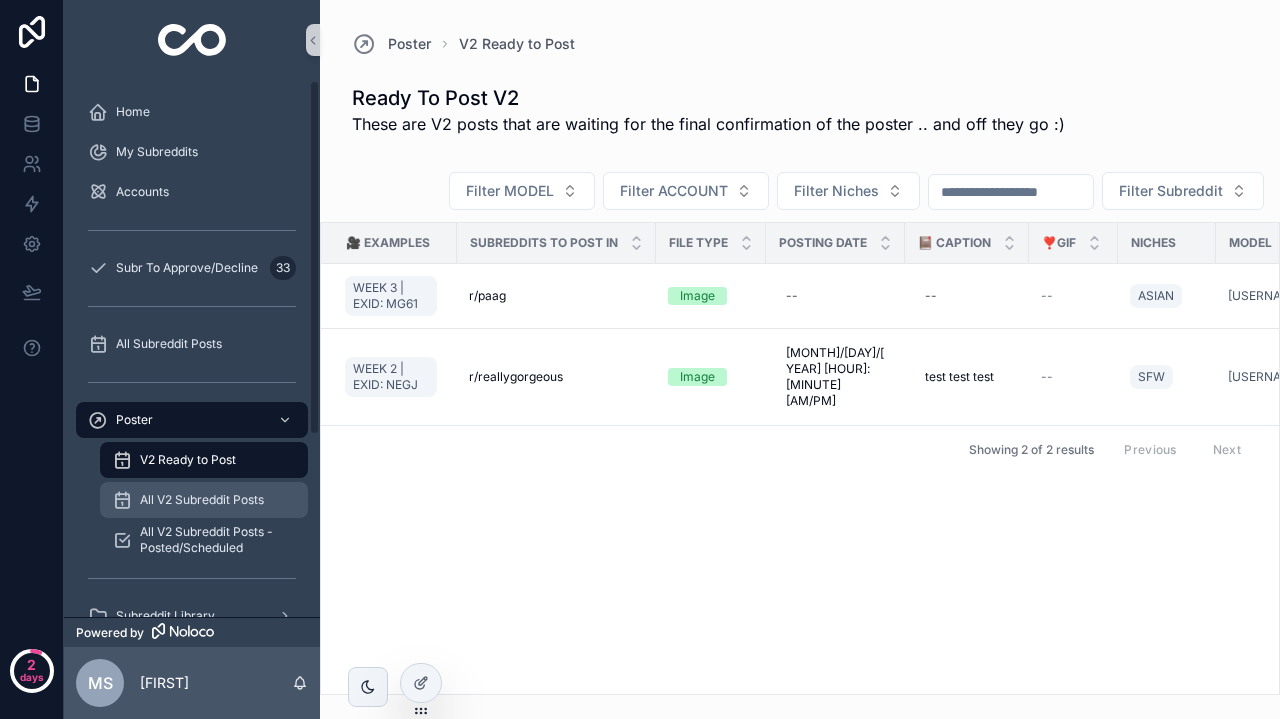 click on "All V2 Subreddit Posts" at bounding box center (202, 500) 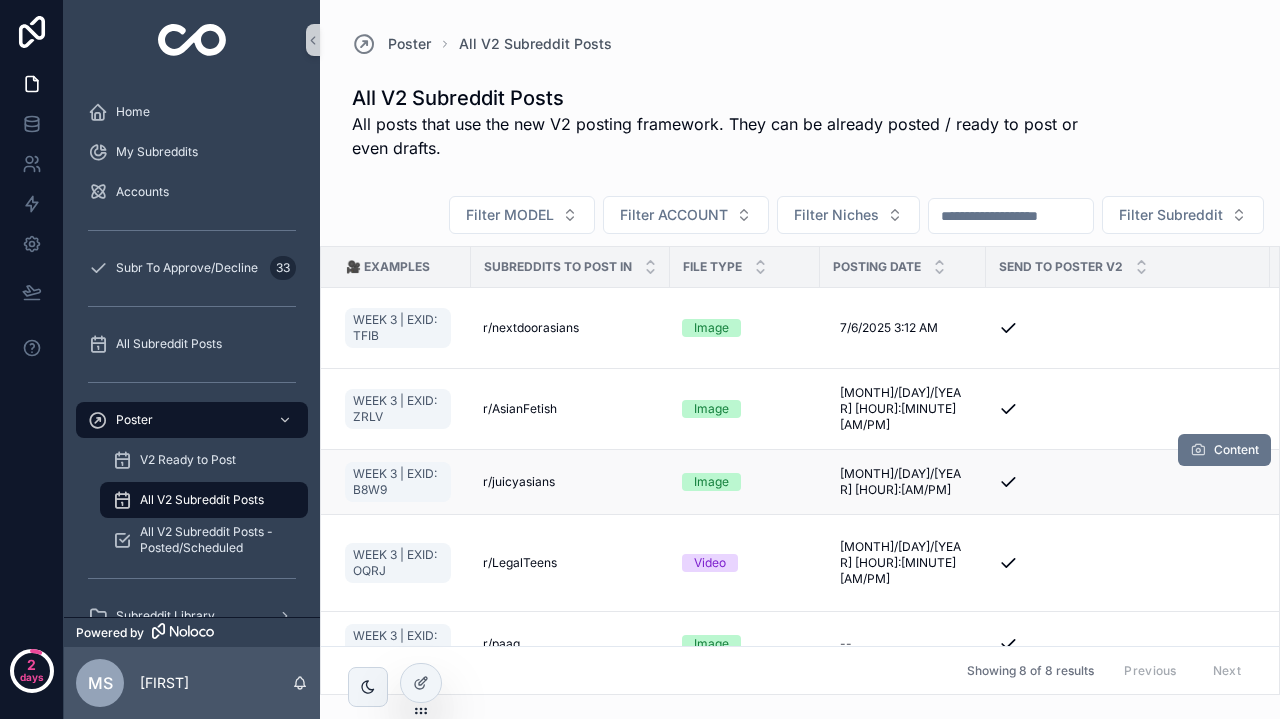 scroll, scrollTop: 0, scrollLeft: 0, axis: both 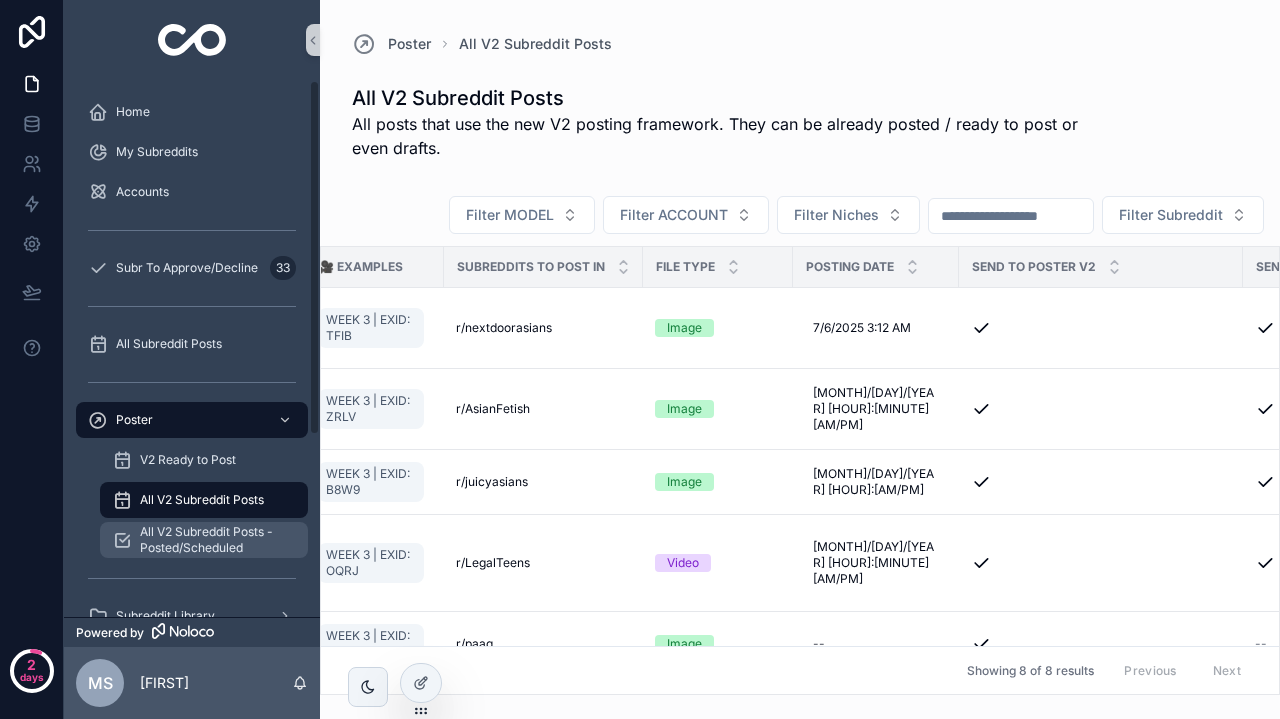 click on "All V2 Subreddit Posts - Posted/Scheduled" at bounding box center [214, 540] 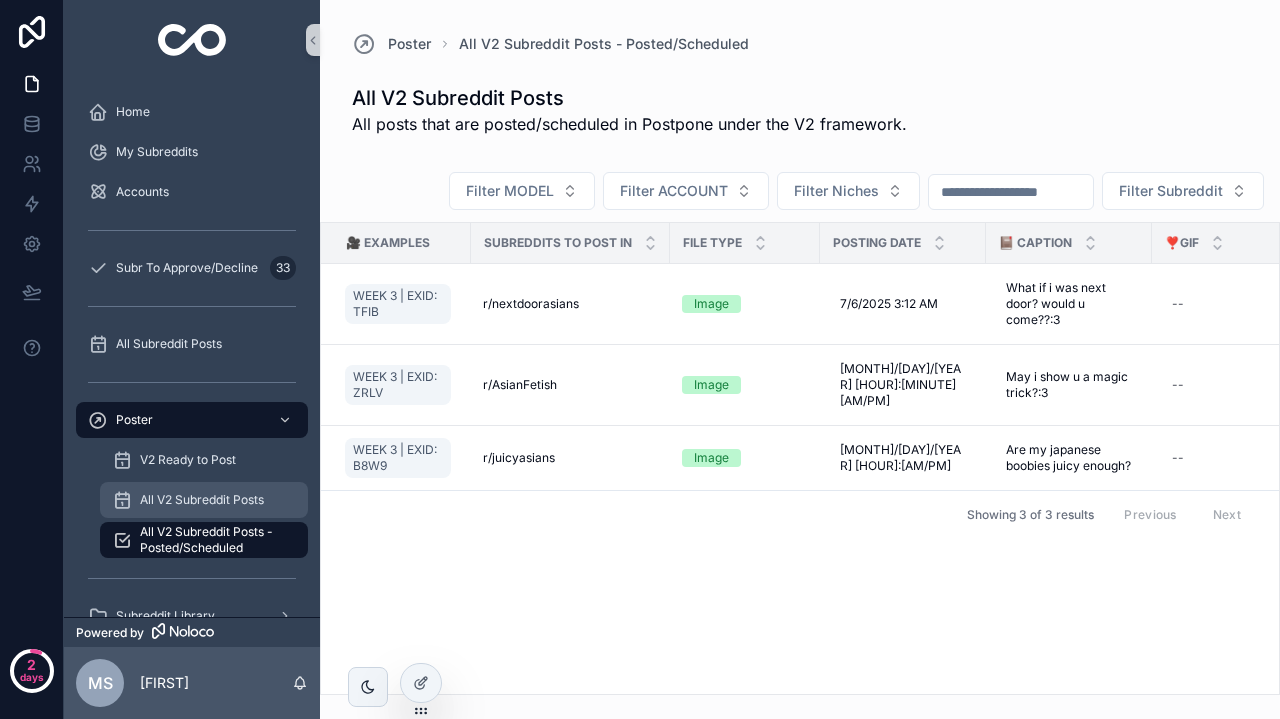 click on "All V2 Subreddit Posts" at bounding box center [204, 500] 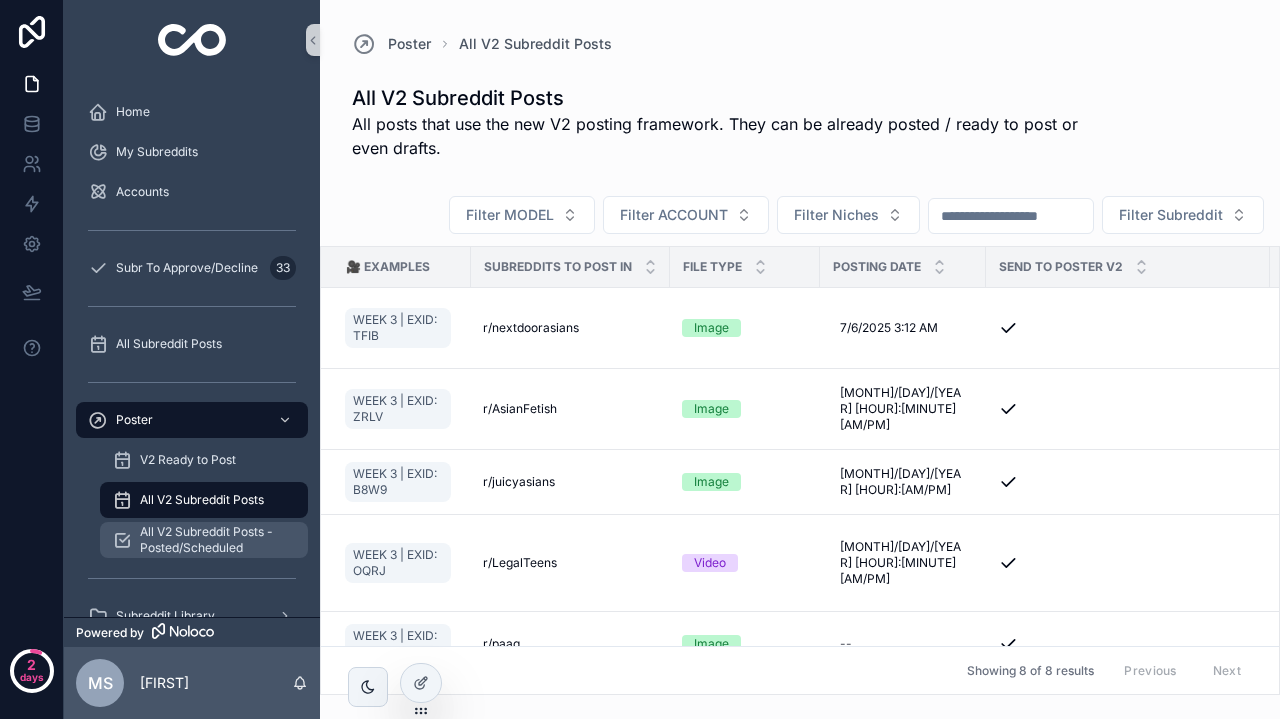click on "All V2 Subreddit Posts - Posted/Scheduled" at bounding box center (214, 540) 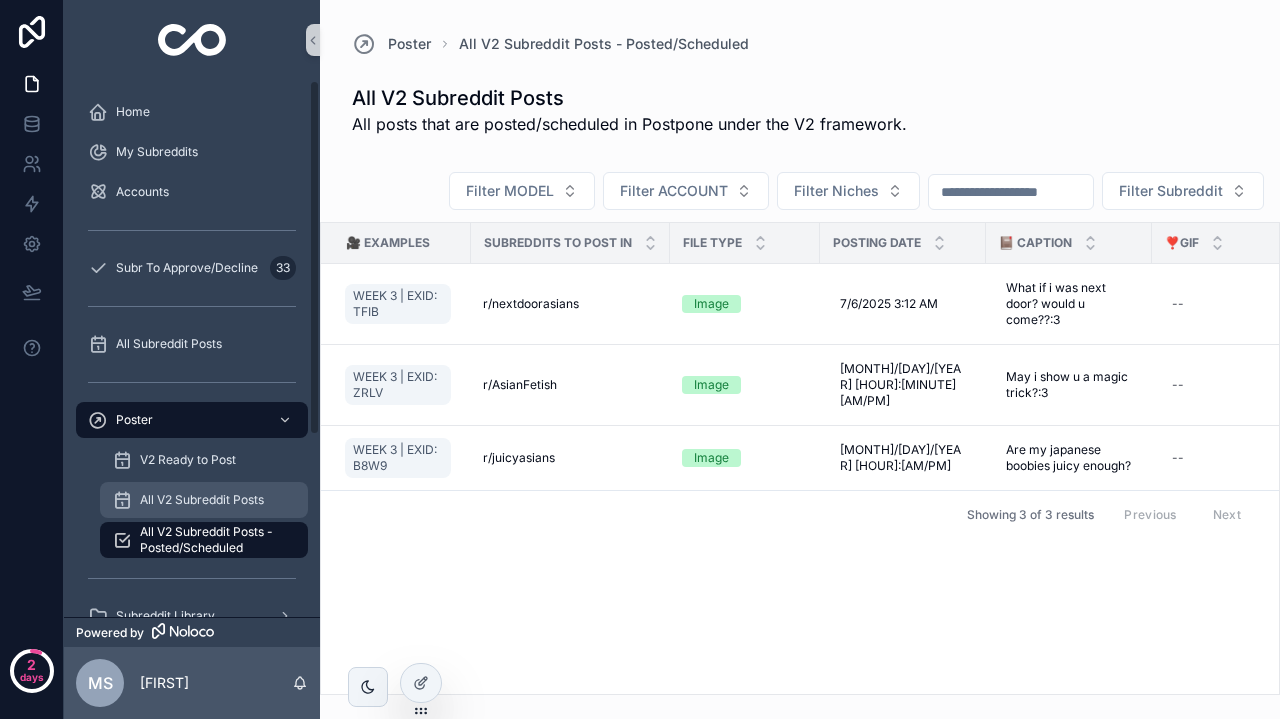 click on "All V2 Subreddit Posts" at bounding box center (202, 500) 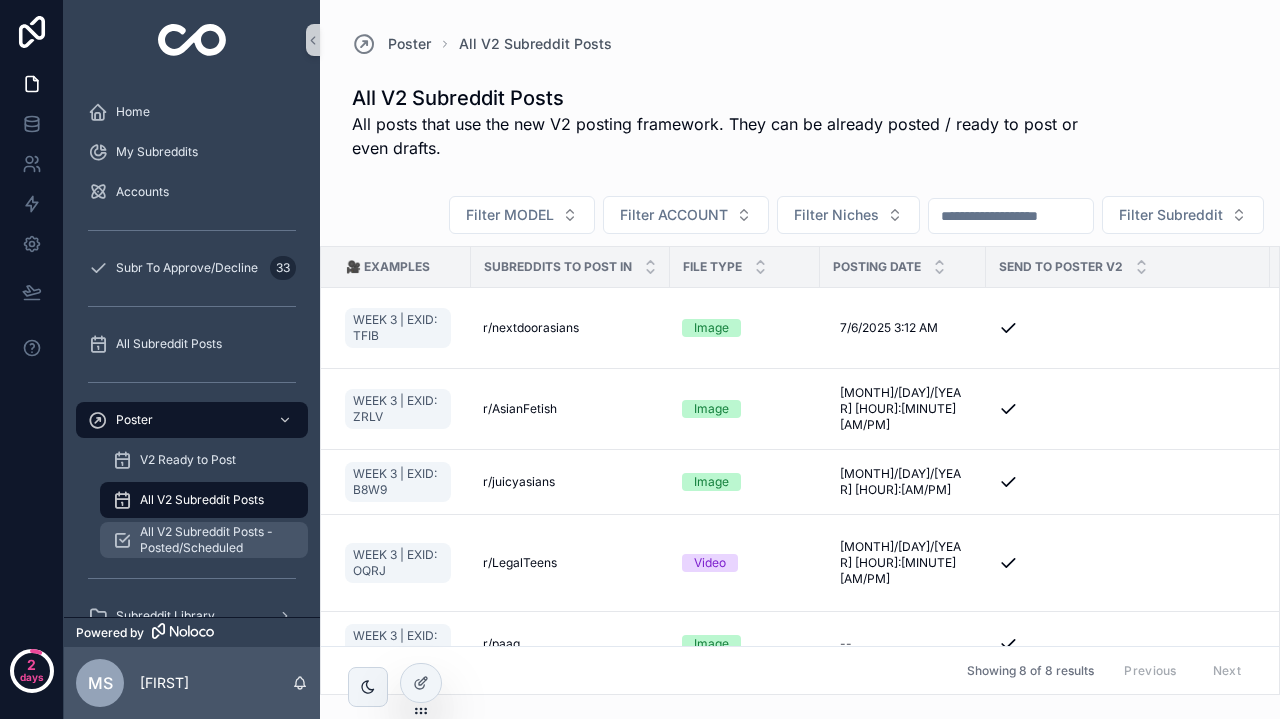 click on "All V2 Subreddit Posts - Posted/Scheduled" at bounding box center [214, 540] 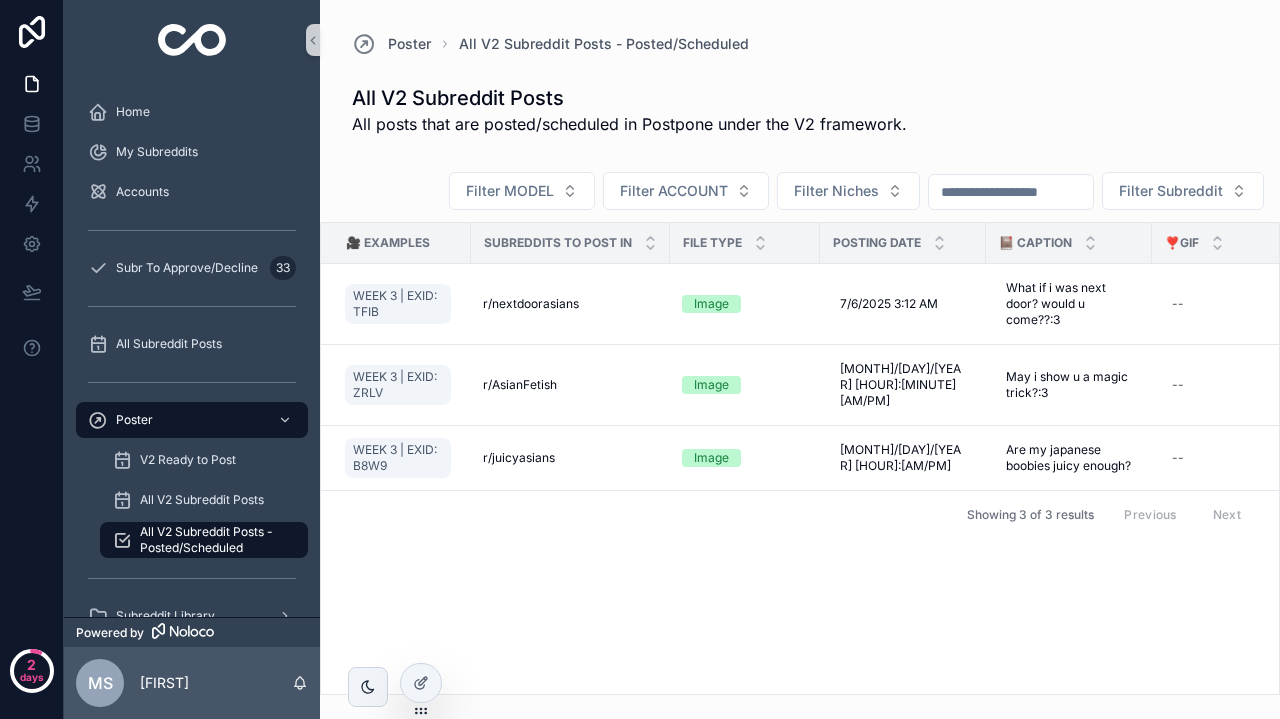 click on "All V2 Subreddit Posts" at bounding box center (204, 500) 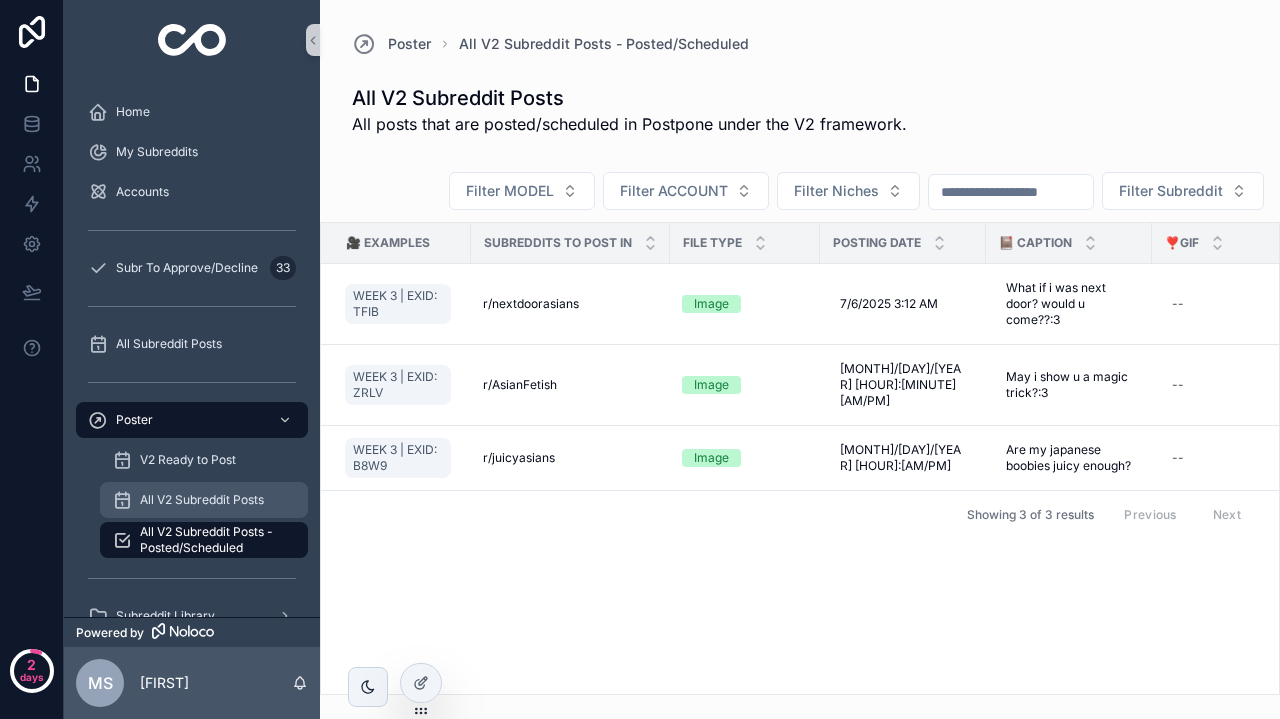 click on "All V2 Subreddit Posts" at bounding box center (204, 500) 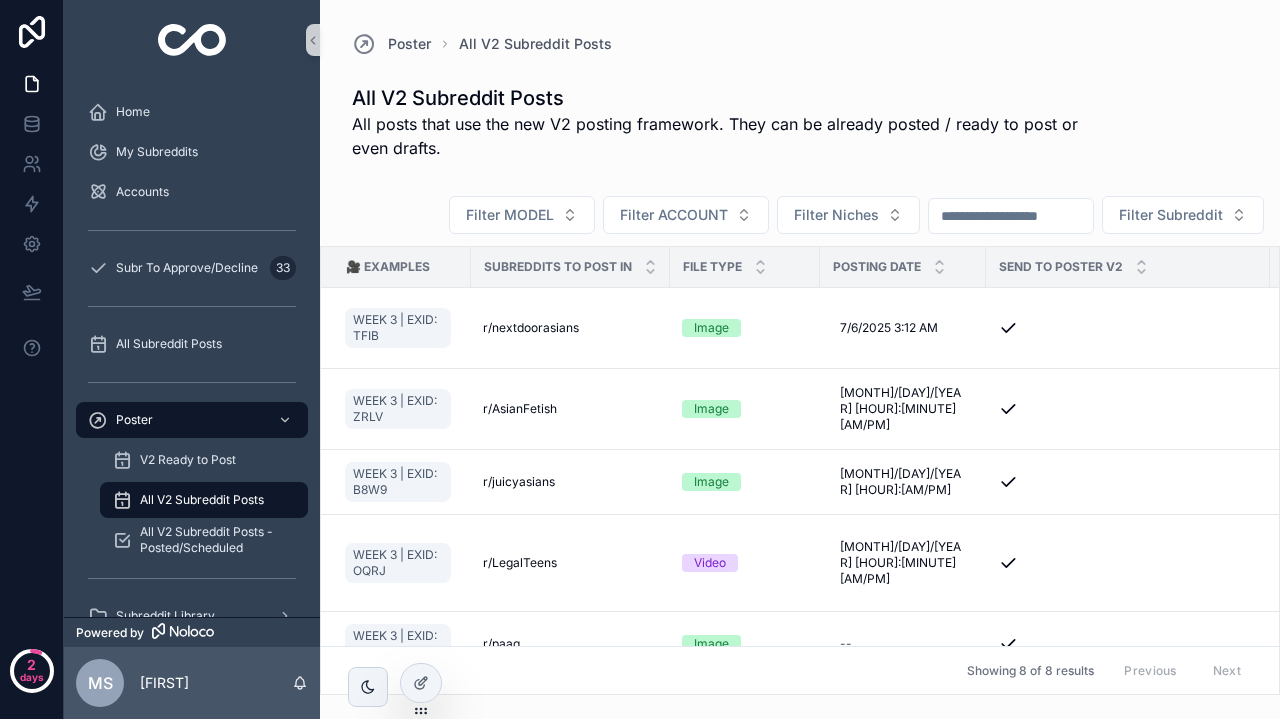 scroll, scrollTop: 0, scrollLeft: 0, axis: both 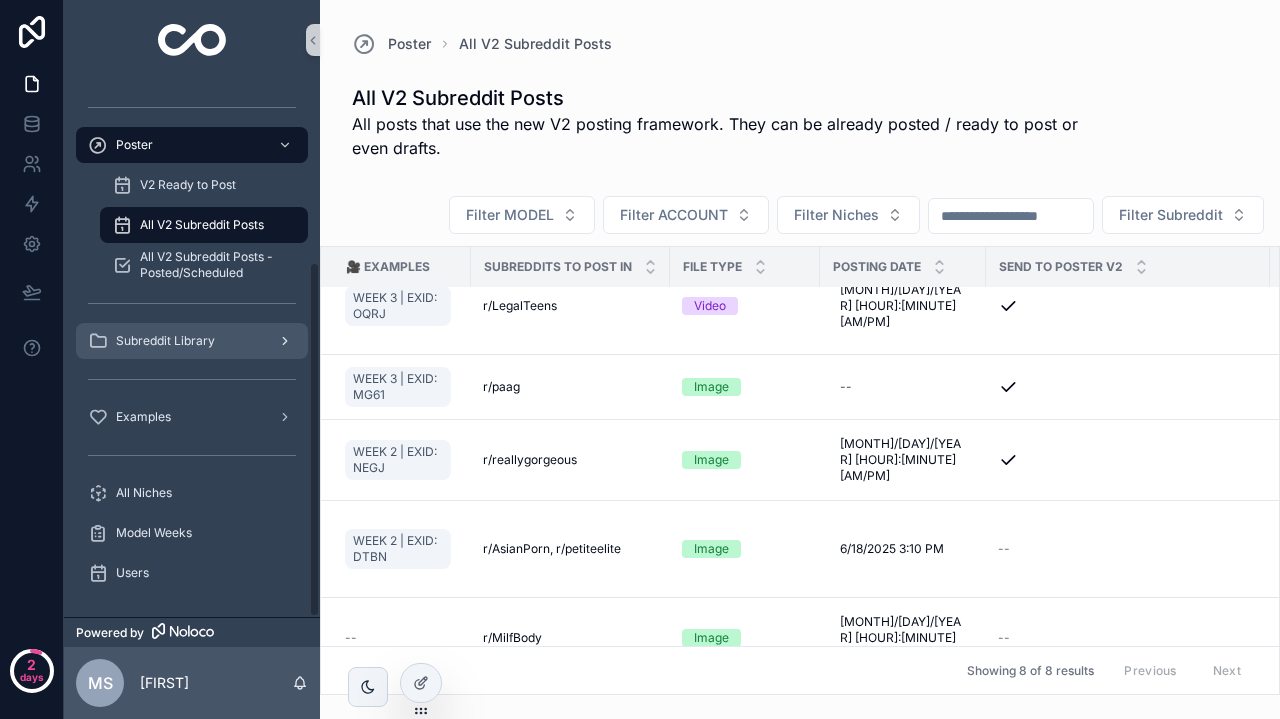 click on "Subreddit Library" at bounding box center [192, 341] 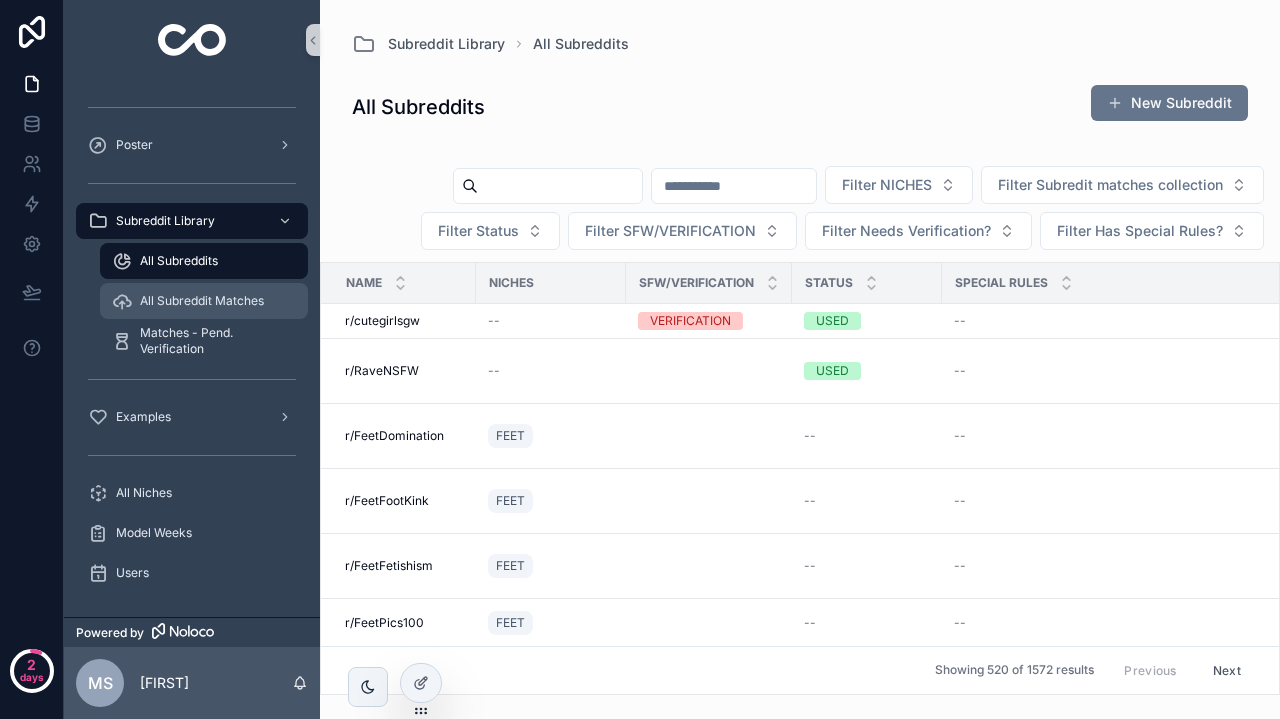 click on "All Subreddit Matches" at bounding box center (202, 301) 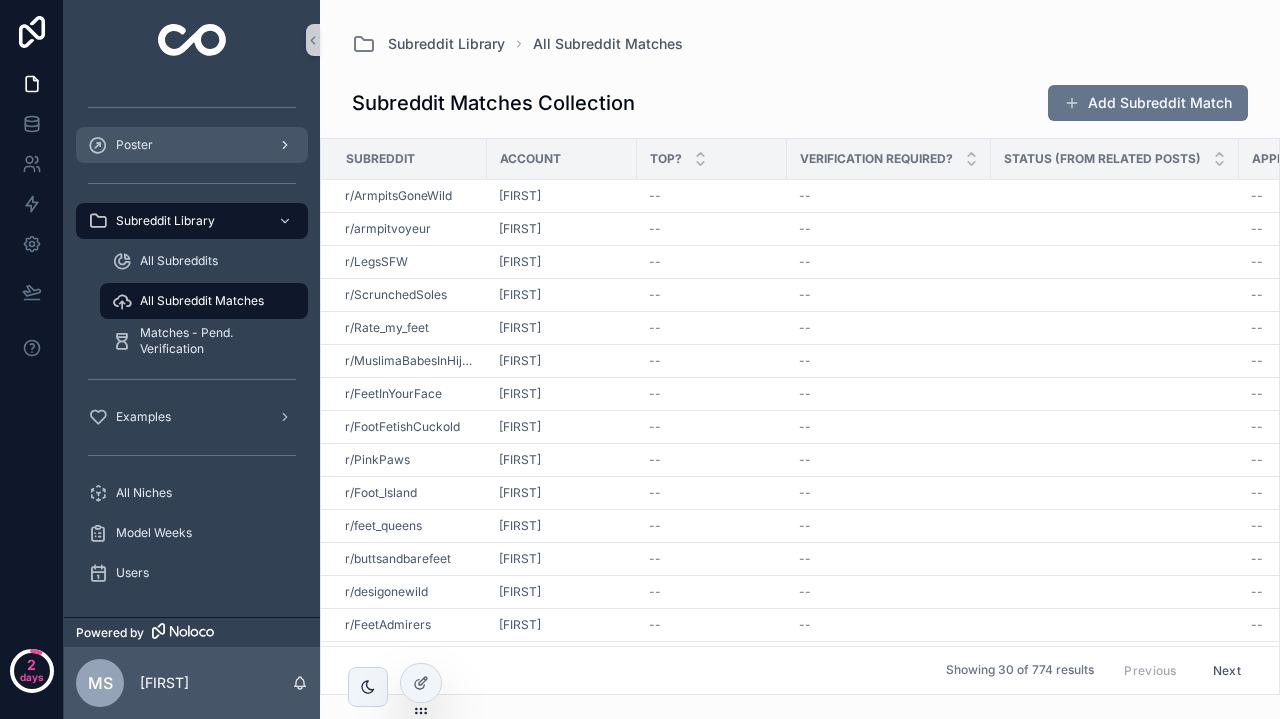 click on "Poster" at bounding box center (192, 145) 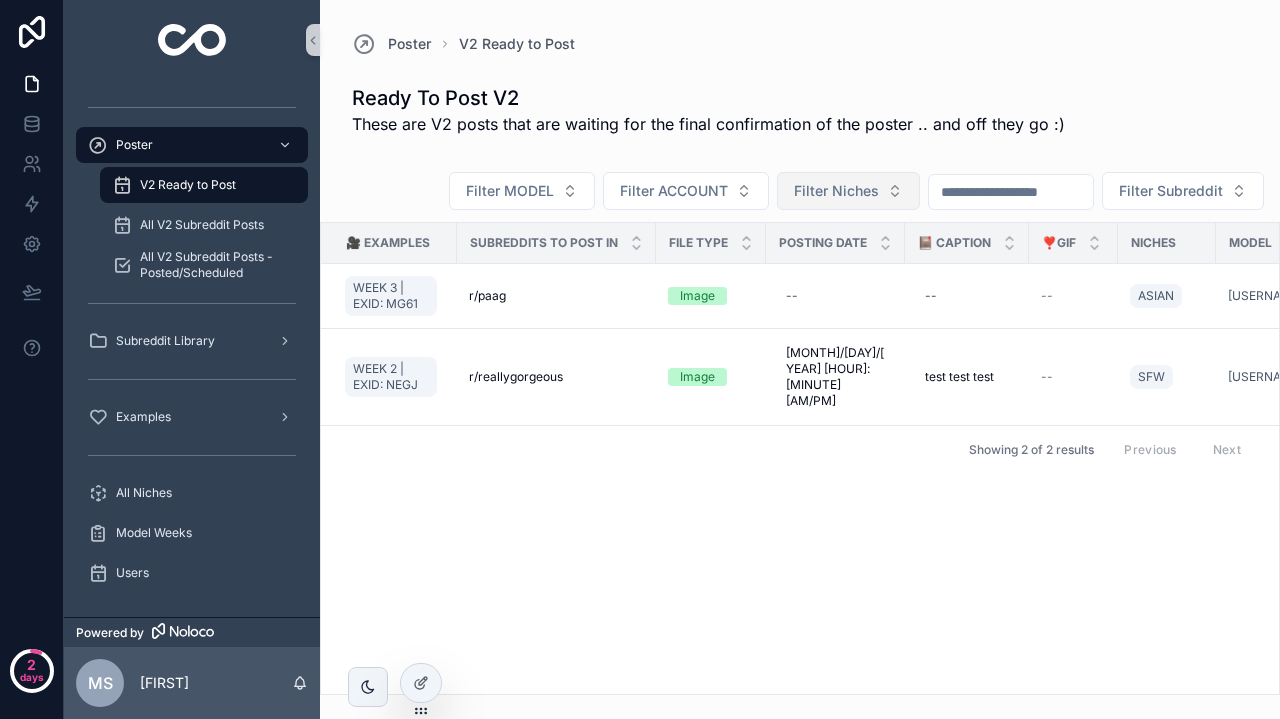click on "Filter Niches" at bounding box center (836, 191) 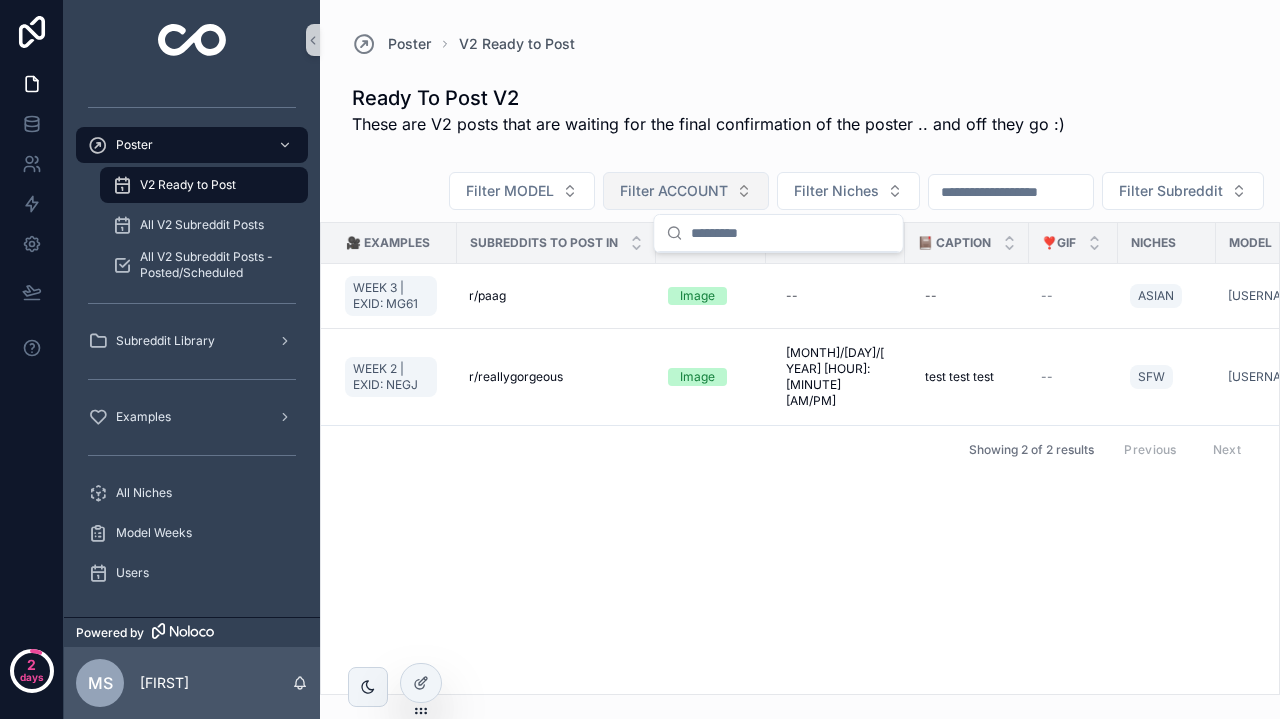 click on "Filter ACCOUNT" at bounding box center [674, 191] 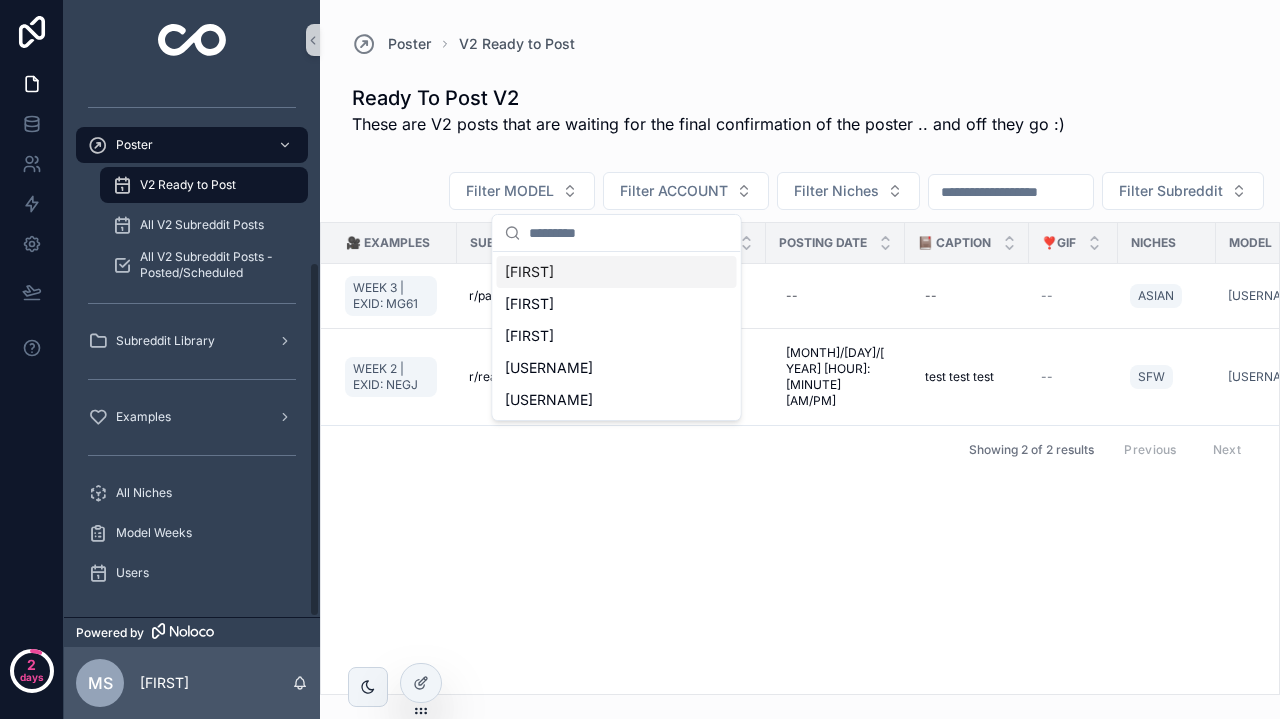 click at bounding box center (192, 303) 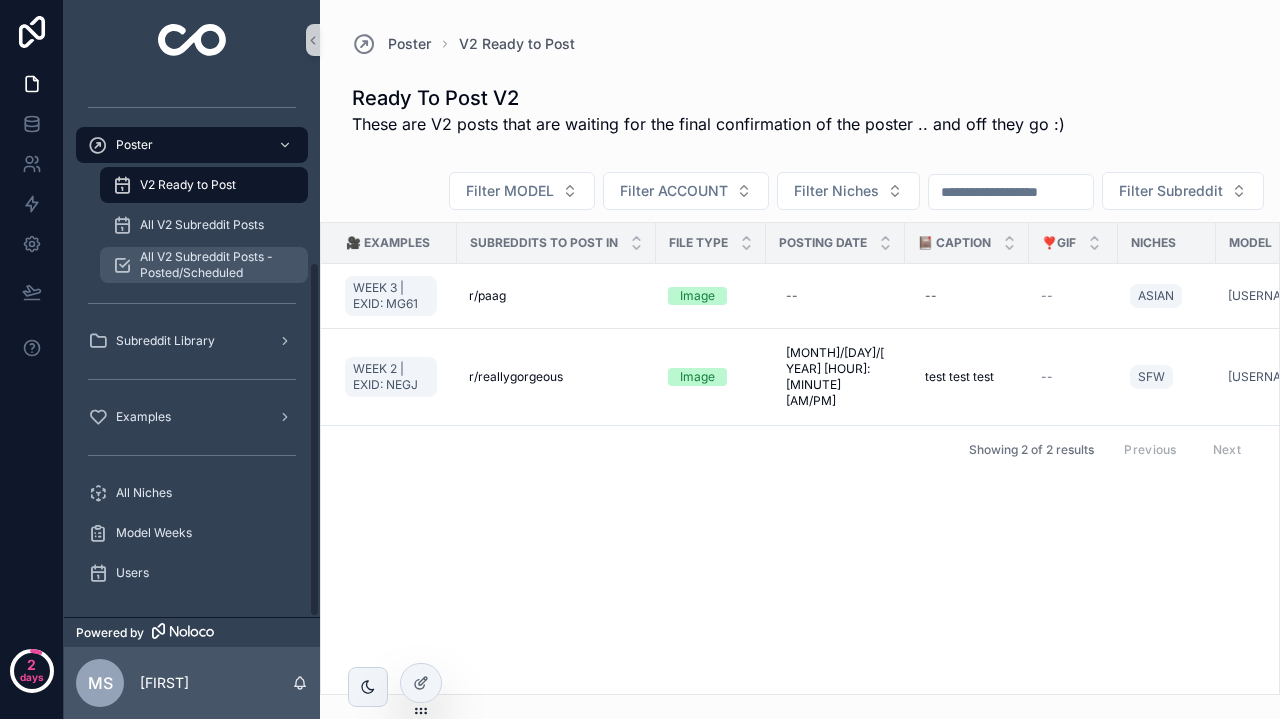 click on "All V2 Subreddit Posts - Posted/Scheduled" at bounding box center [214, 265] 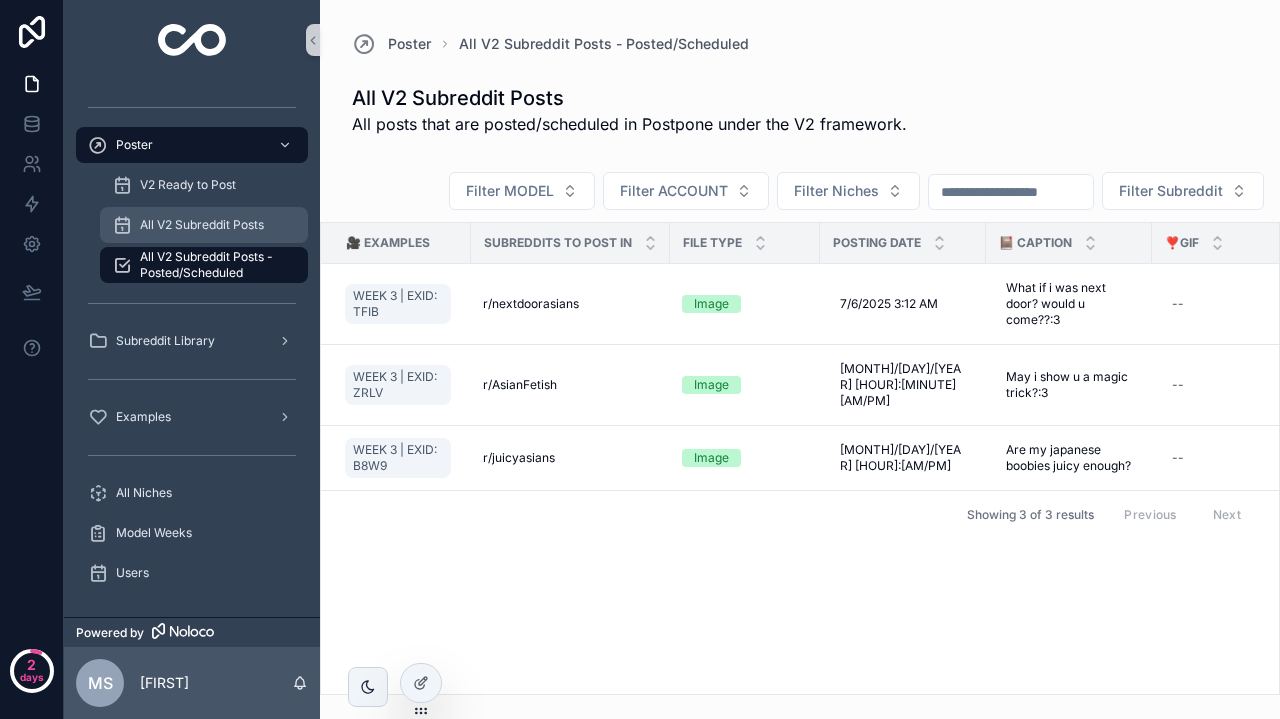 click on "All V2 Subreddit Posts" at bounding box center (204, 225) 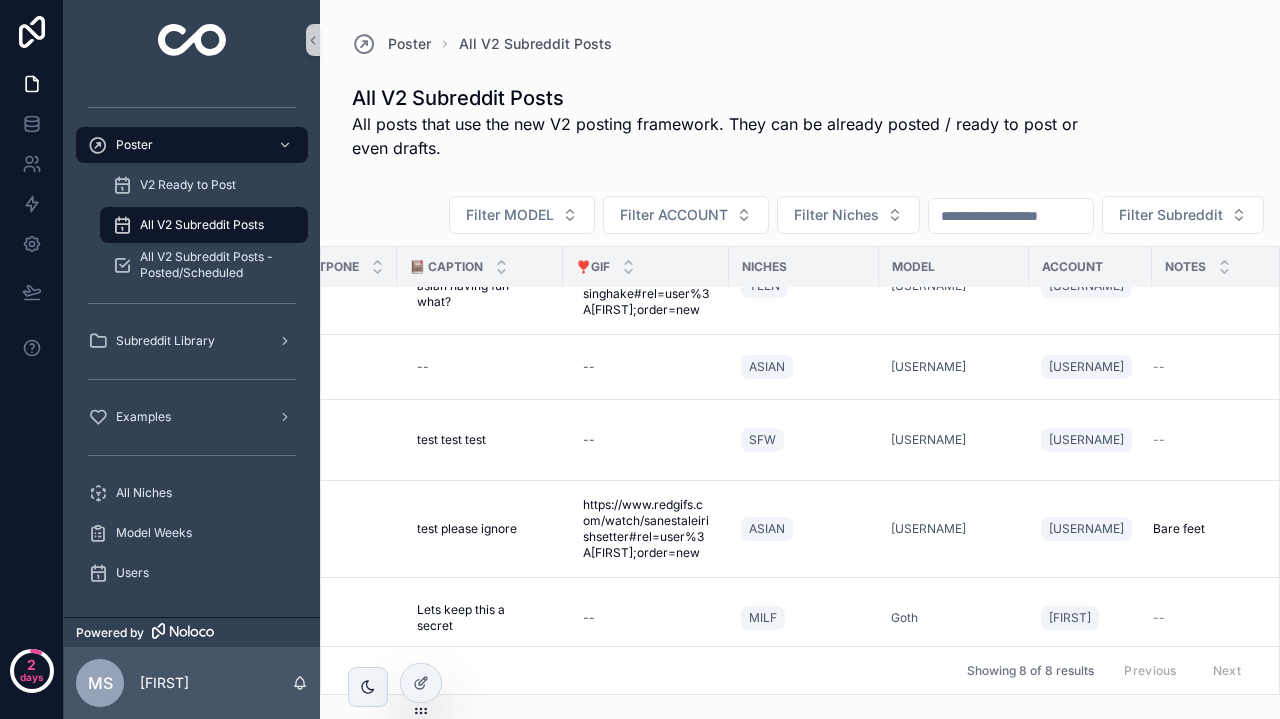 scroll, scrollTop: 257, scrollLeft: 1046, axis: both 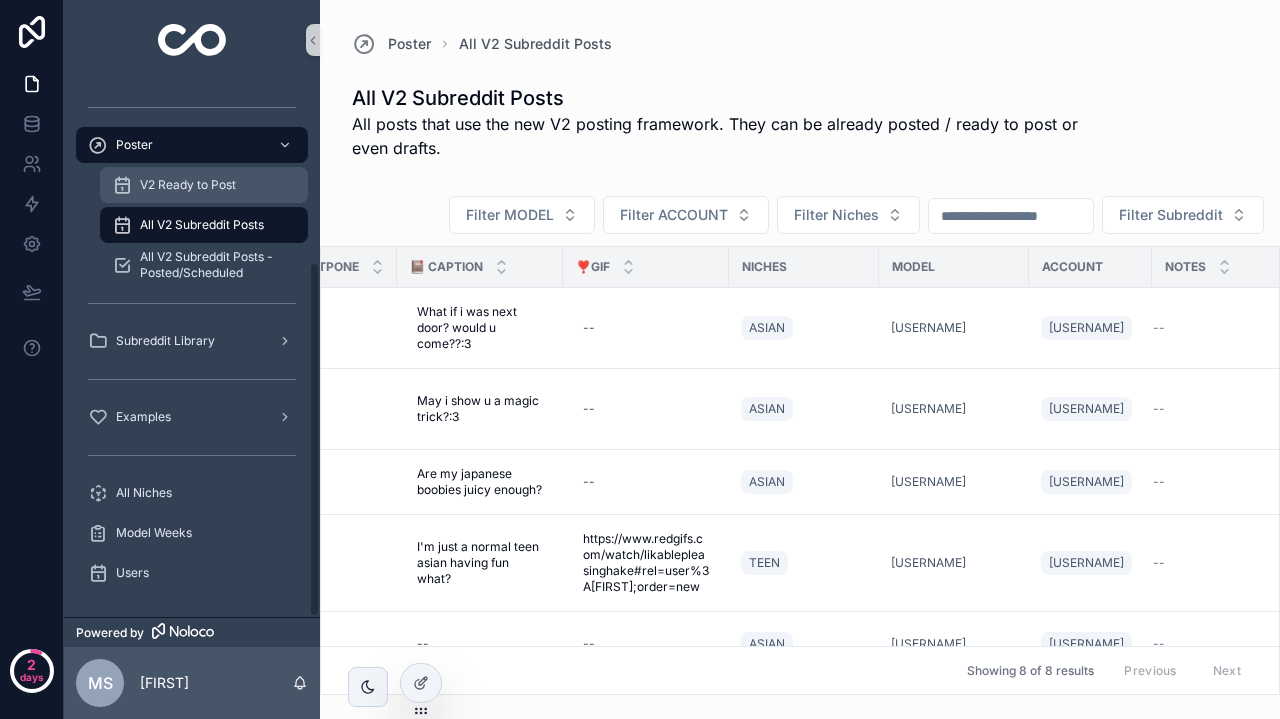 click on "V2 Ready to Post" at bounding box center (188, 185) 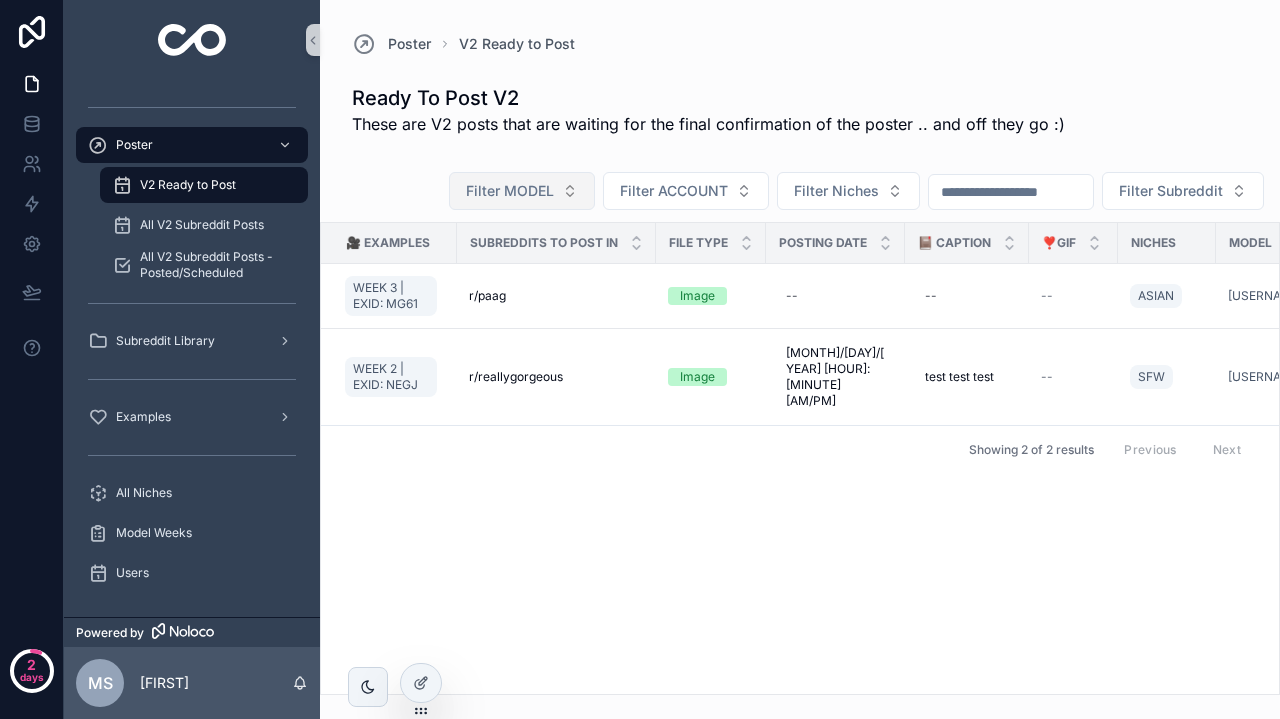 click on "Filter MODEL" at bounding box center (510, 191) 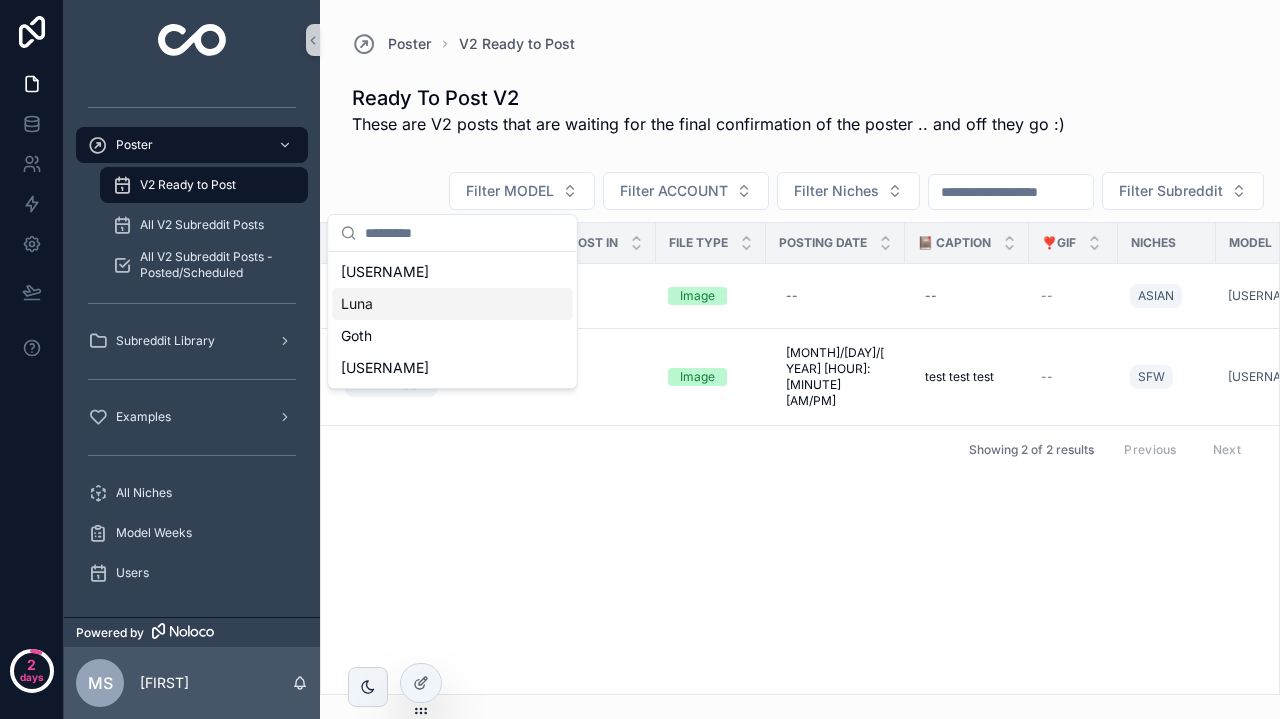 click on "Luna" at bounding box center [453, 304] 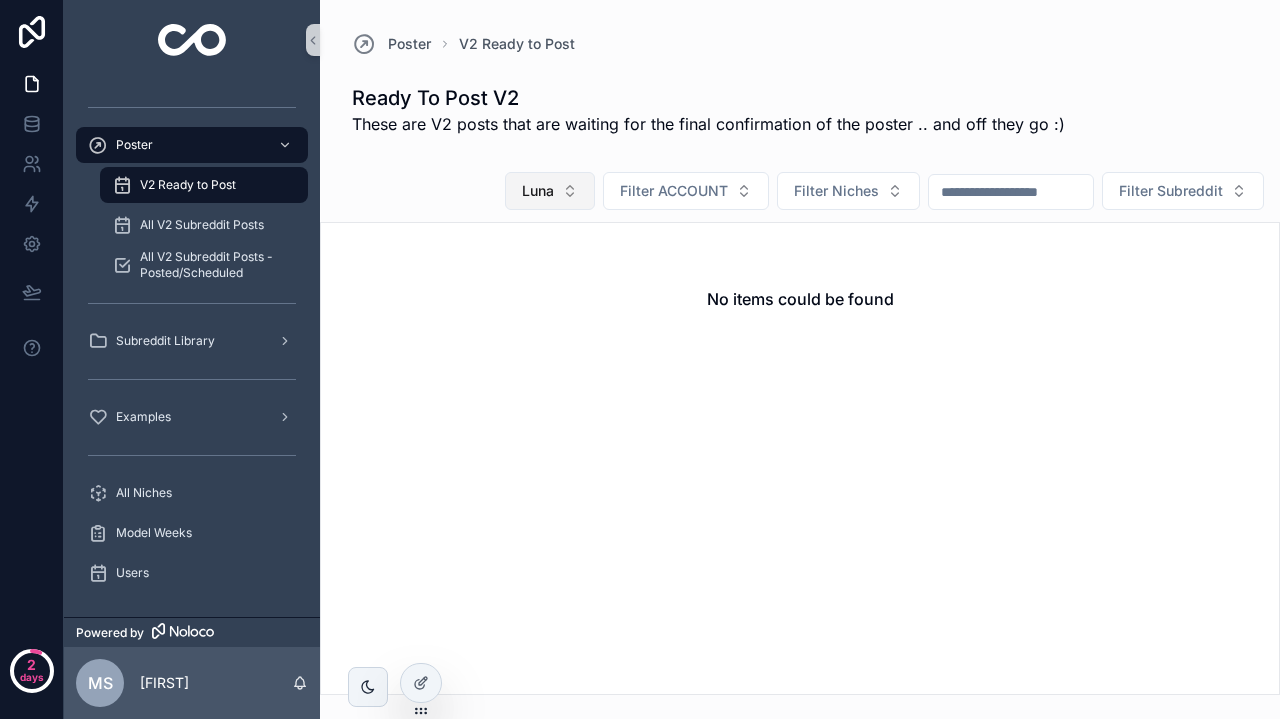 click on "Luna" at bounding box center [550, 191] 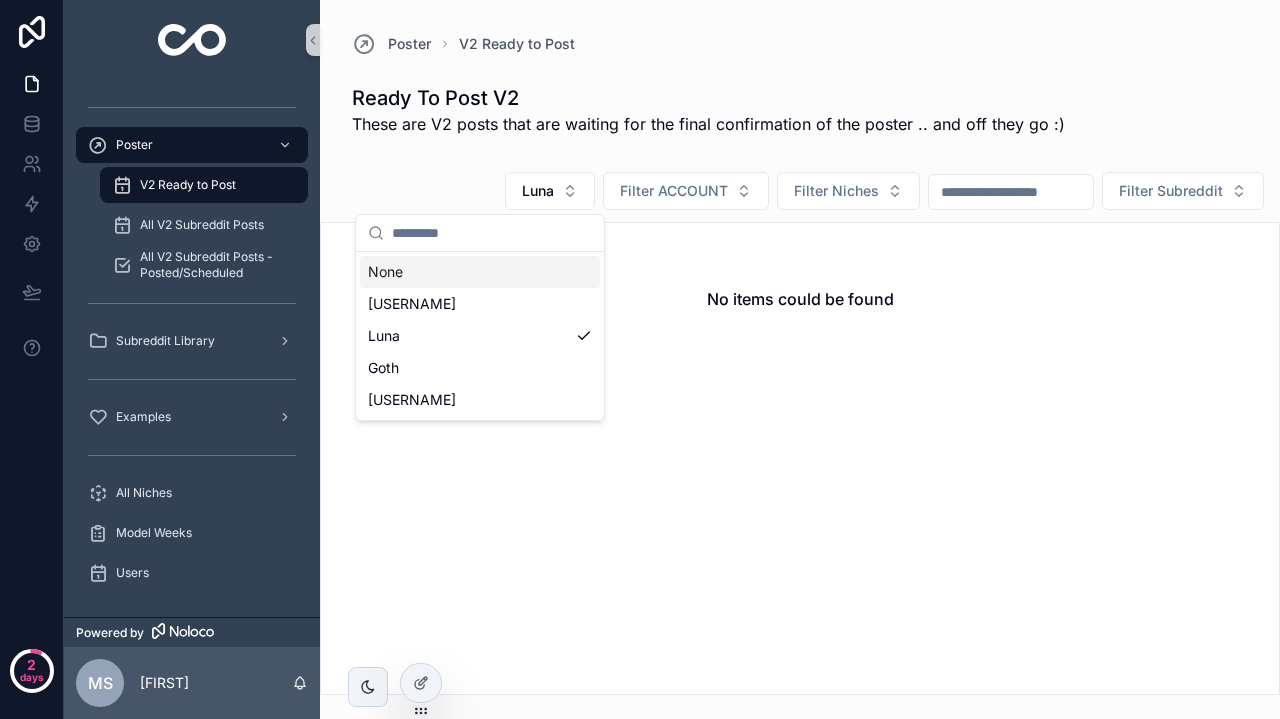 click on "None" at bounding box center (480, 272) 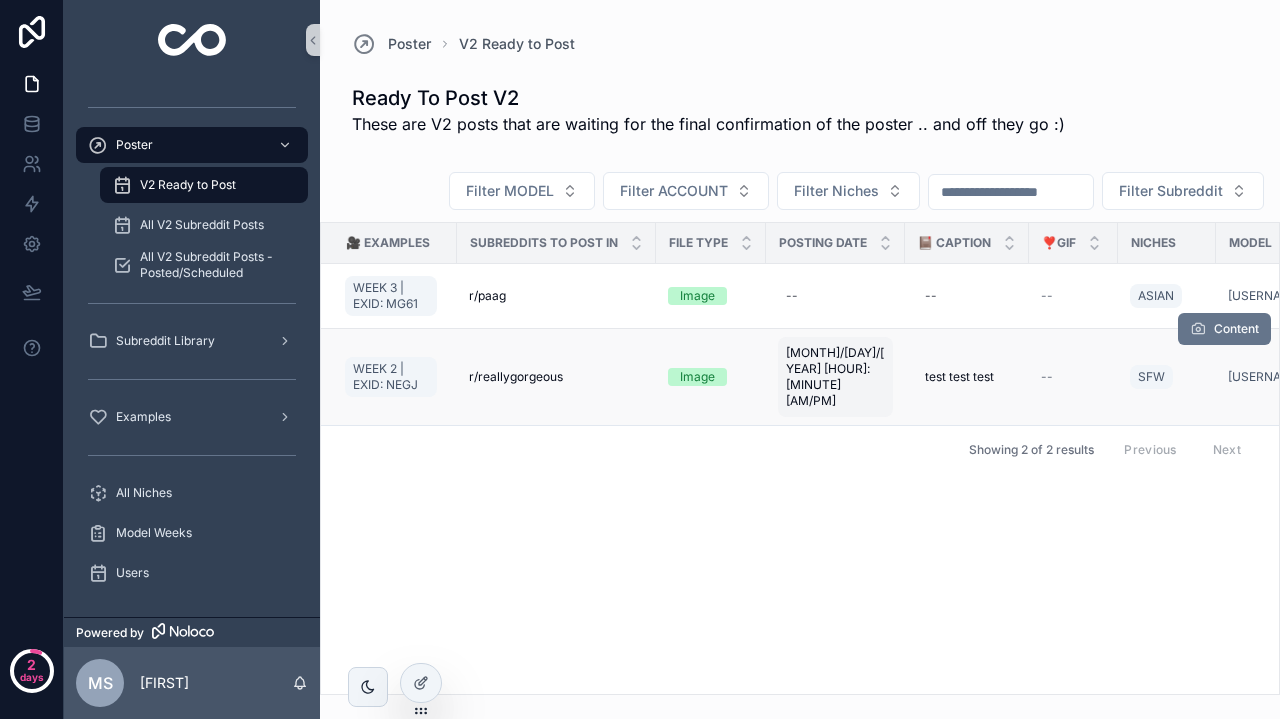 scroll, scrollTop: 0, scrollLeft: 0, axis: both 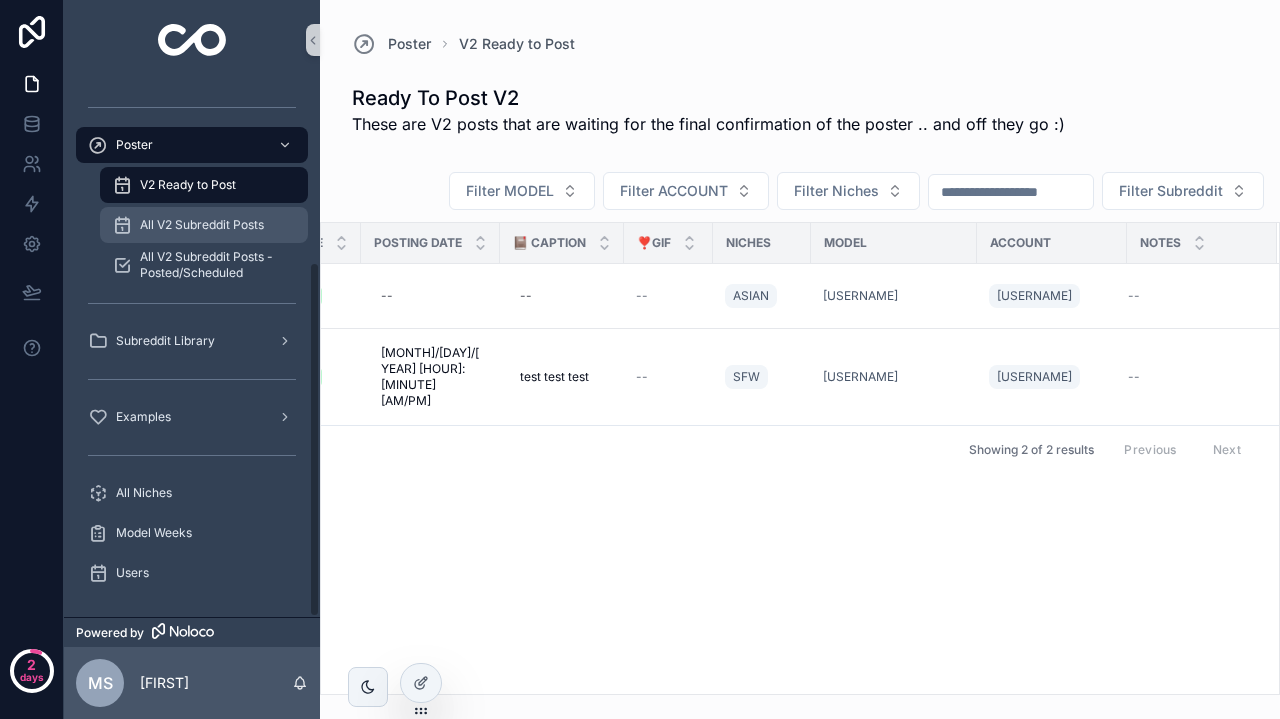 click on "All V2 Subreddit Posts" at bounding box center (202, 225) 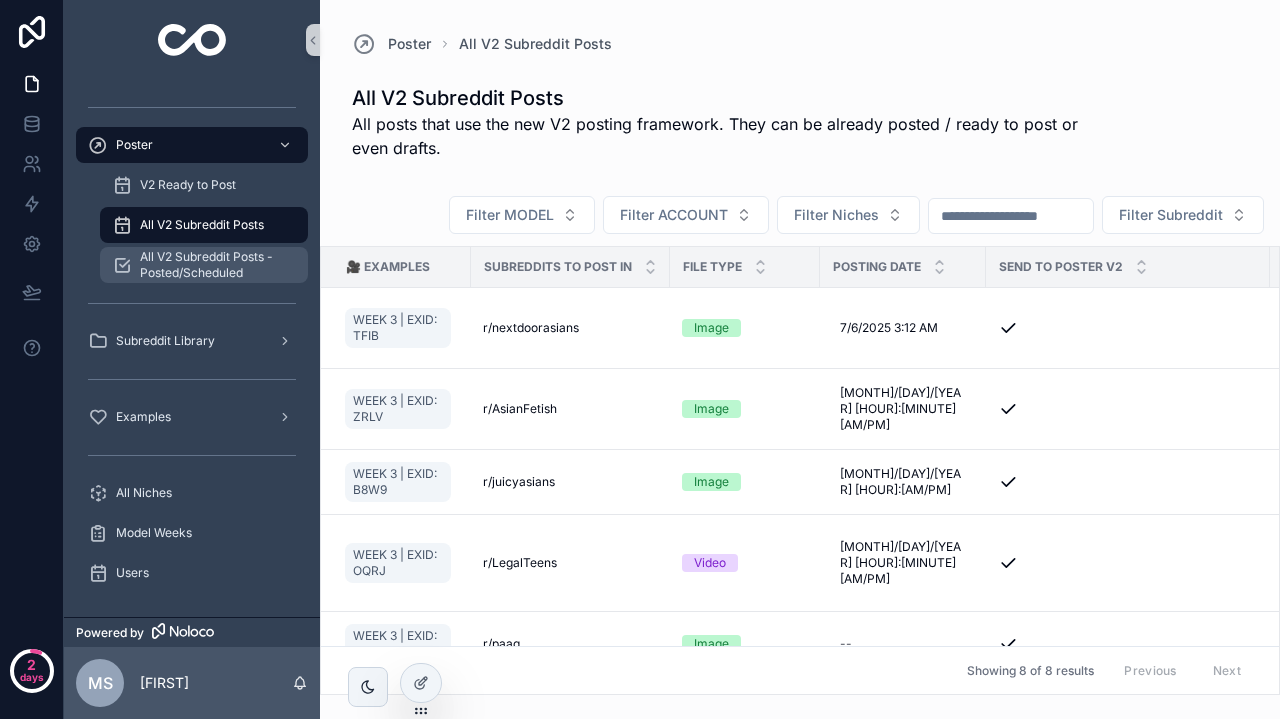click on "All V2 Subreddit Posts - Posted/Scheduled" at bounding box center (214, 265) 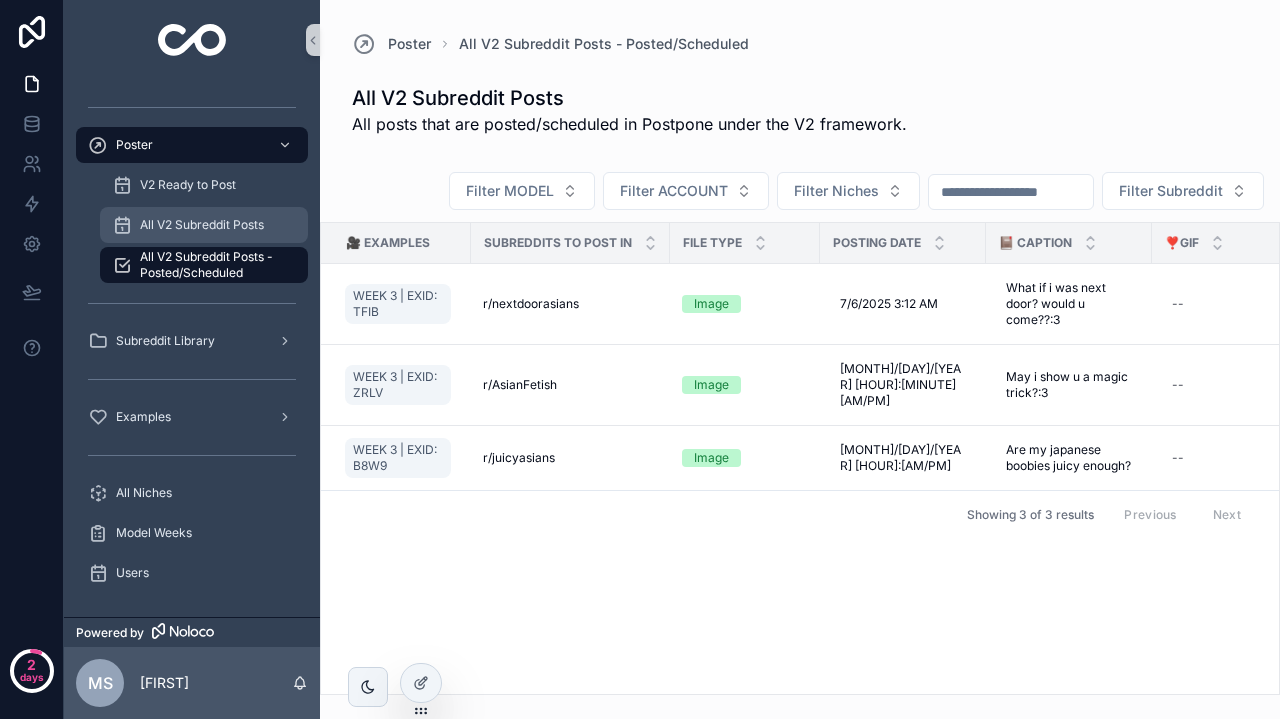 click on "All V2 Subreddit Posts" at bounding box center (204, 225) 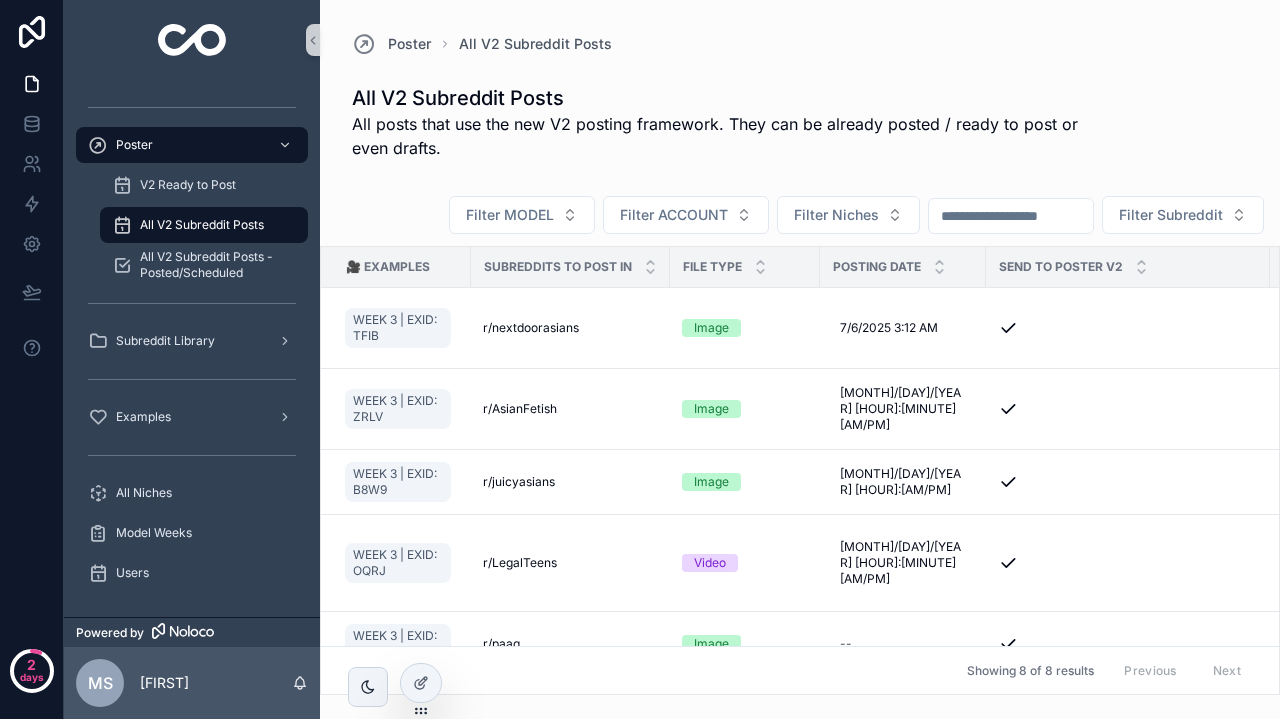 click on "All V2 Subreddit Posts" at bounding box center [202, 225] 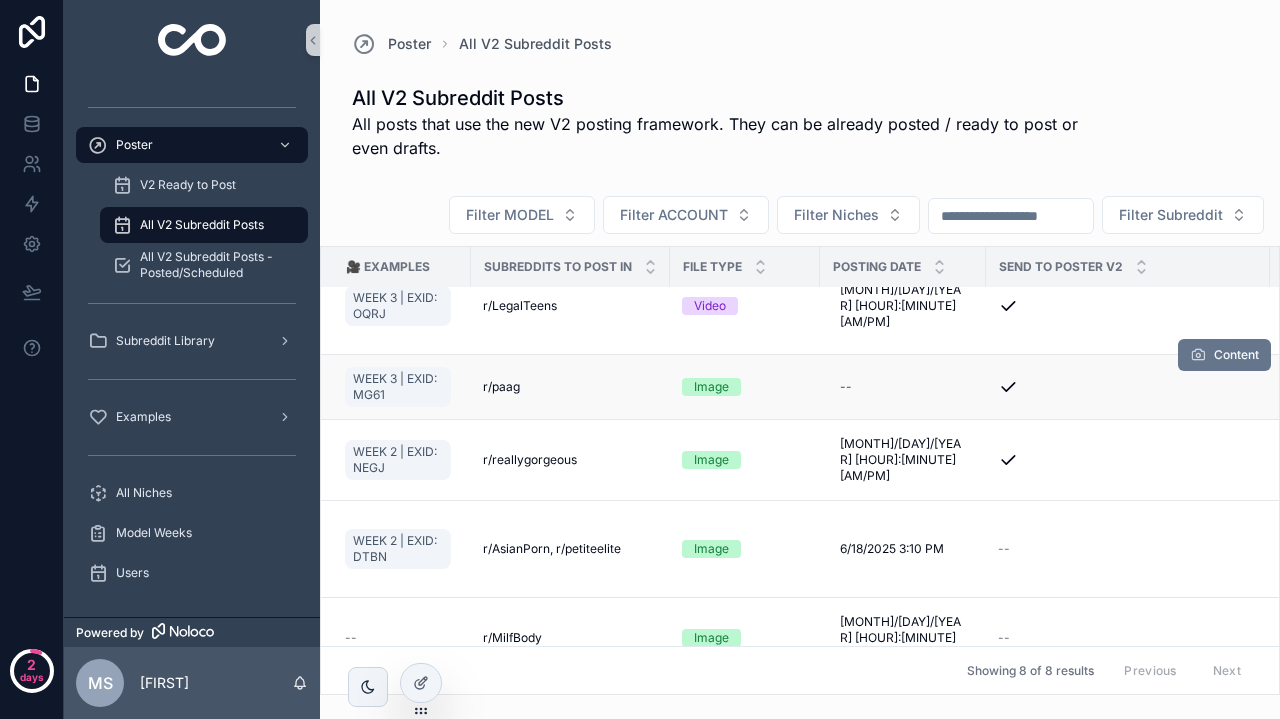 scroll, scrollTop: 257, scrollLeft: 0, axis: vertical 